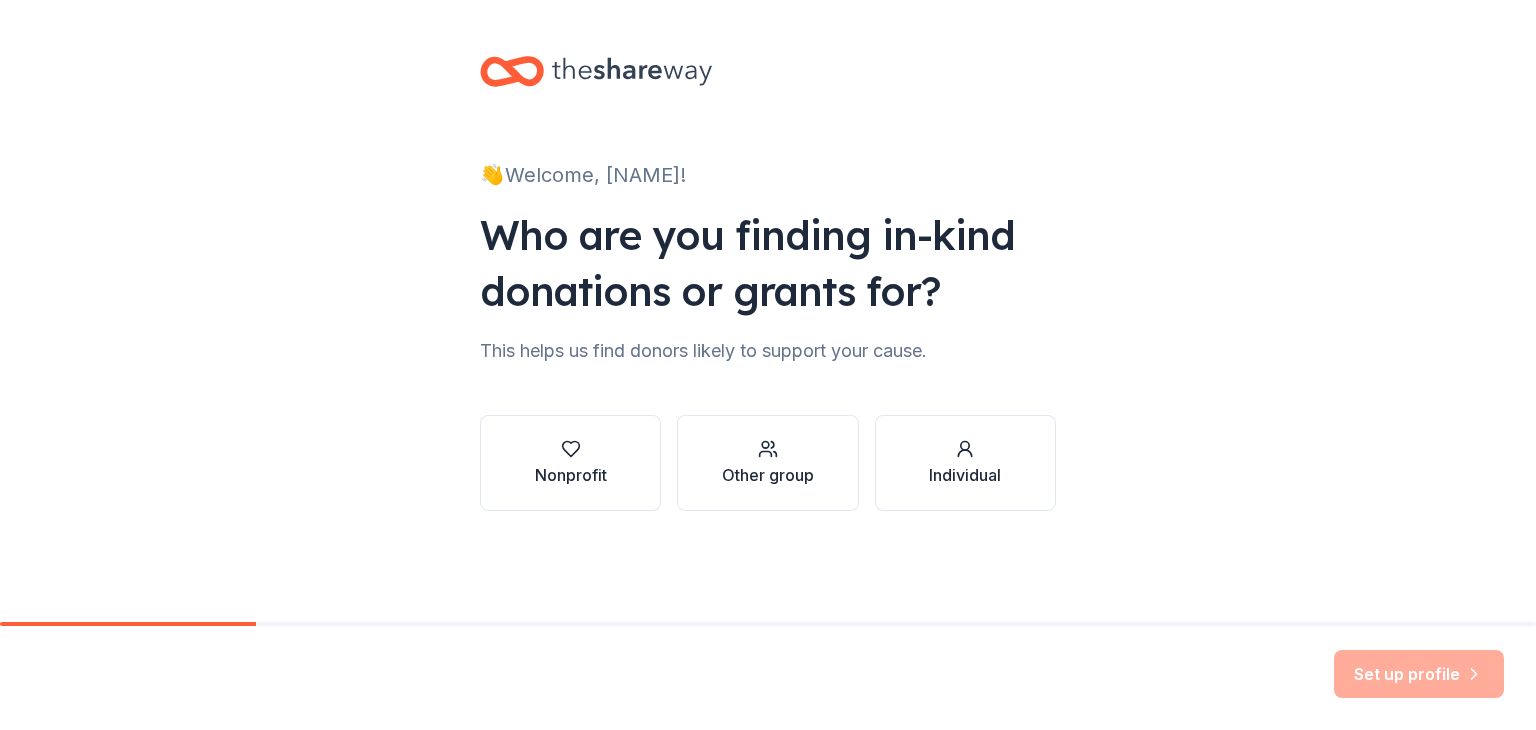scroll, scrollTop: 0, scrollLeft: 0, axis: both 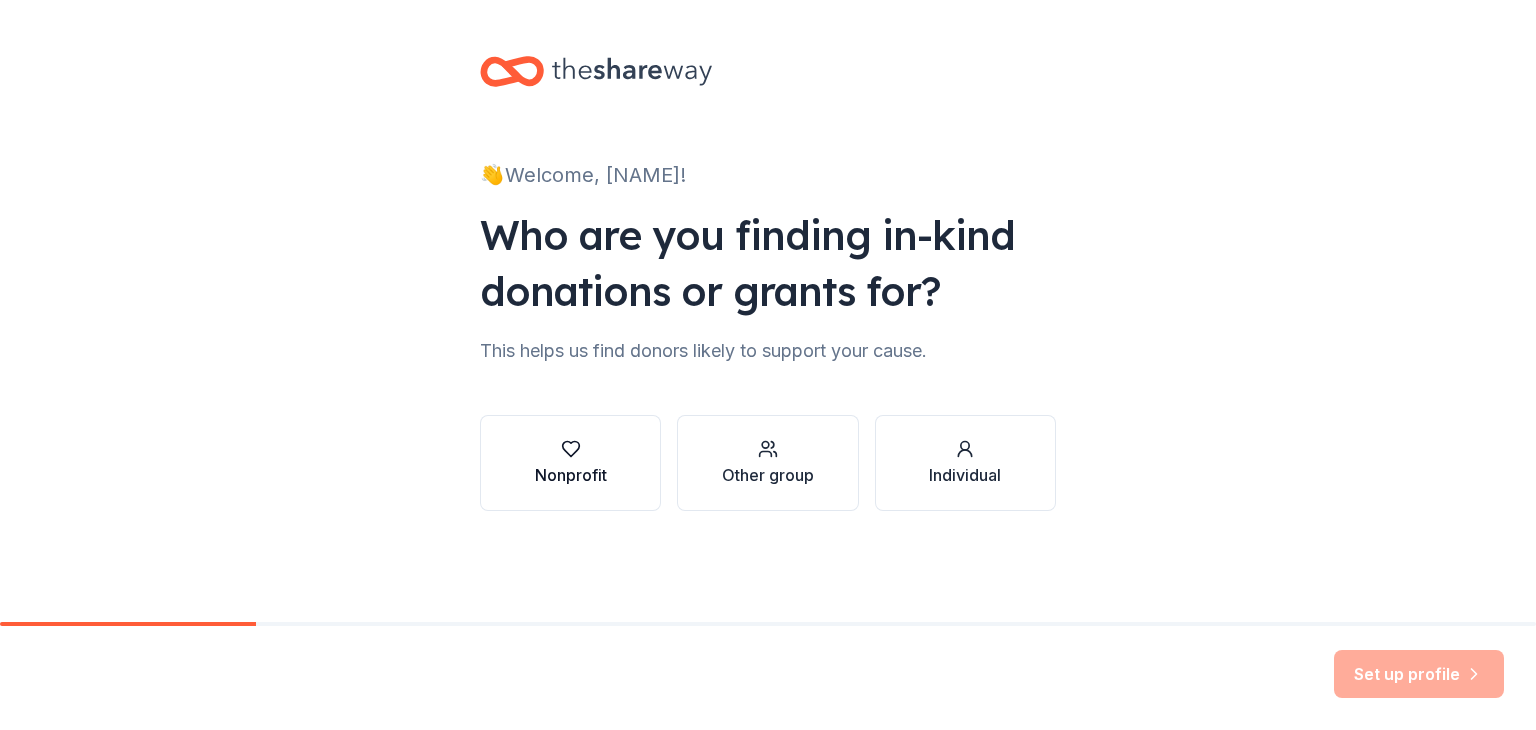 click on "Nonprofit" at bounding box center [570, 463] 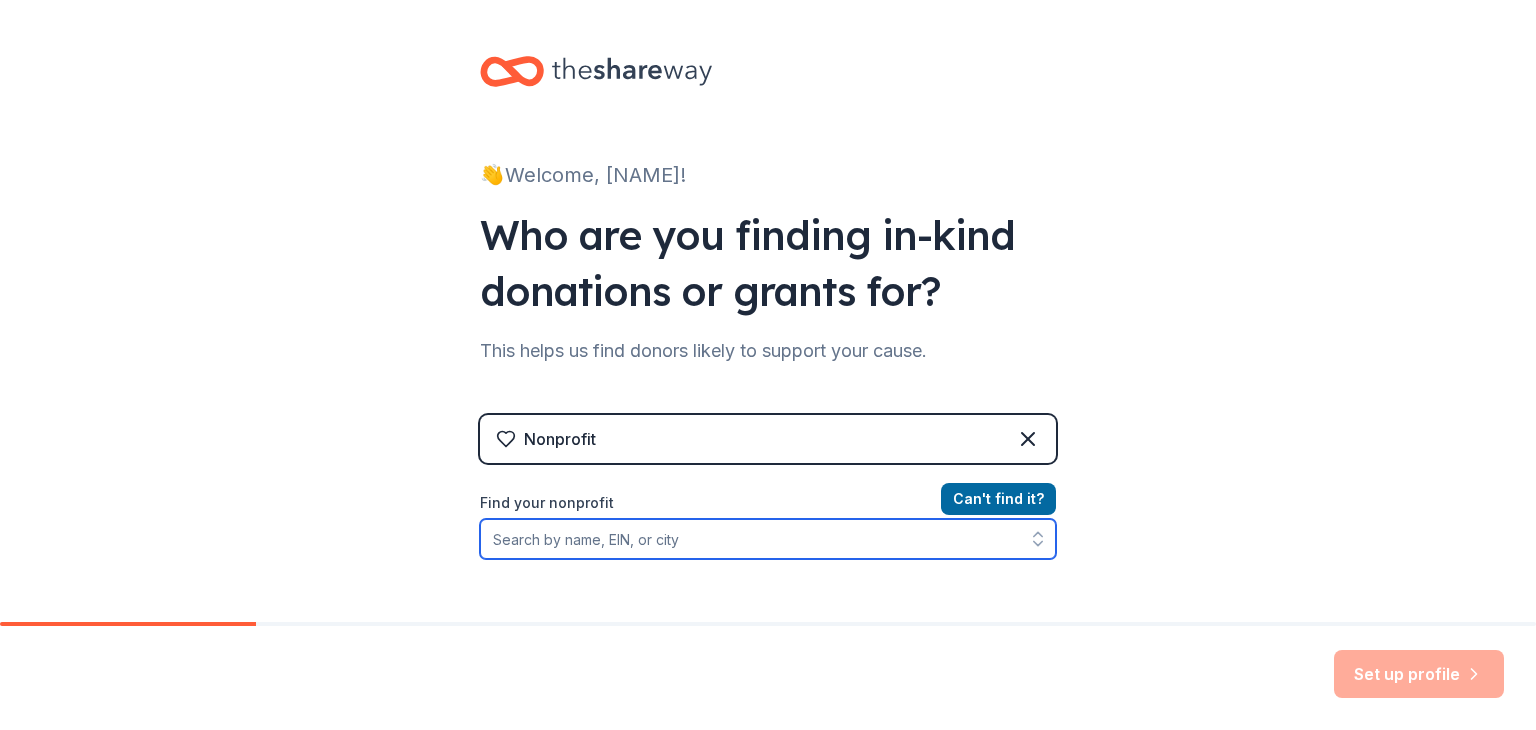 click on "Find your nonprofit" at bounding box center [768, 539] 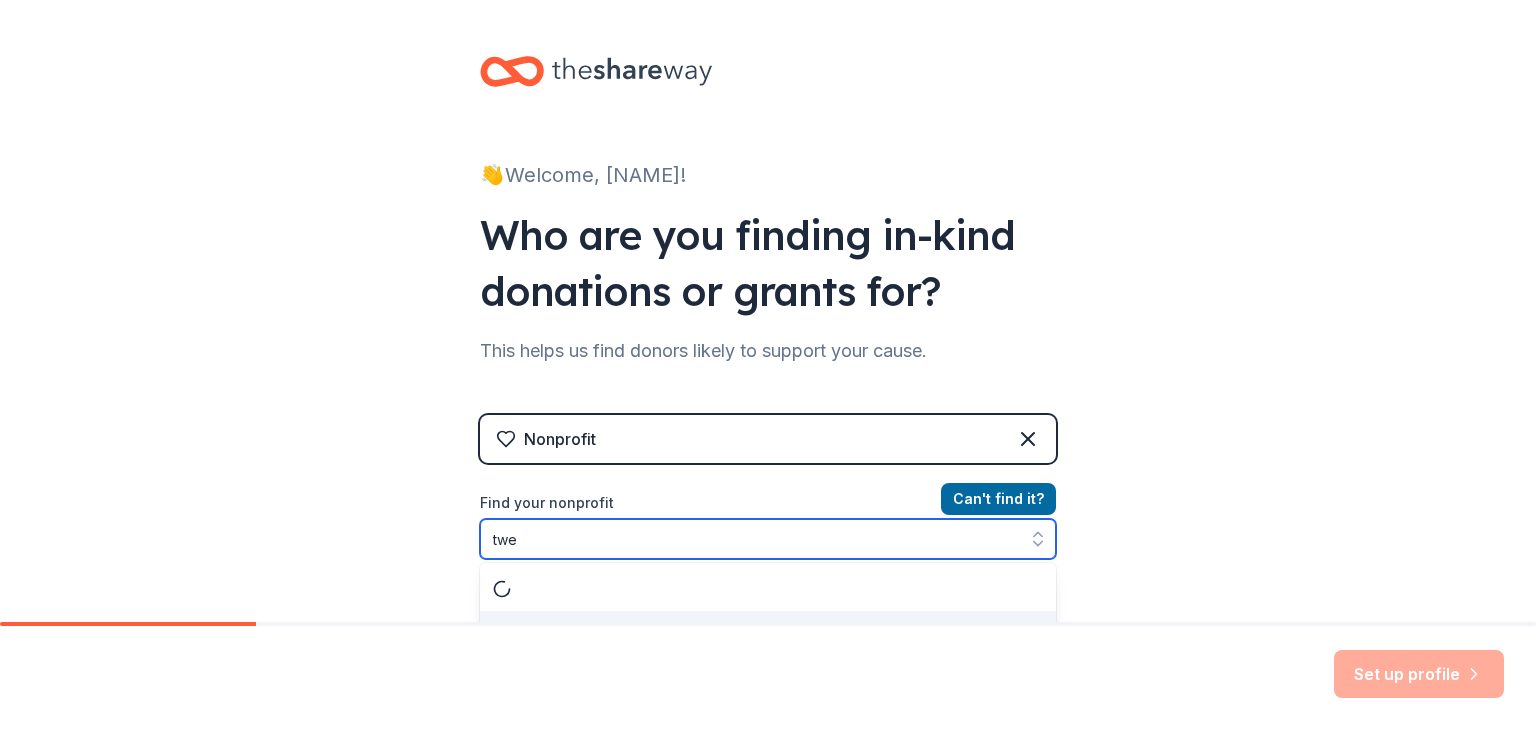 scroll, scrollTop: 37, scrollLeft: 0, axis: vertical 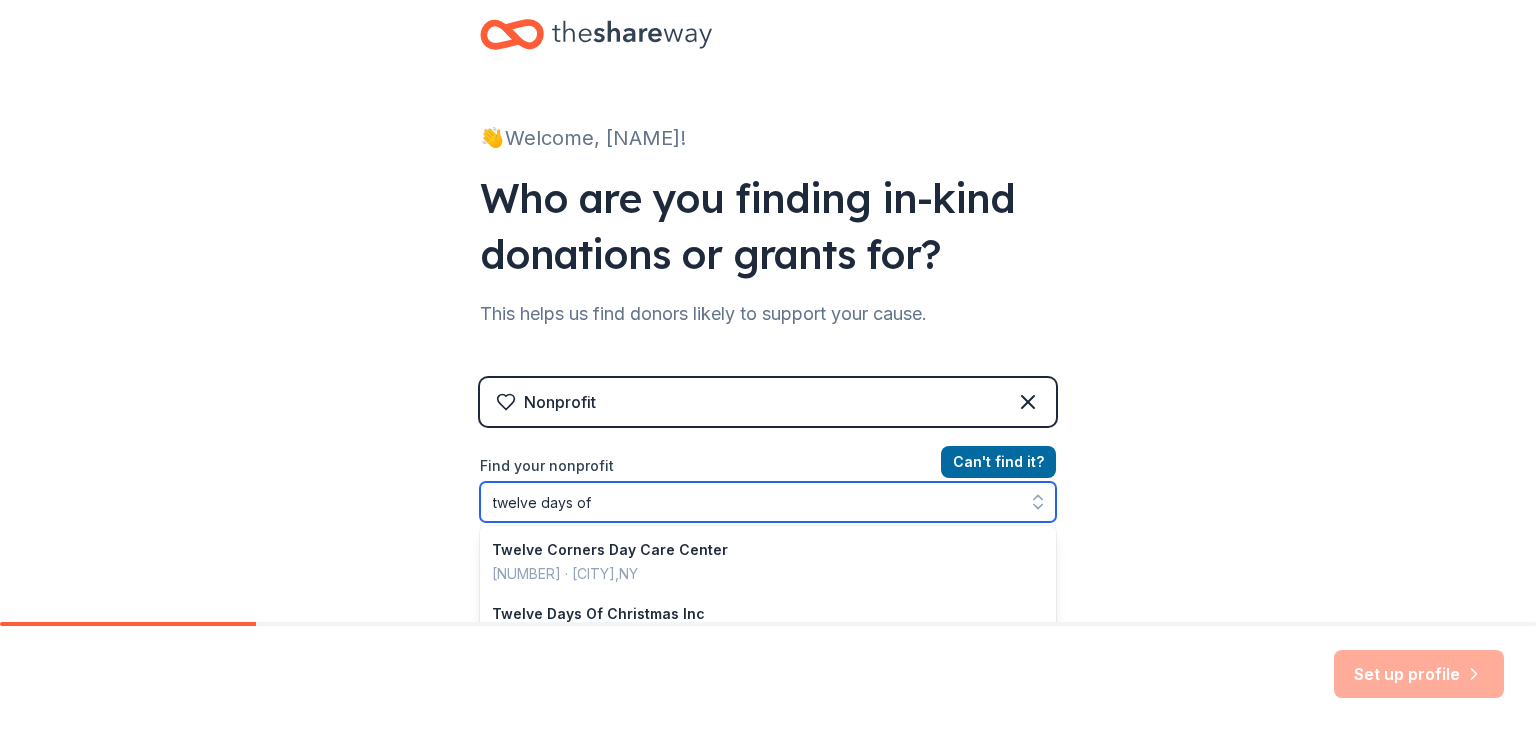 type on "twelve days of" 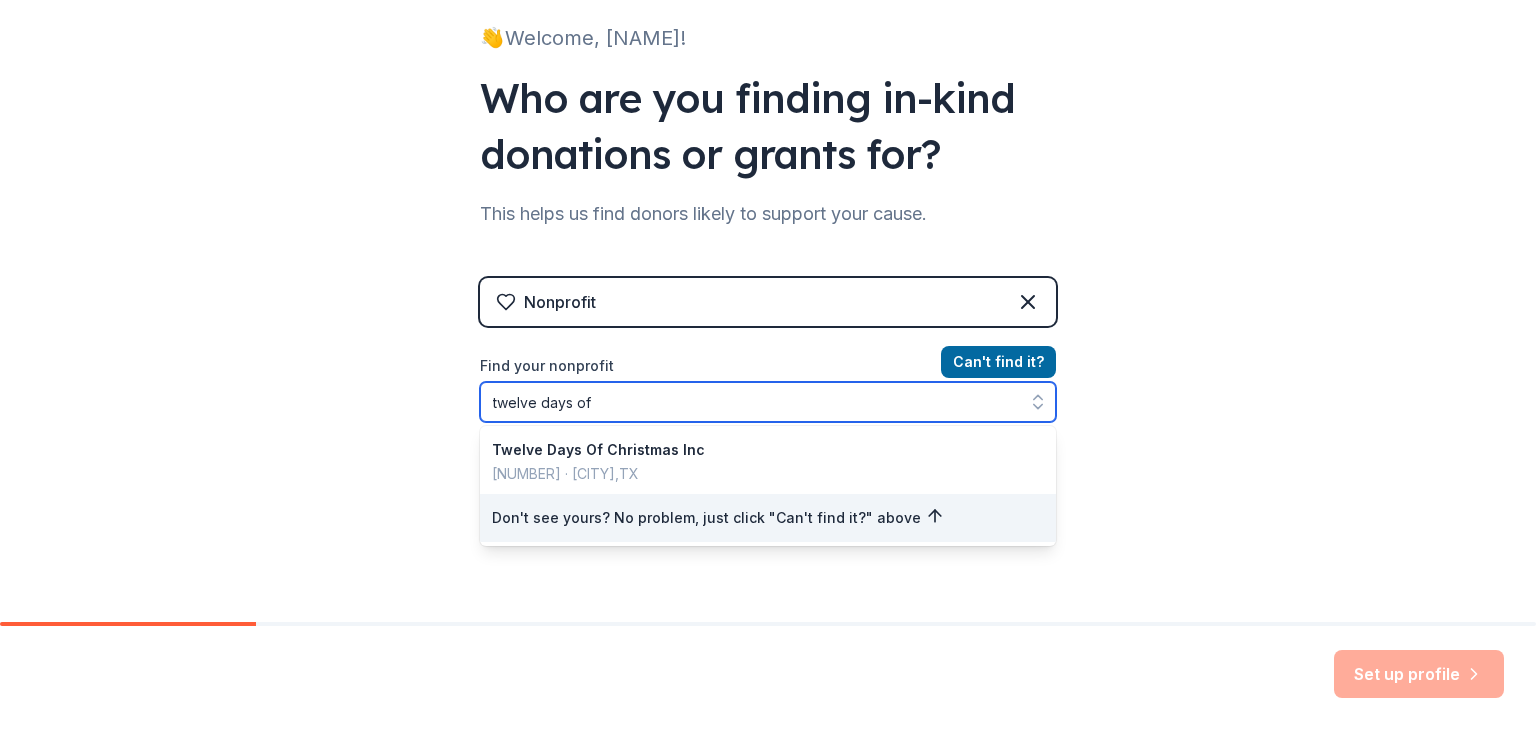 scroll, scrollTop: 233, scrollLeft: 0, axis: vertical 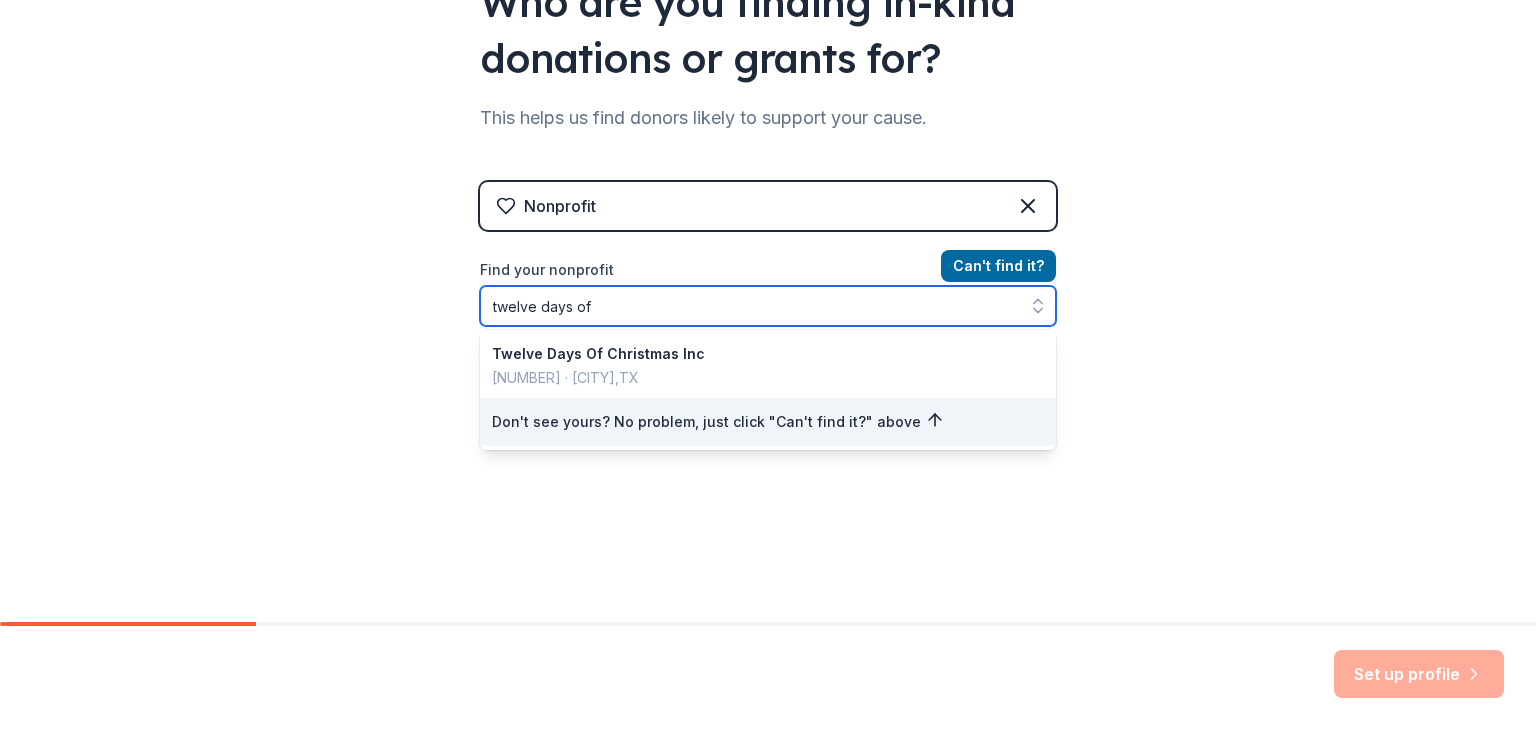 click on "twelve days of" at bounding box center (768, 306) 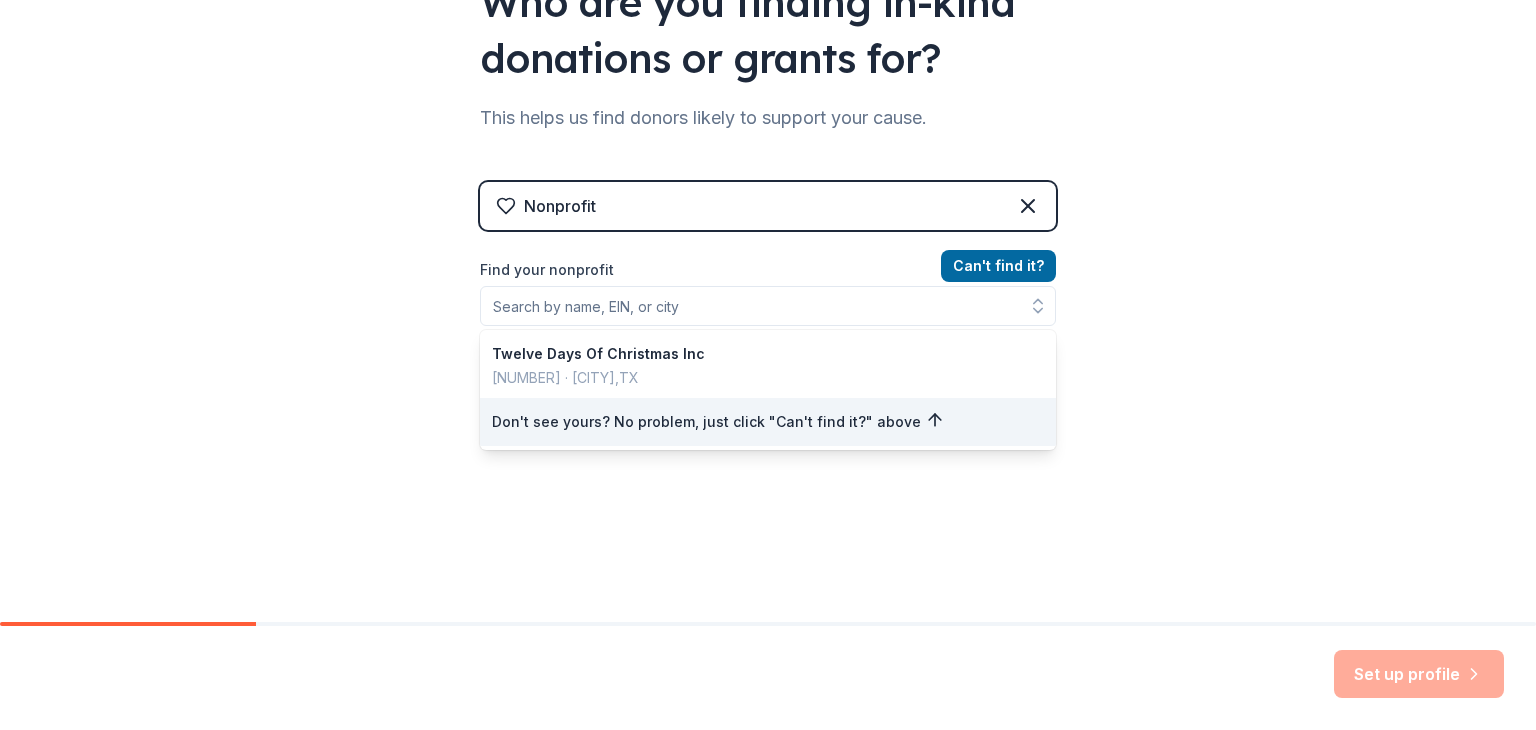 scroll, scrollTop: 201, scrollLeft: 0, axis: vertical 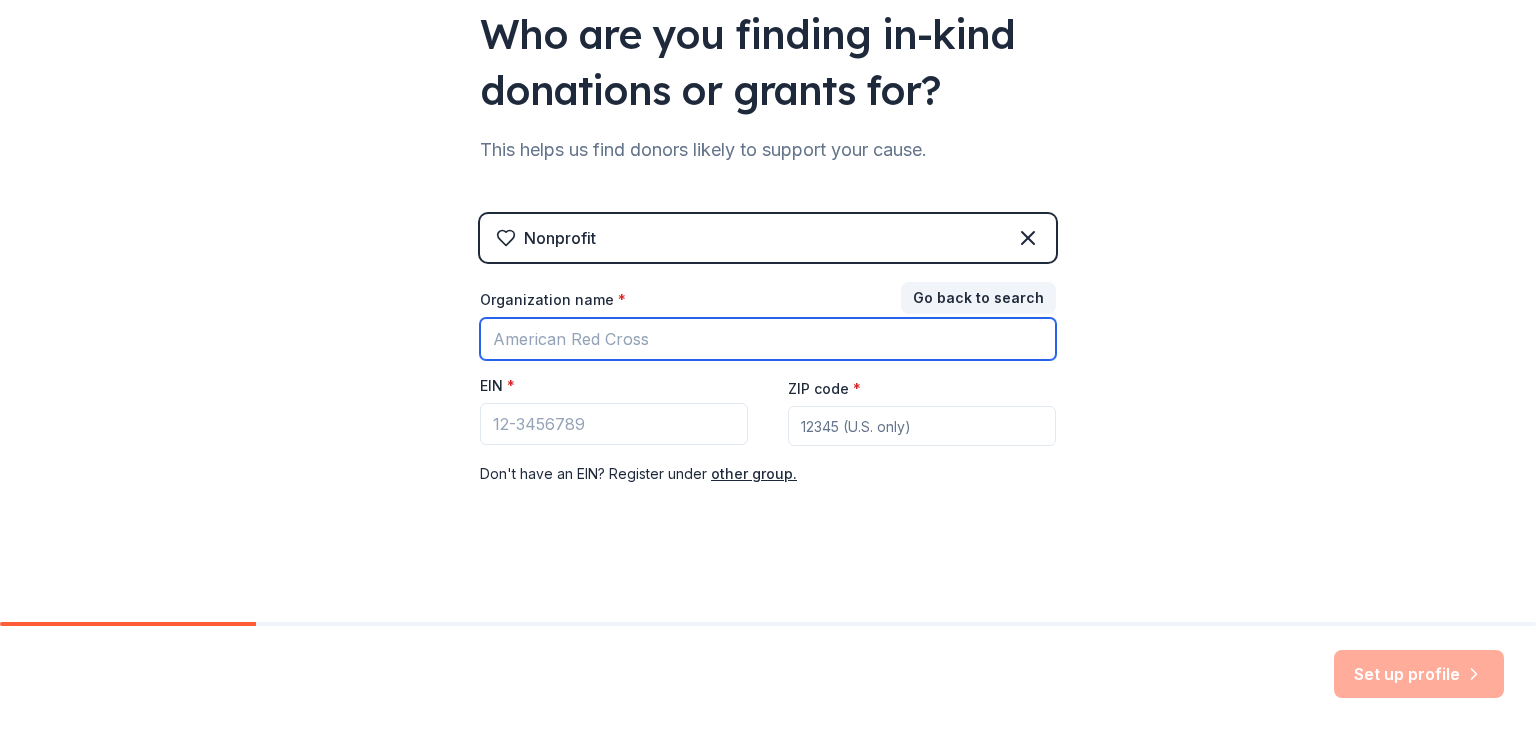 click on "Organization name *" at bounding box center (768, 339) 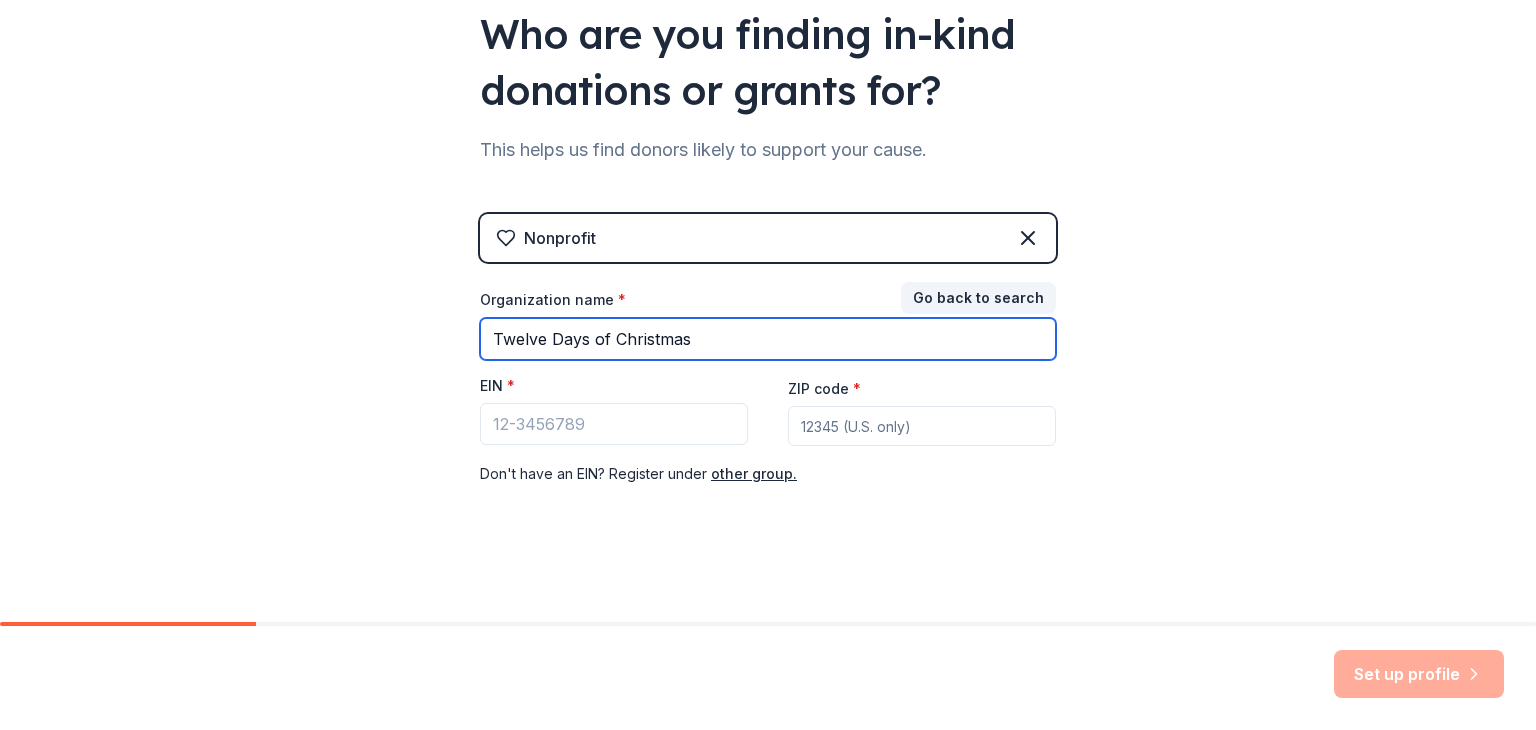 type on "Twelve Days of Christmas" 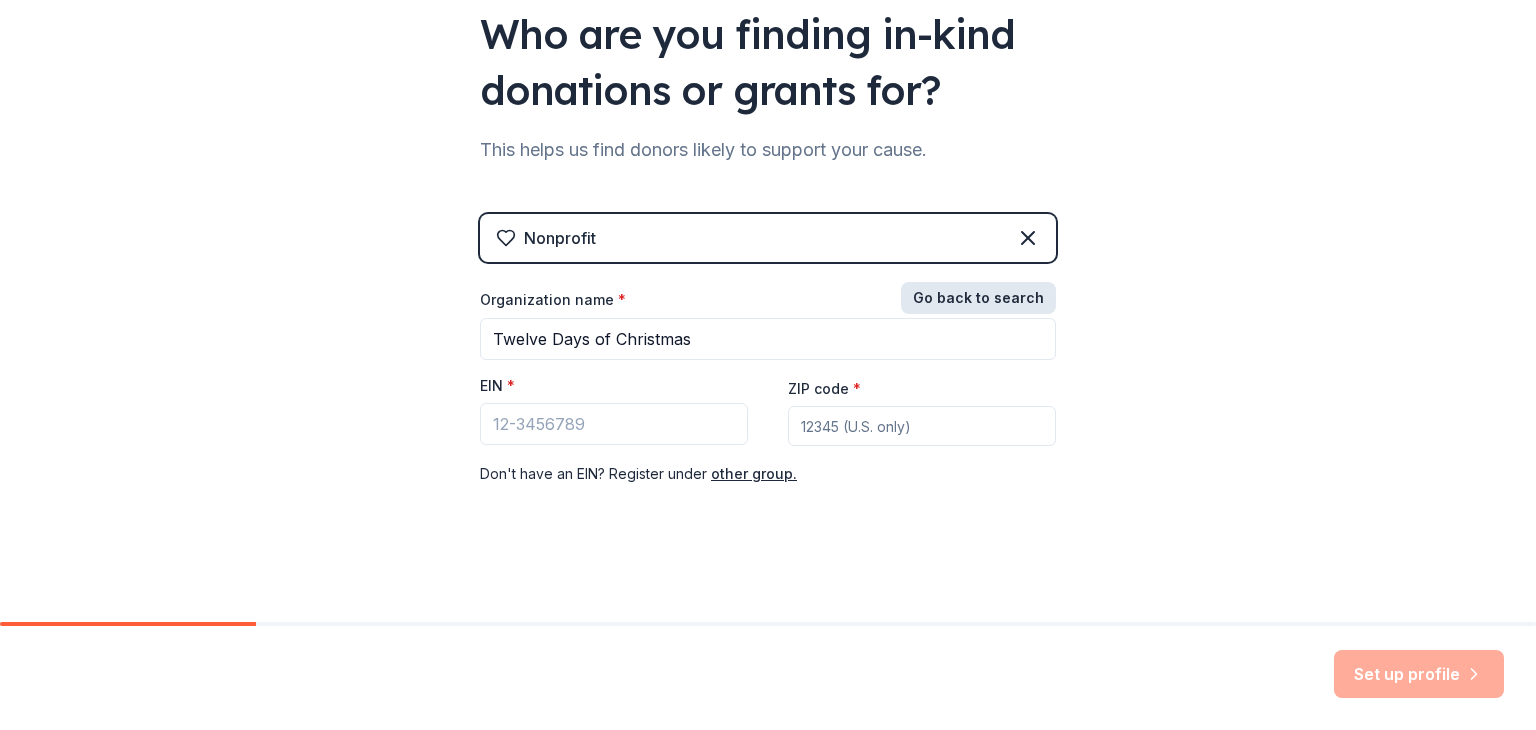 click on "Go back to search" at bounding box center [978, 298] 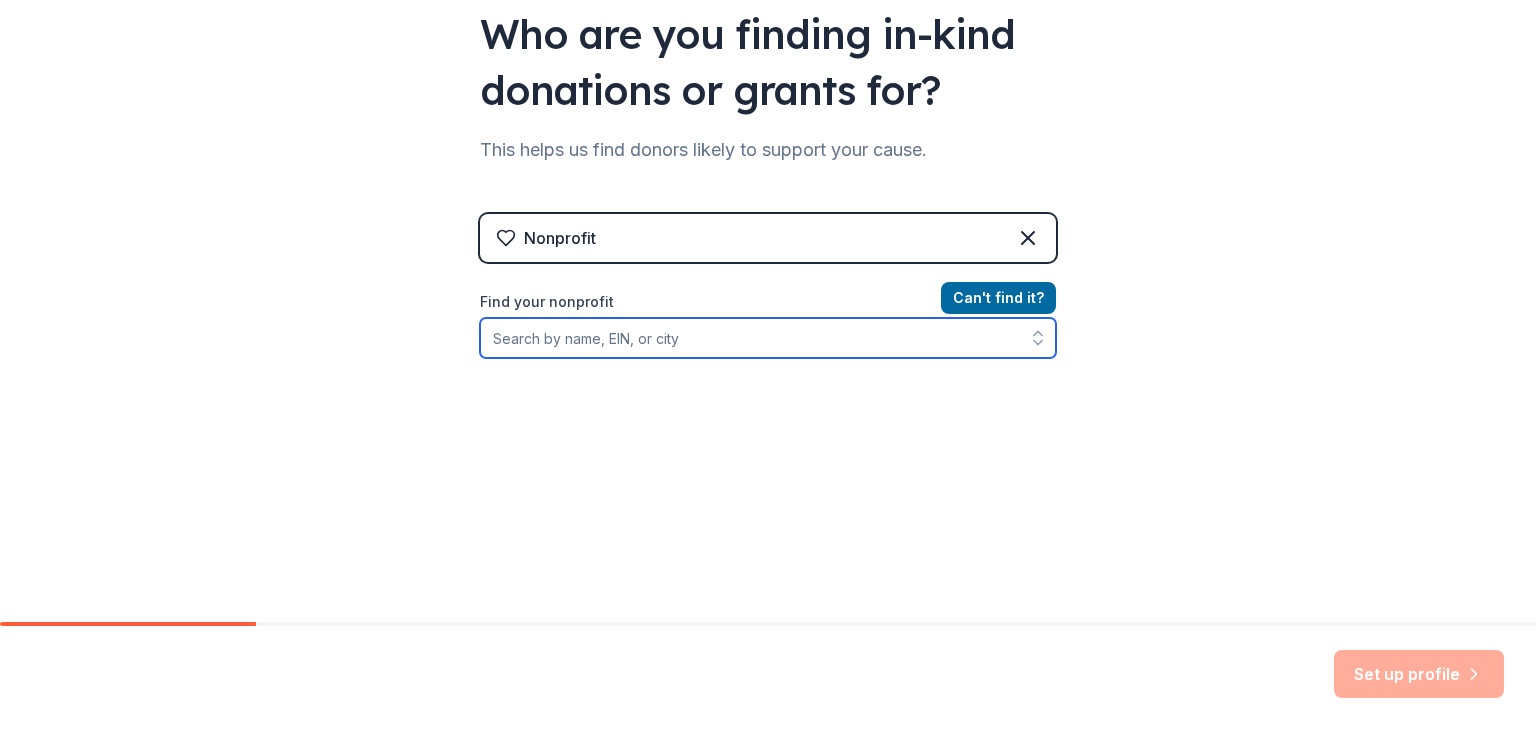 click on "Find your nonprofit" at bounding box center [768, 338] 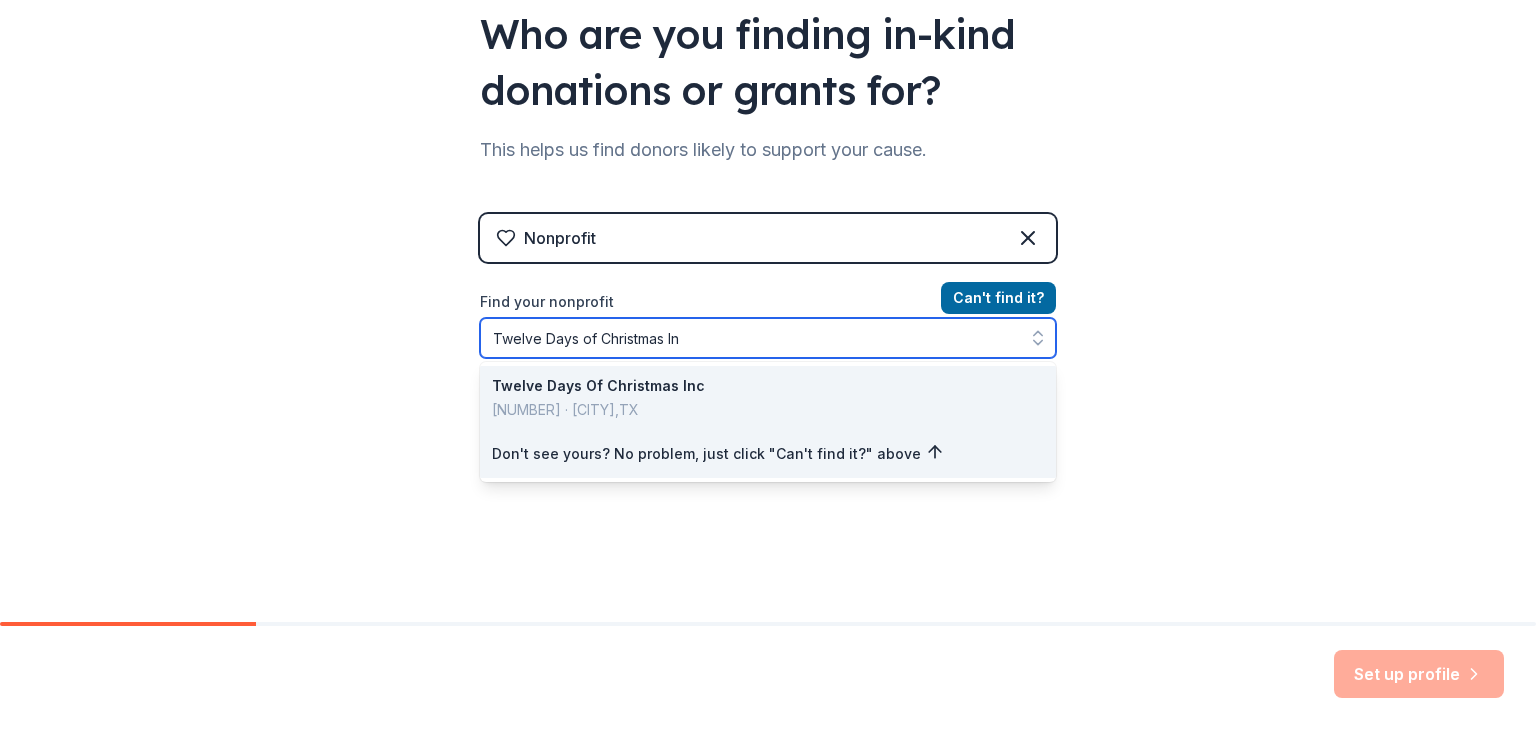 type on "Twelve Days of Christmas Inc" 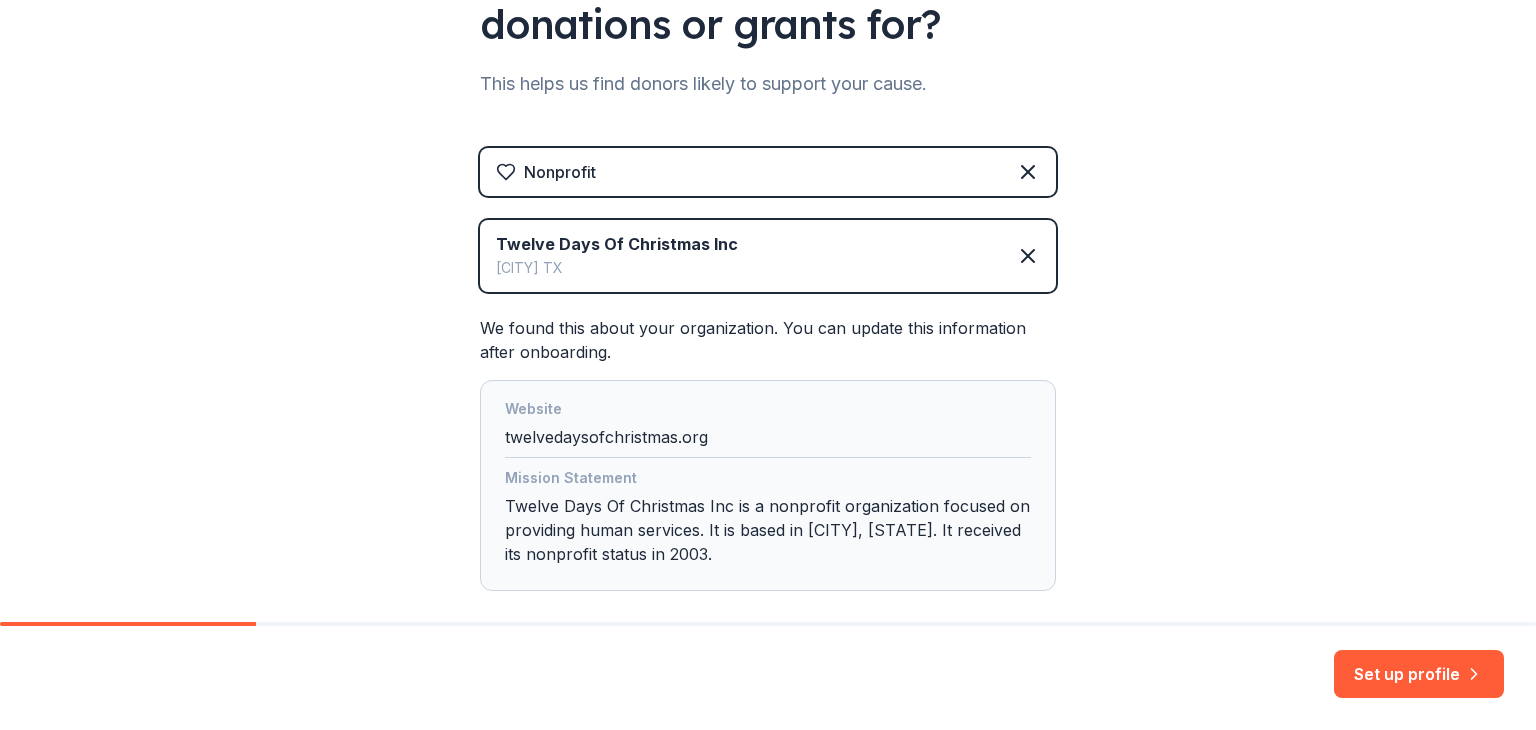 scroll, scrollTop: 301, scrollLeft: 0, axis: vertical 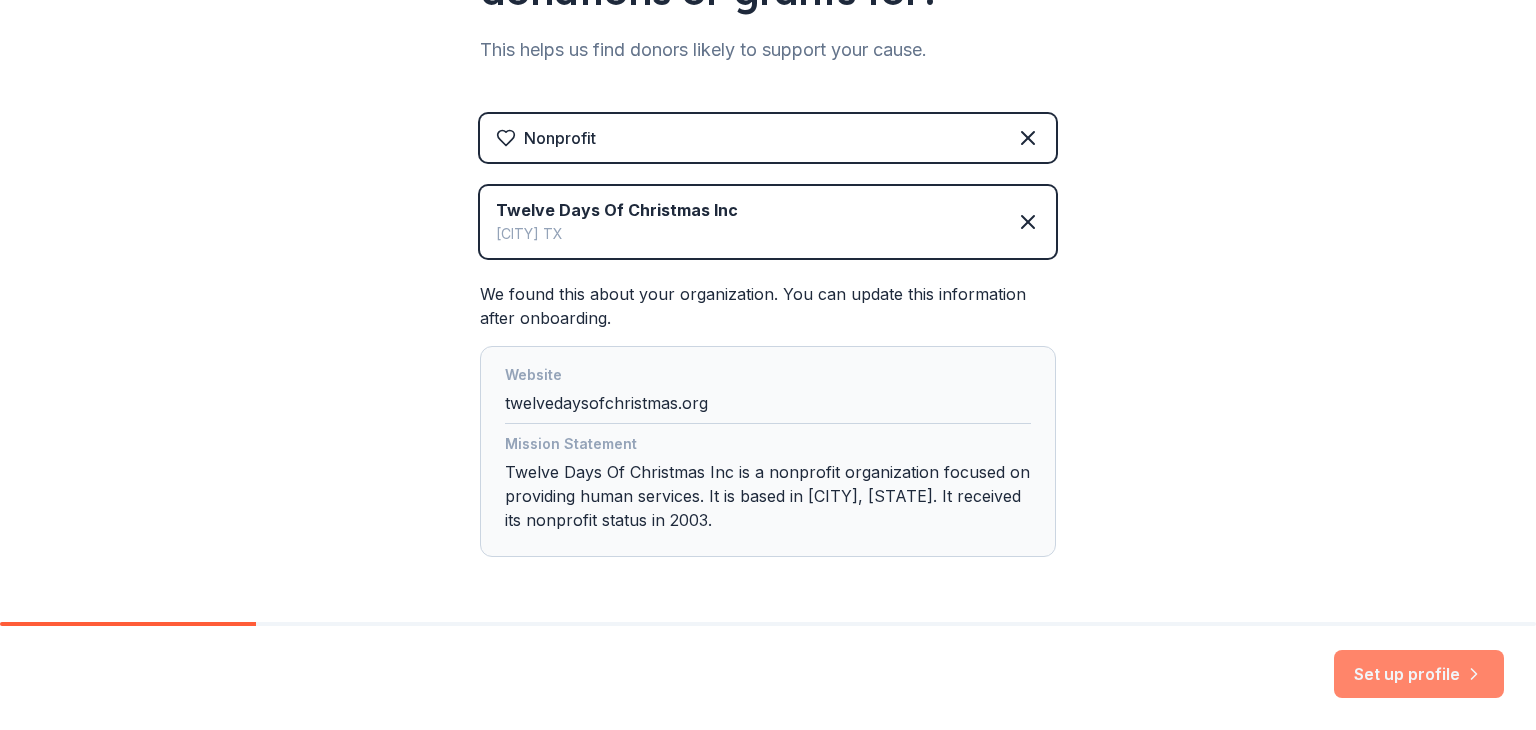 click on "Set up profile" at bounding box center (1419, 674) 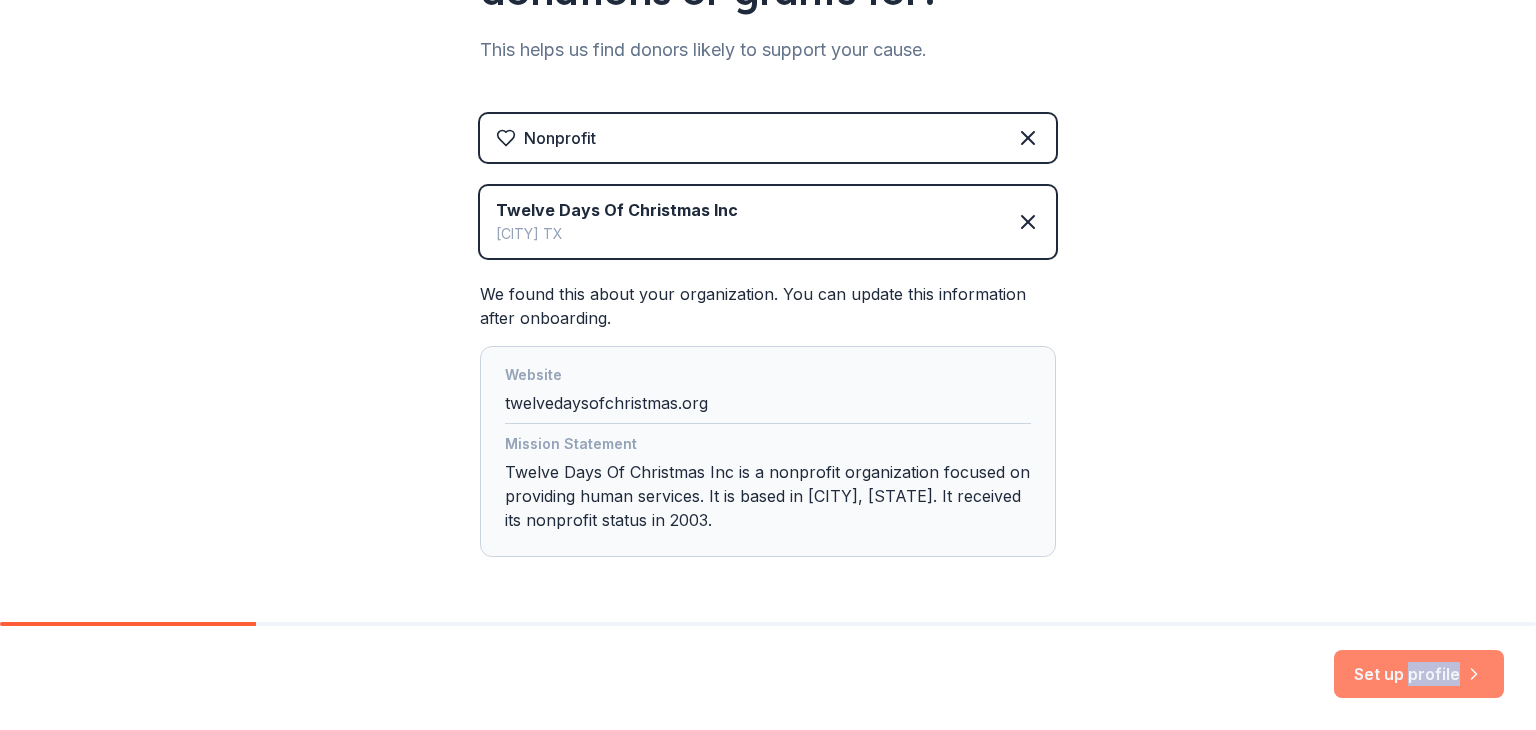 click on "Set up profile" at bounding box center (1419, 674) 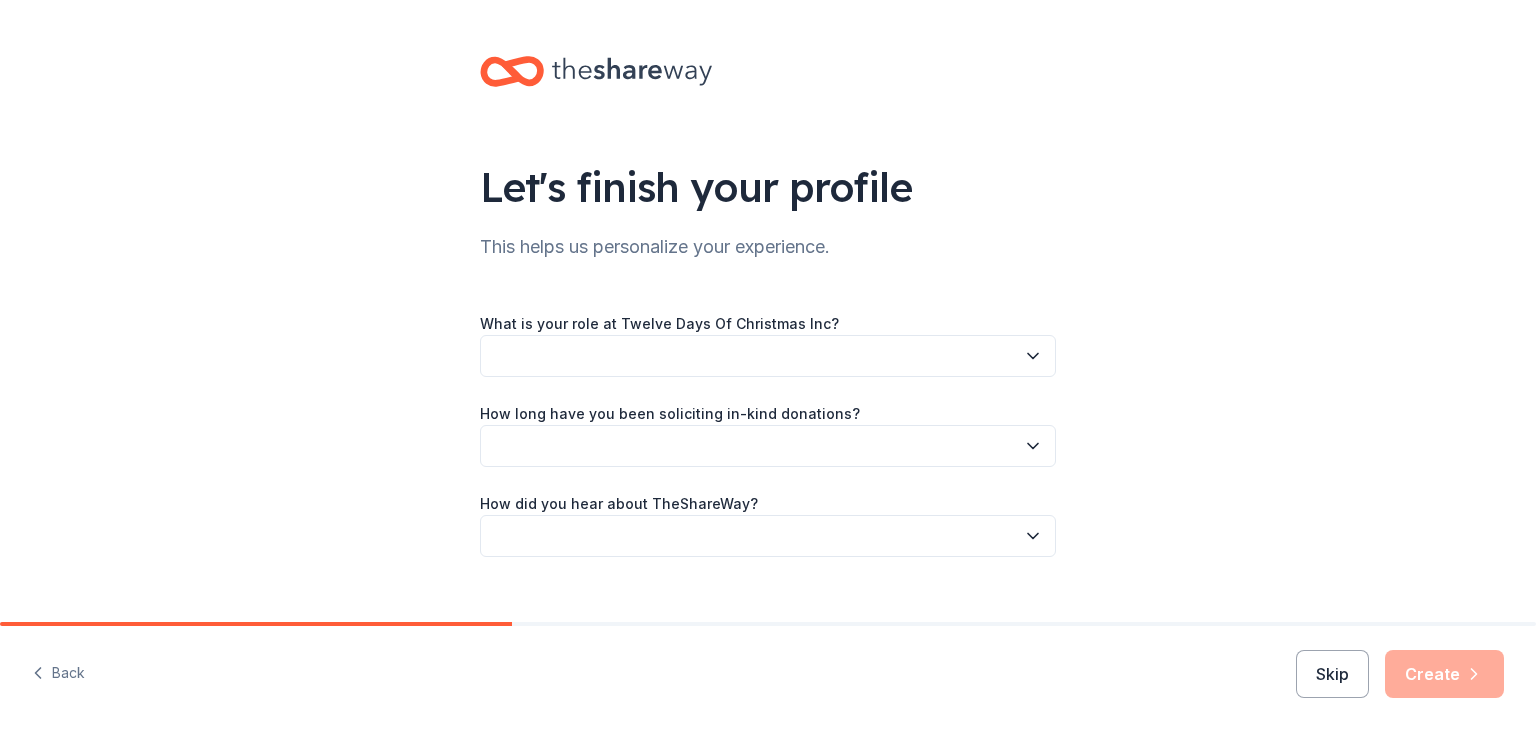 click at bounding box center [768, 356] 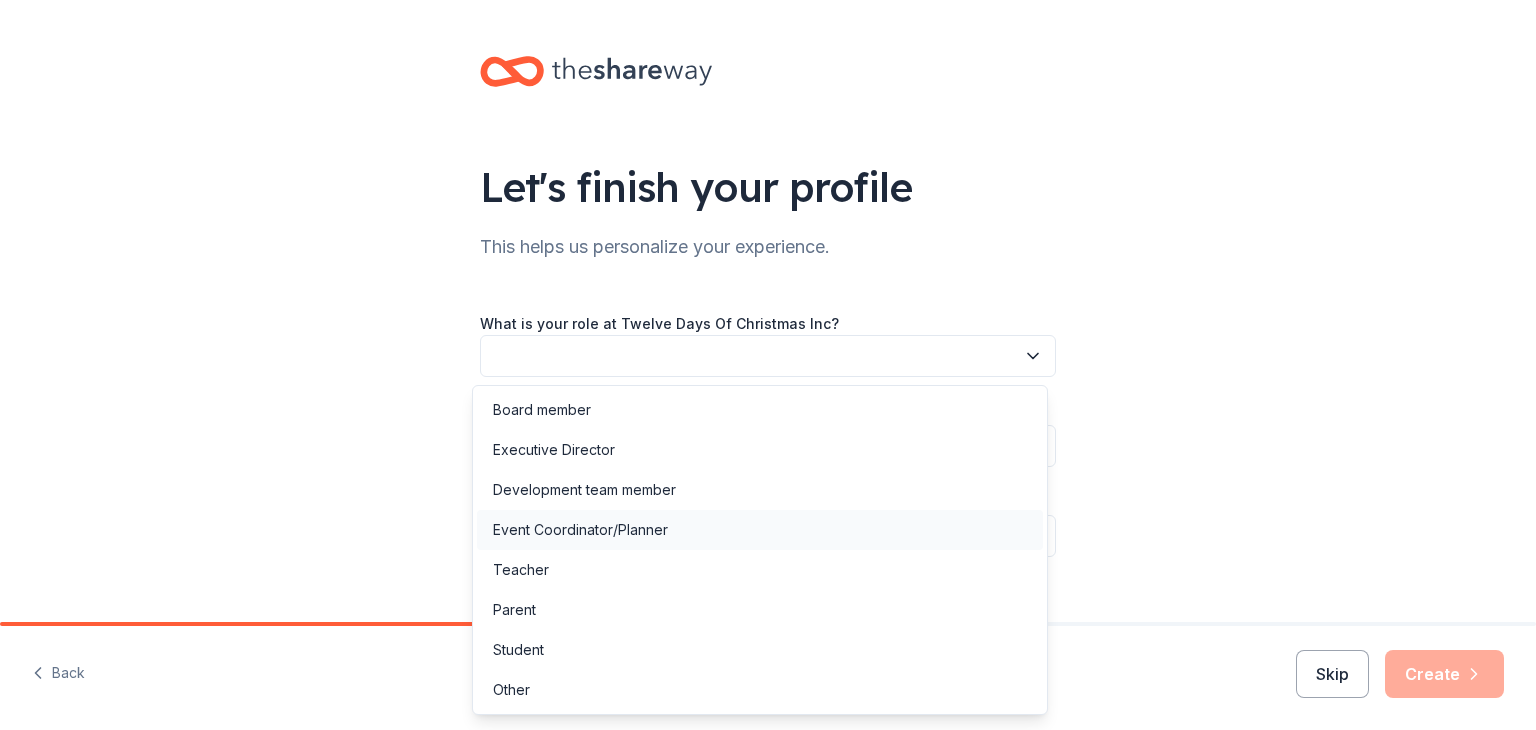 click on "Event Coordinator/Planner" at bounding box center [580, 530] 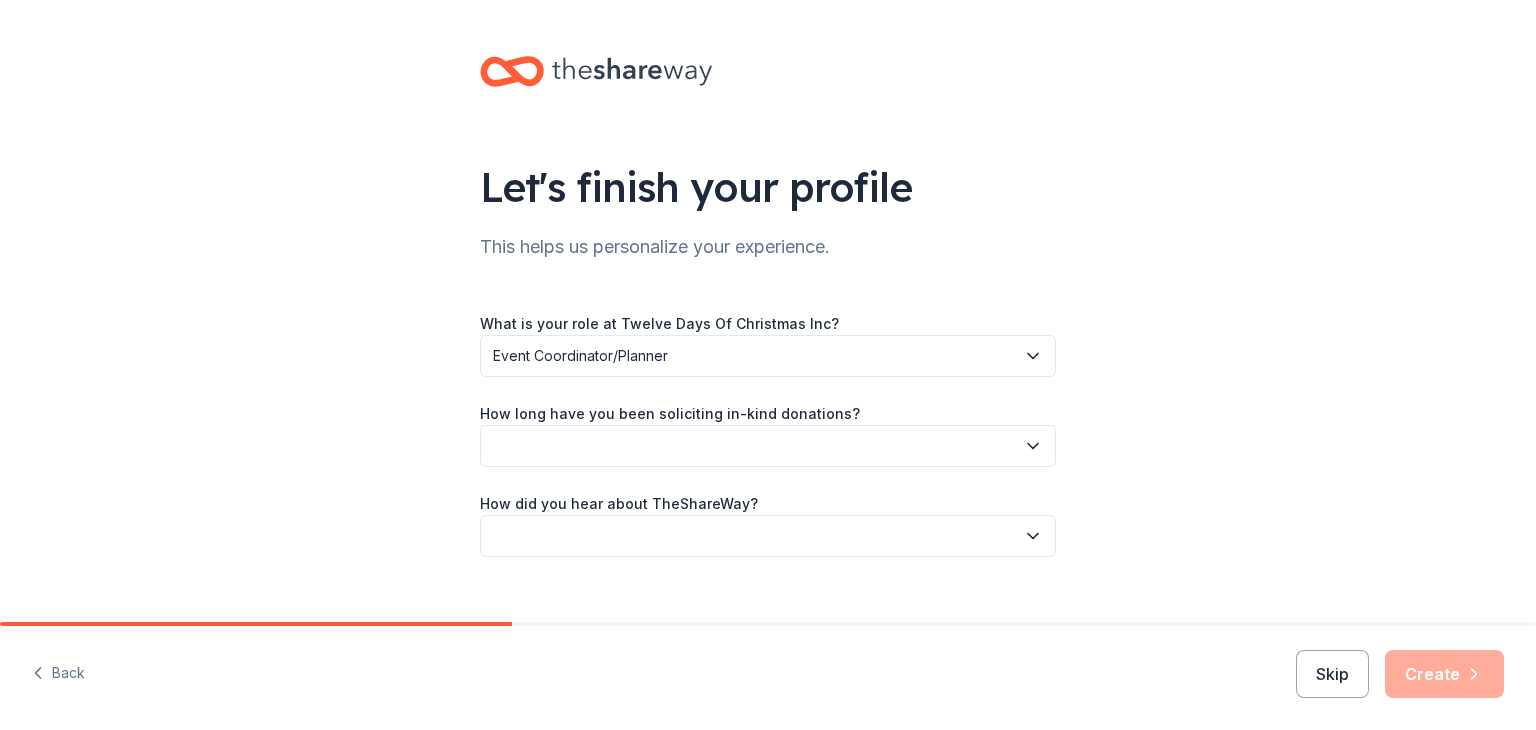 click 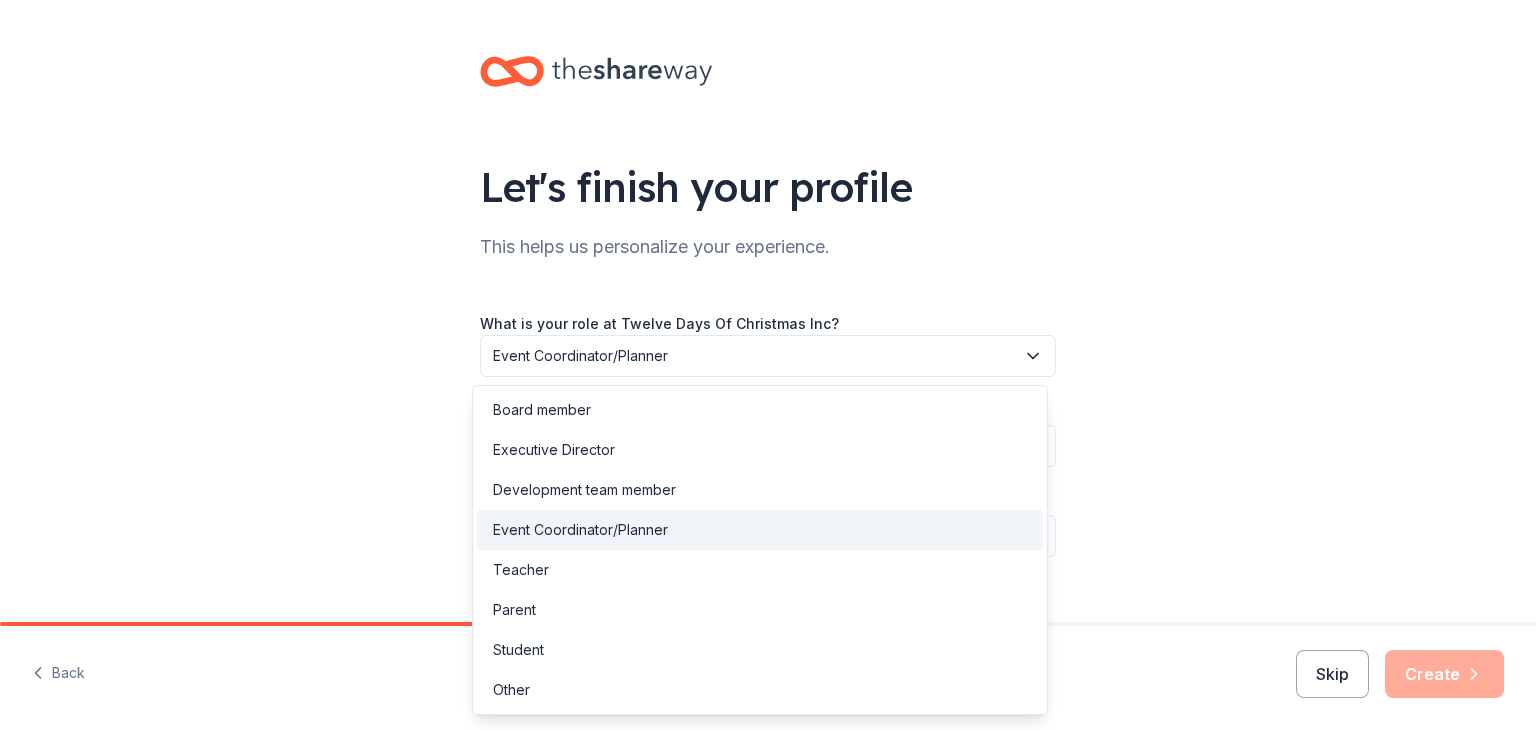 click 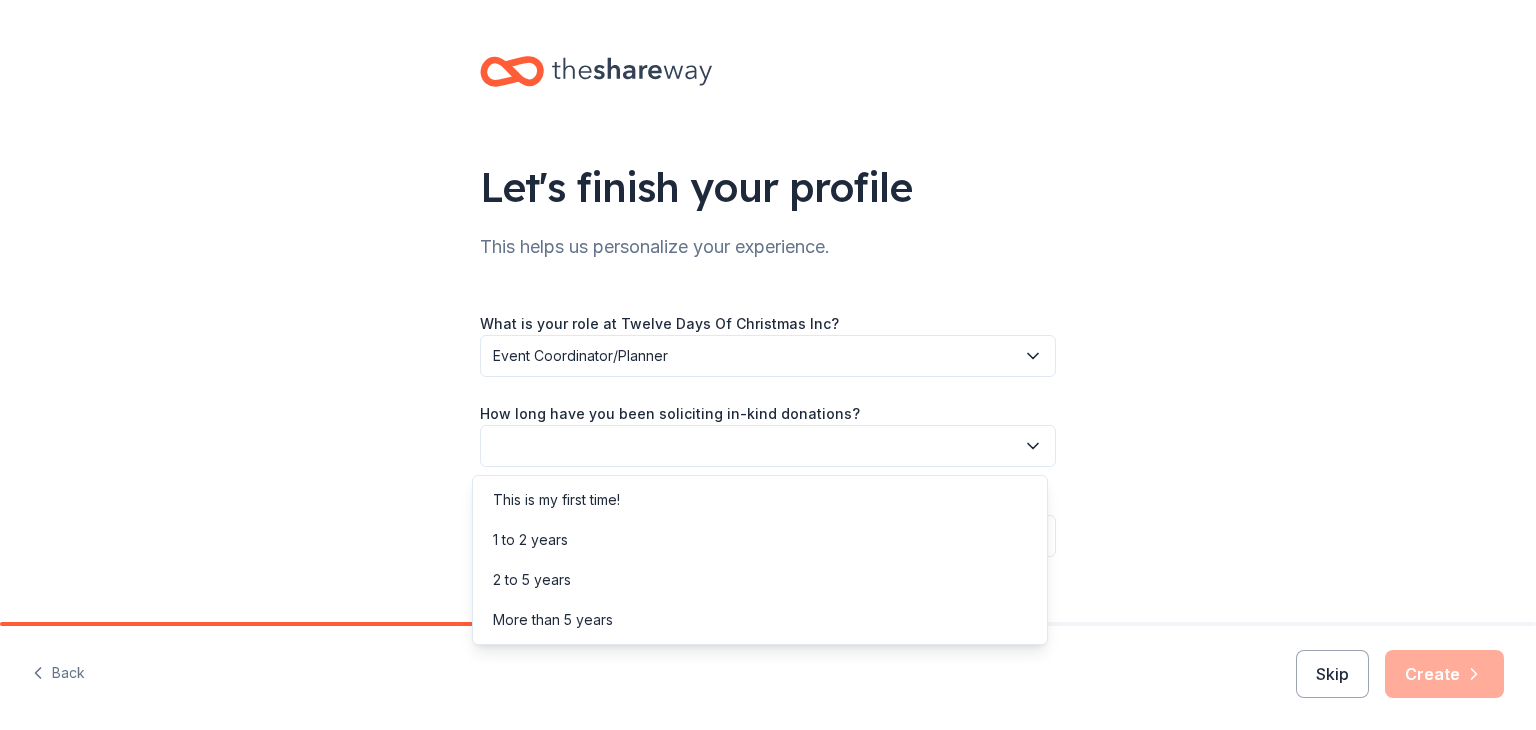 click 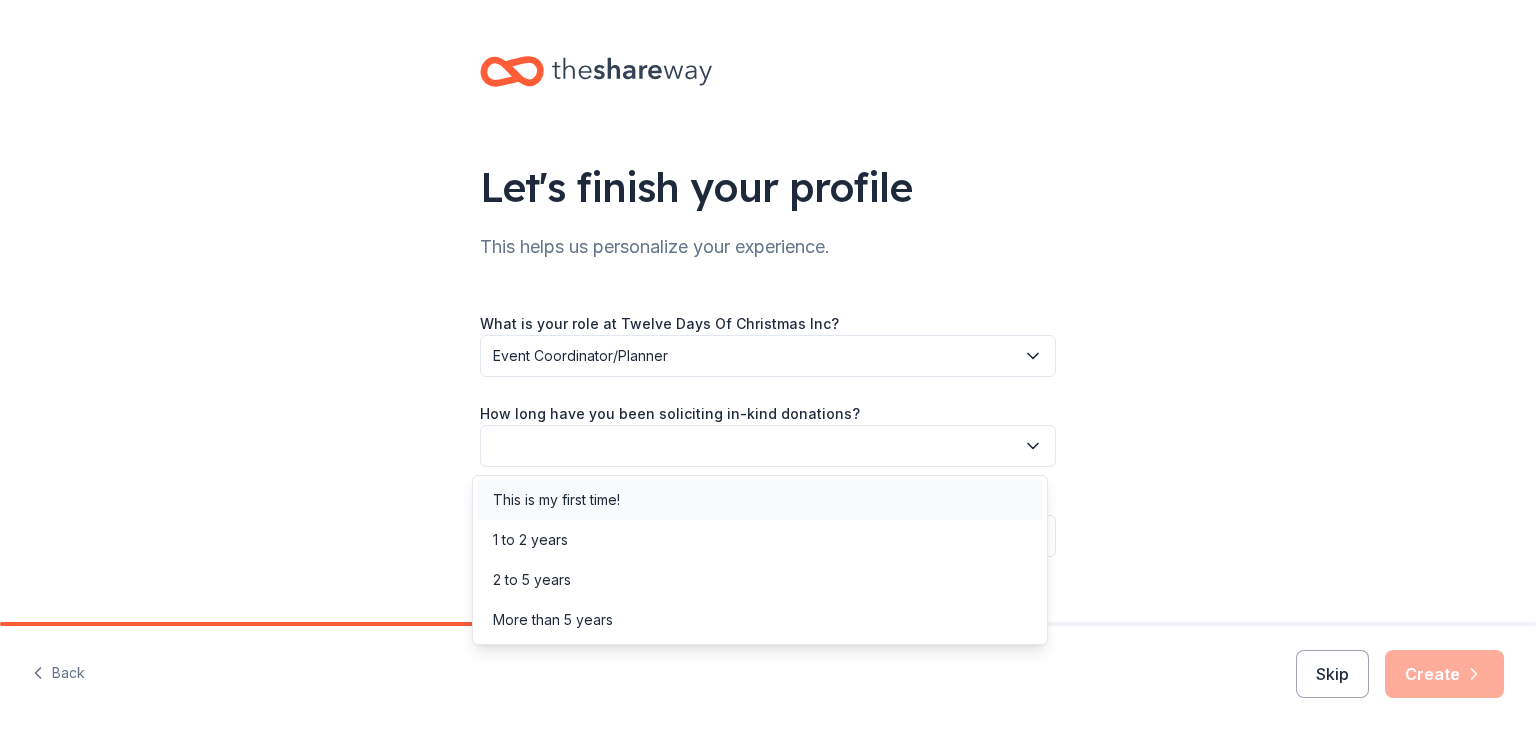 click on "This is my first time!" at bounding box center [556, 500] 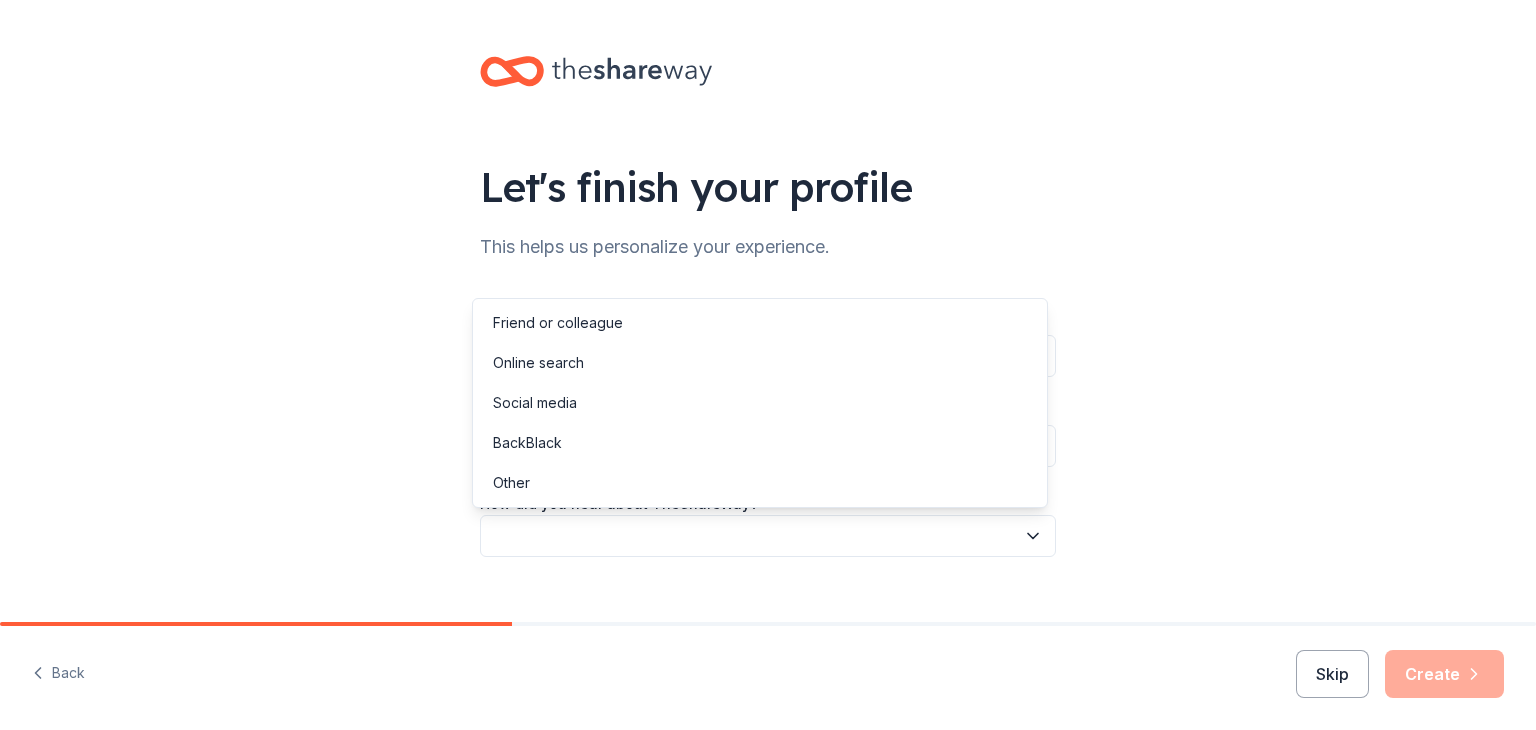 click 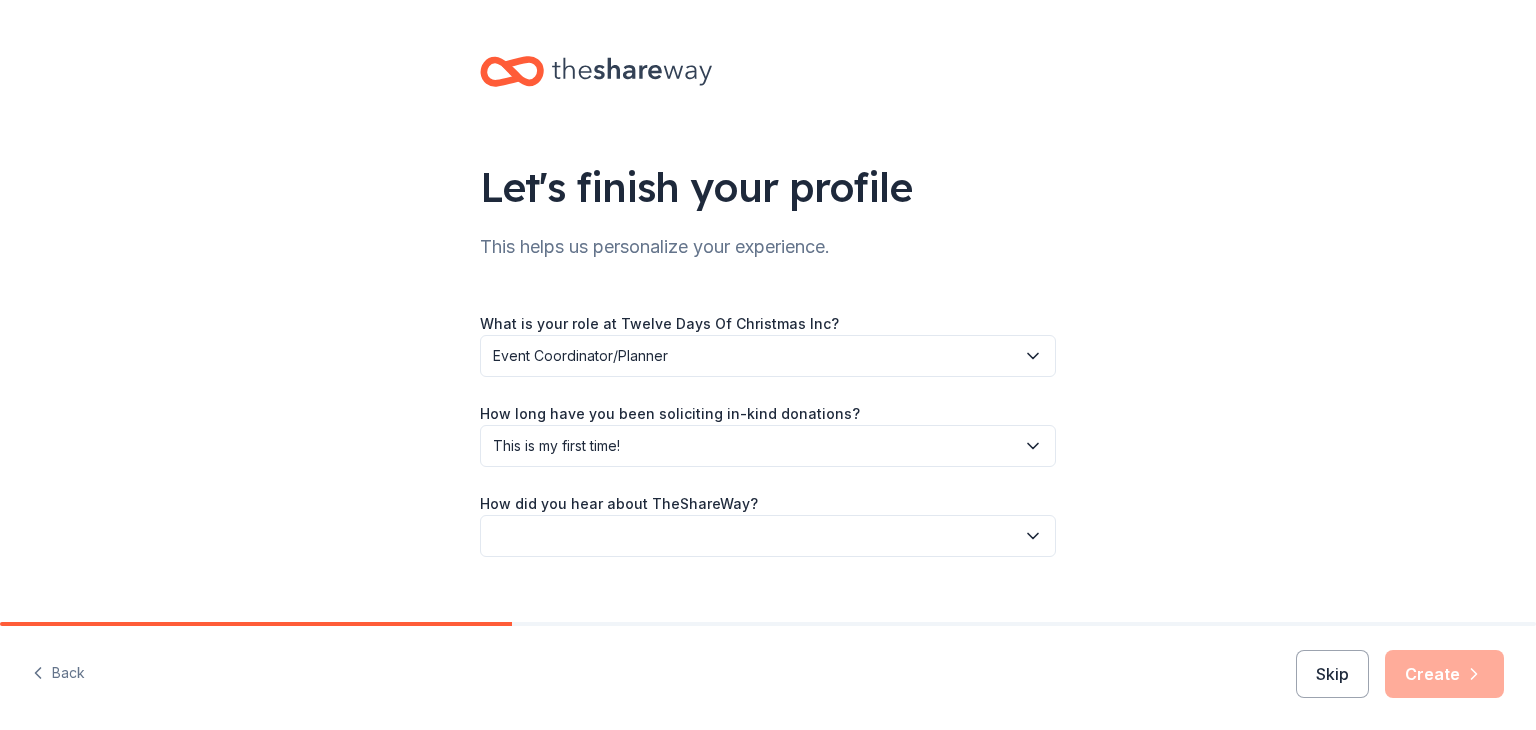 click 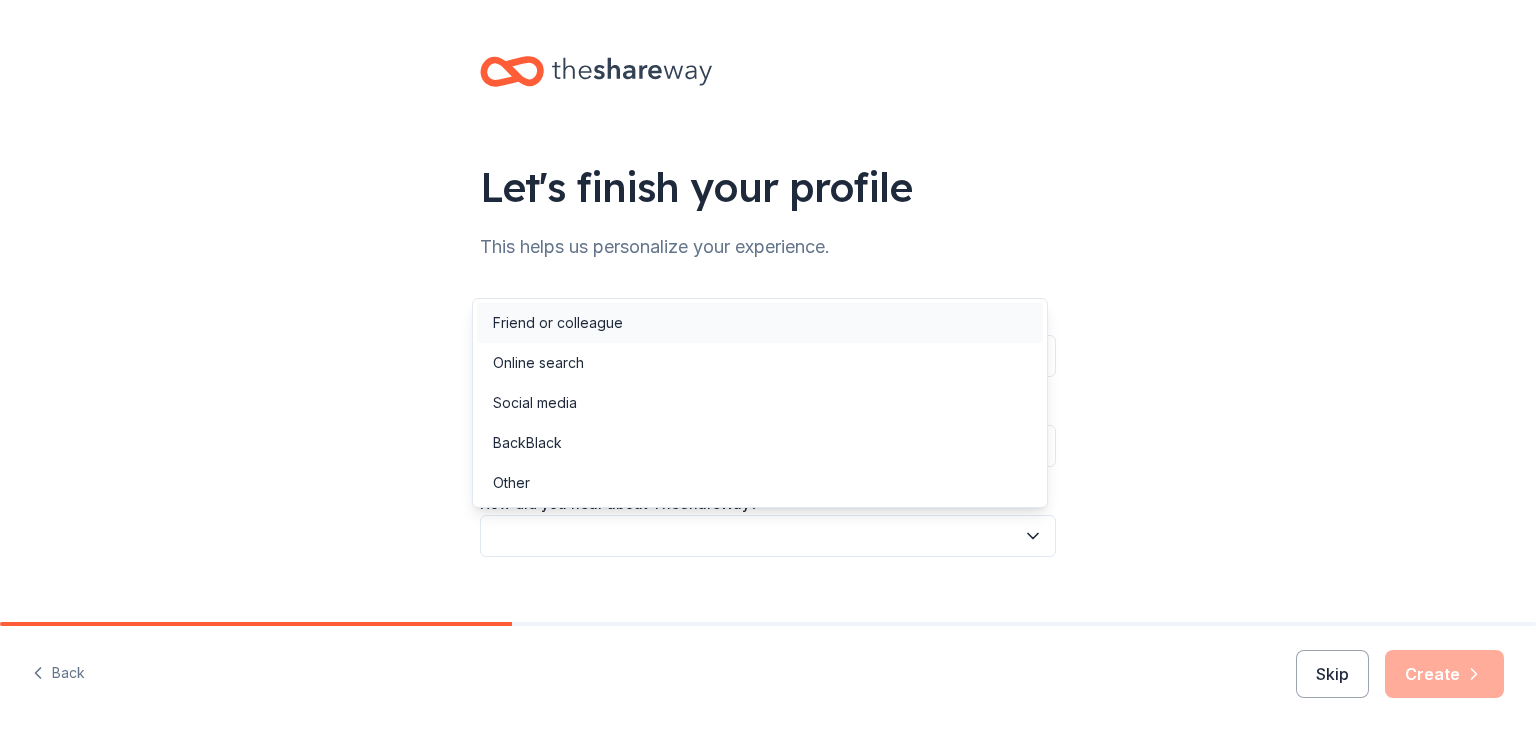 click on "Friend or colleague" at bounding box center (558, 323) 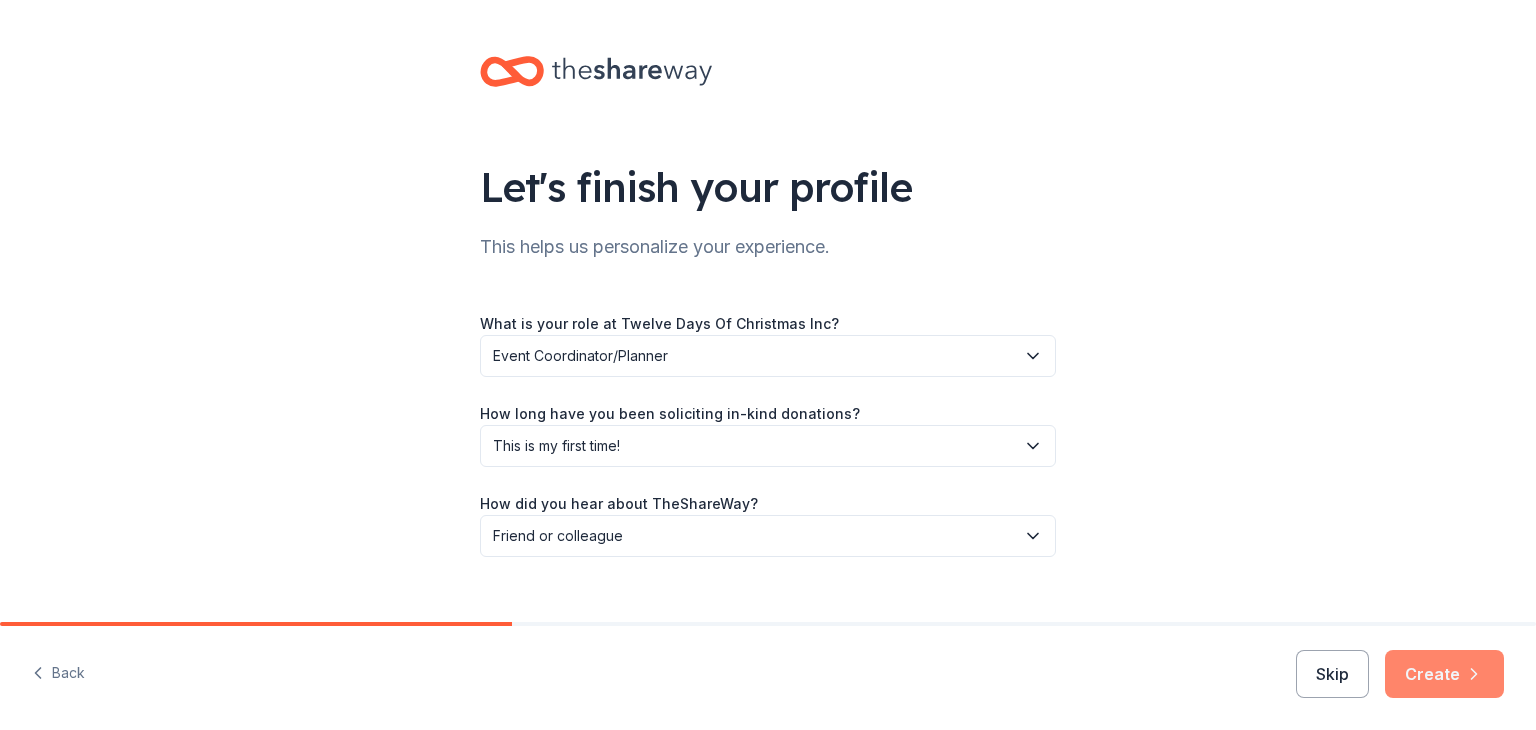 click on "Create" at bounding box center [1444, 674] 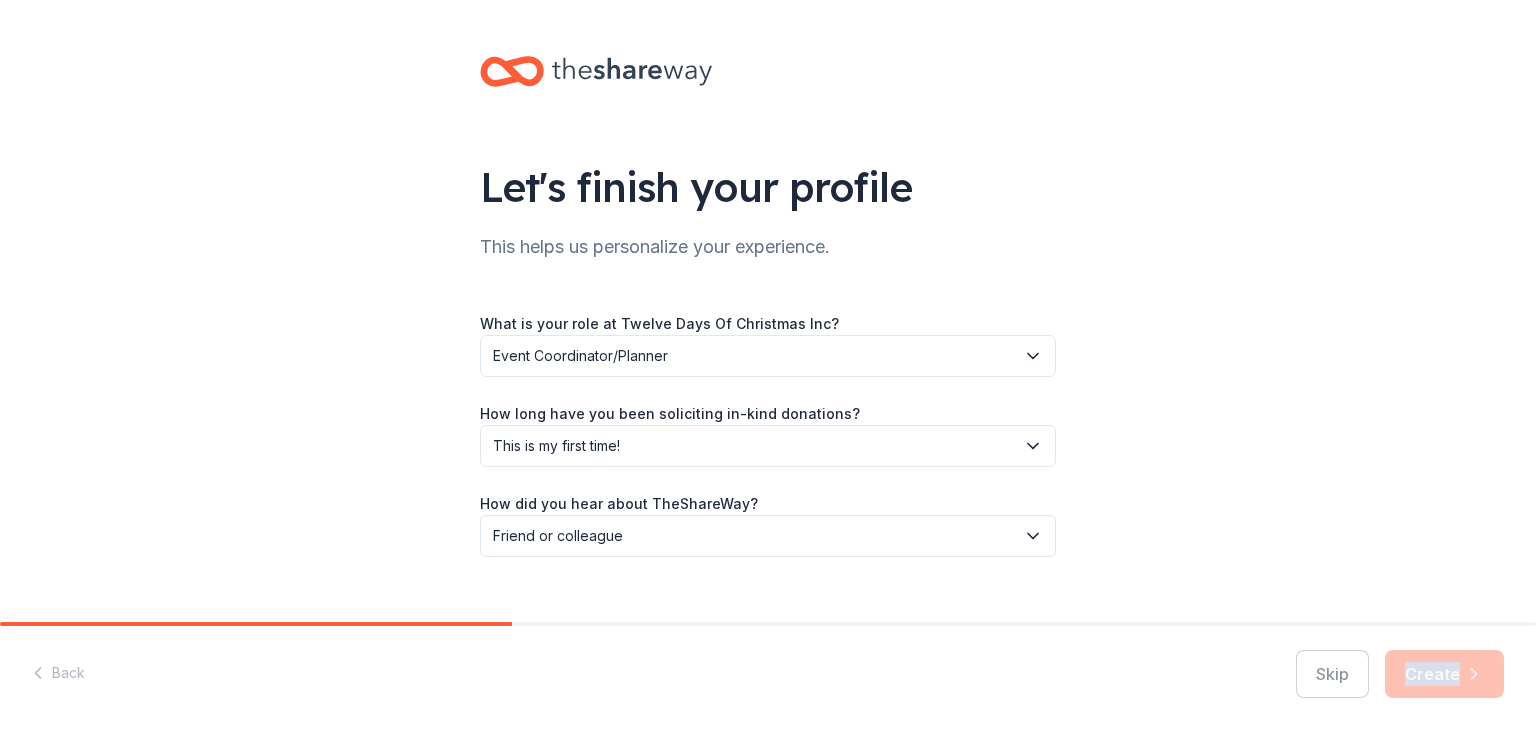 click on "Skip Create" at bounding box center (1400, 674) 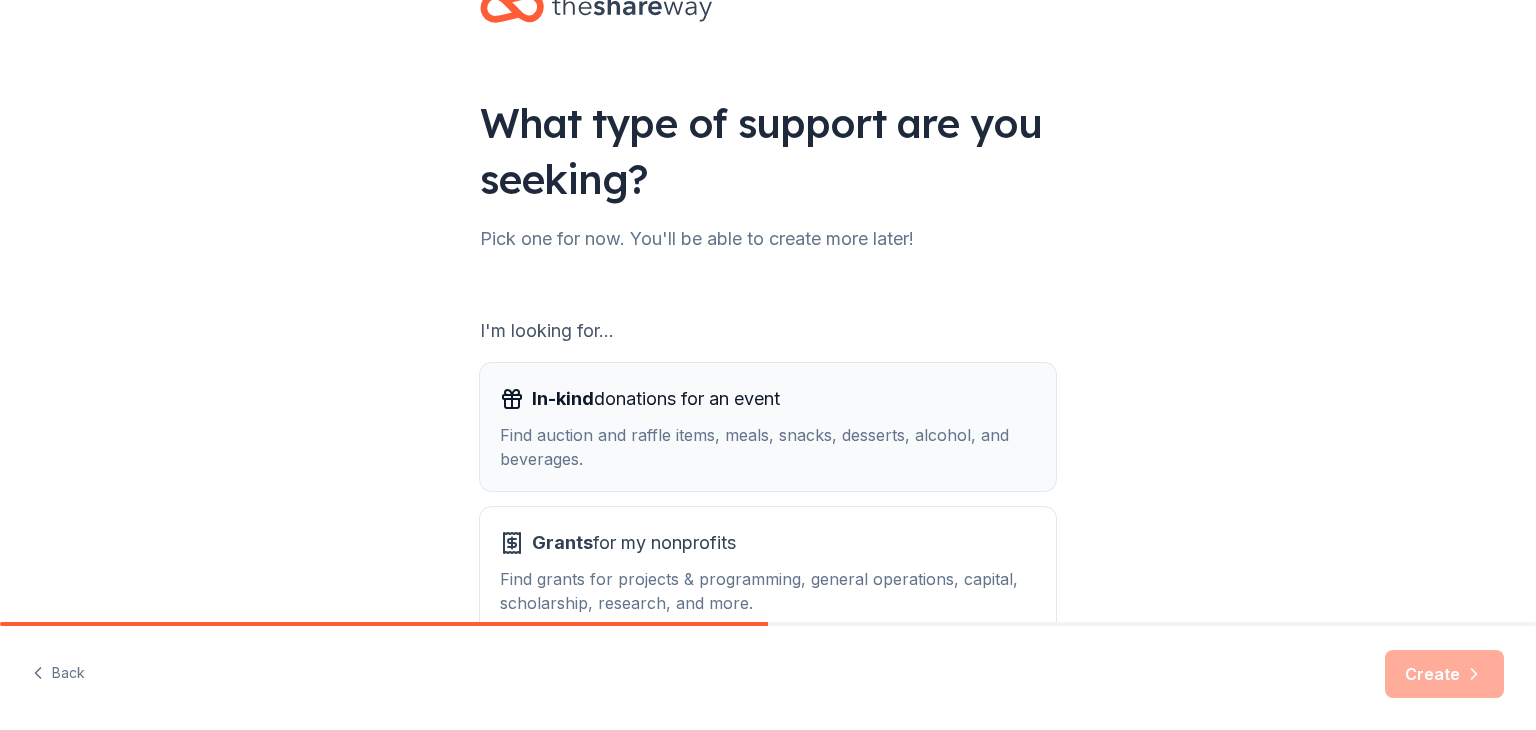 scroll, scrollTop: 100, scrollLeft: 0, axis: vertical 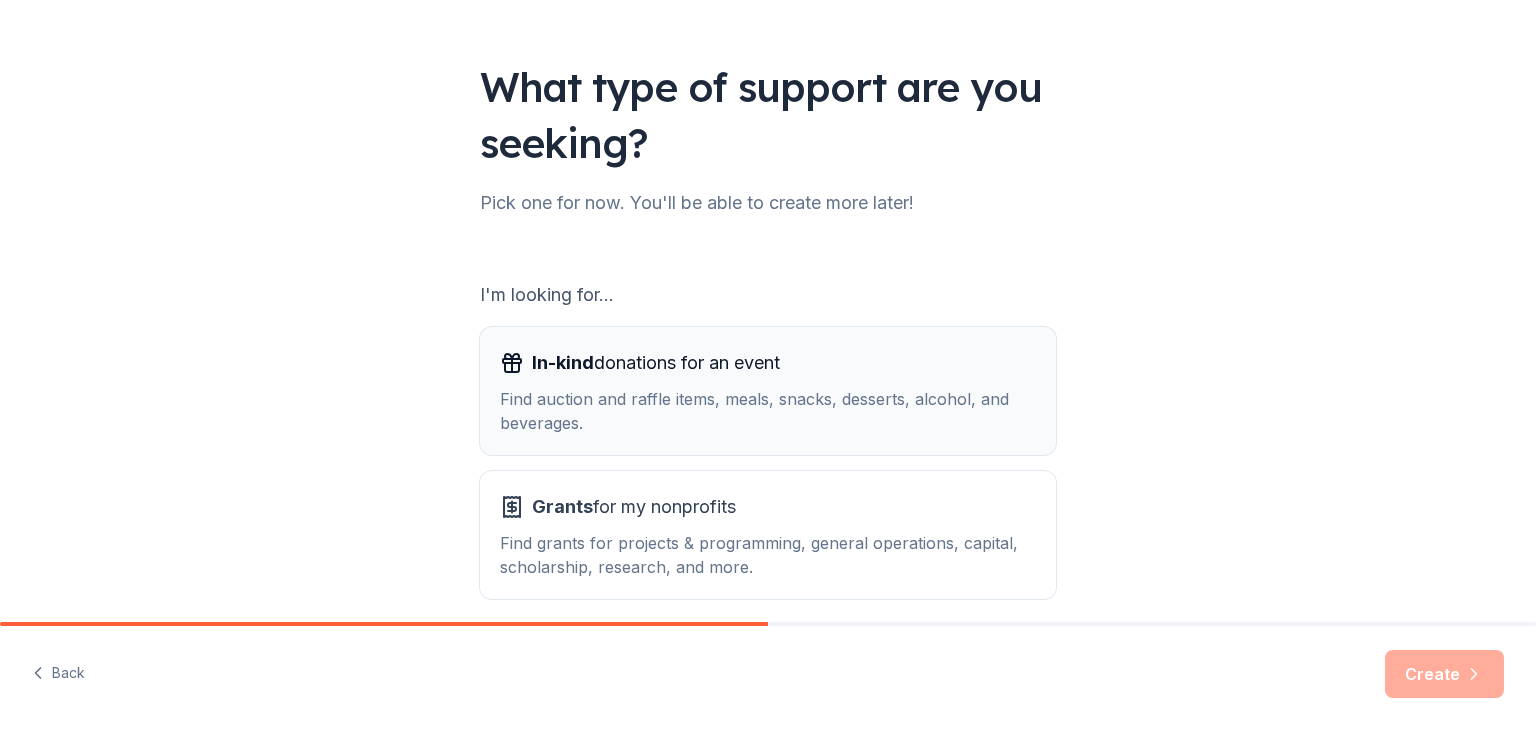 click on "In-kind  donations for an event Find auction and raffle items, meals, snacks, desserts, alcohol, and beverages." at bounding box center [768, 391] 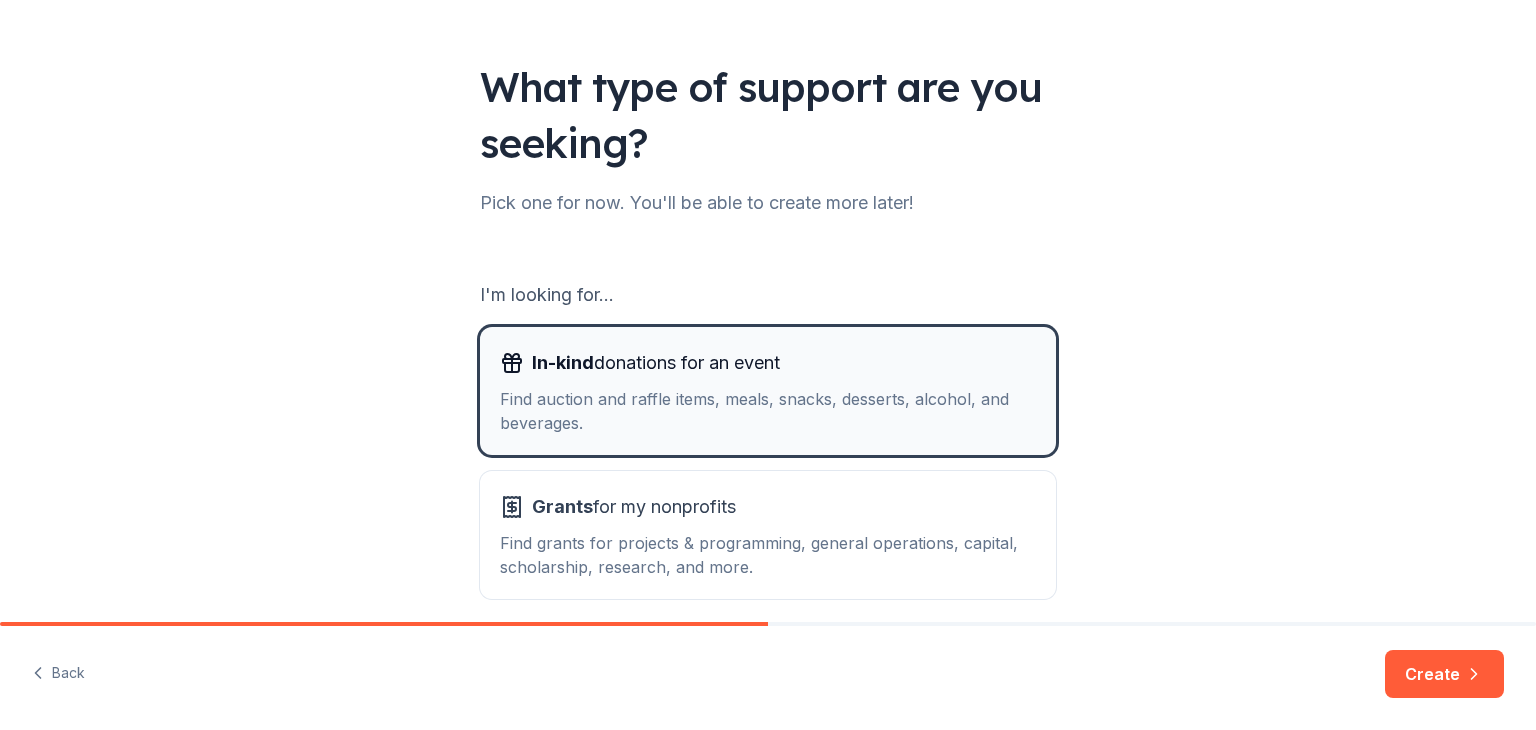 click on "In-kind  donations for an event Find auction and raffle items, meals, snacks, desserts, alcohol, and beverages." at bounding box center (768, 391) 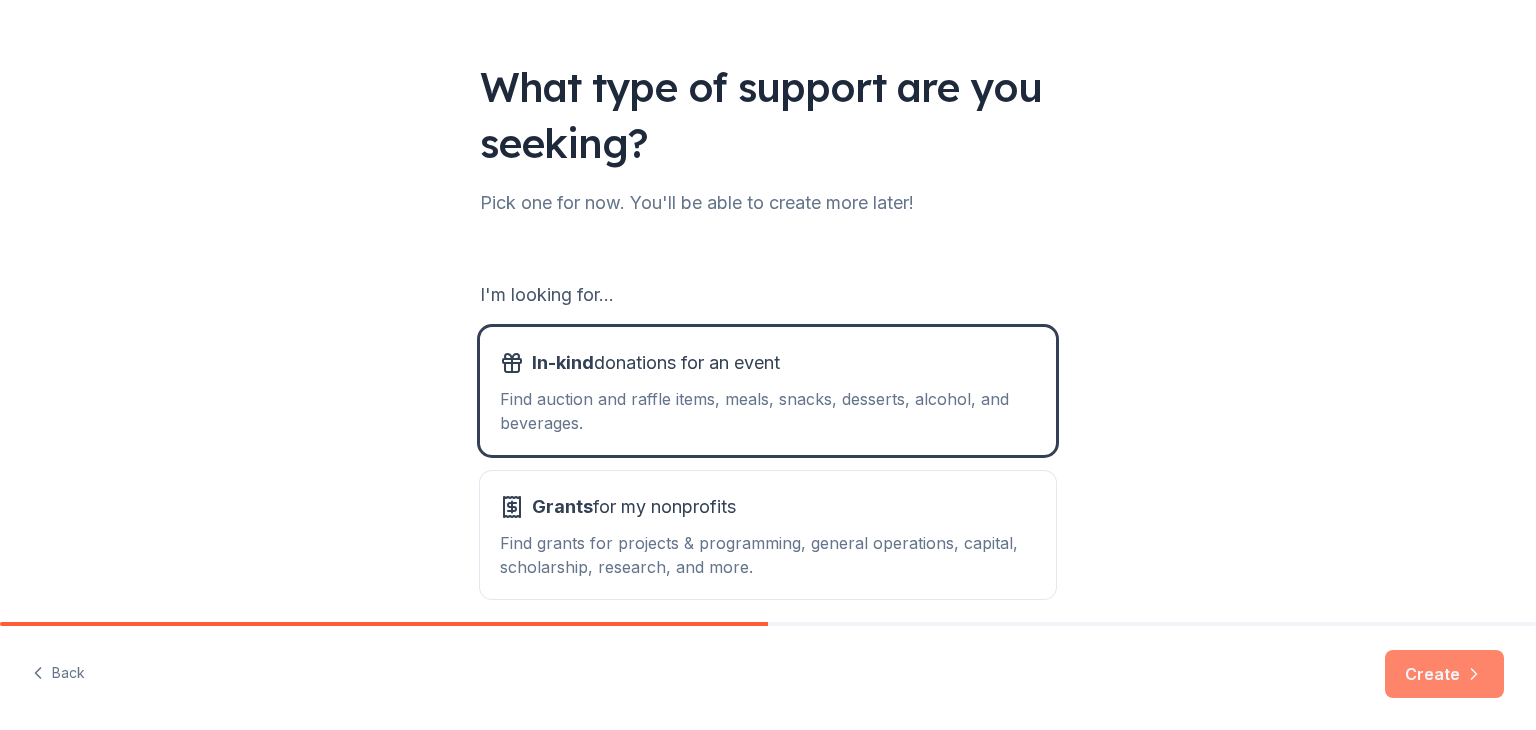 click on "Create" at bounding box center [1444, 674] 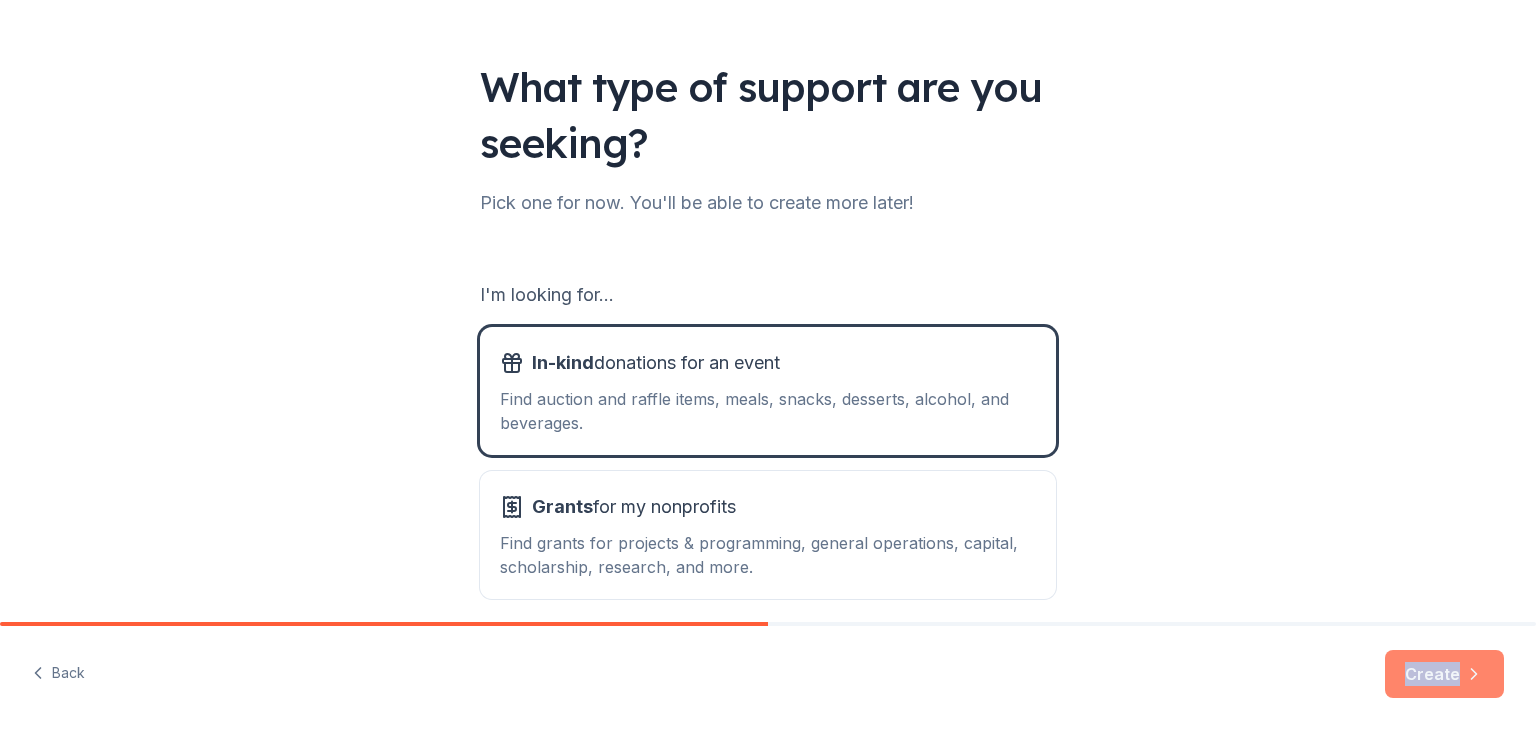 click on "Create" at bounding box center [1444, 674] 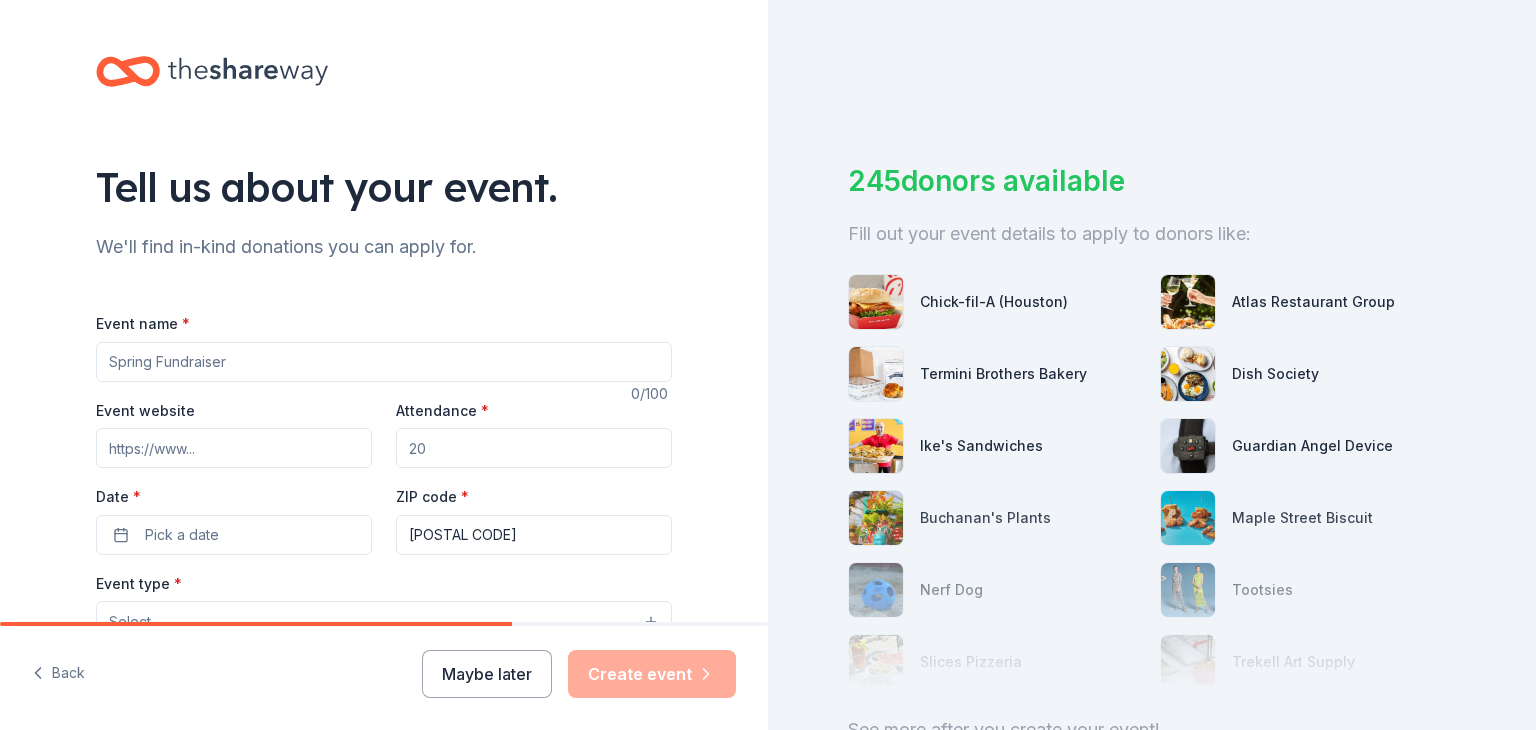 click on "Event name *" at bounding box center (384, 362) 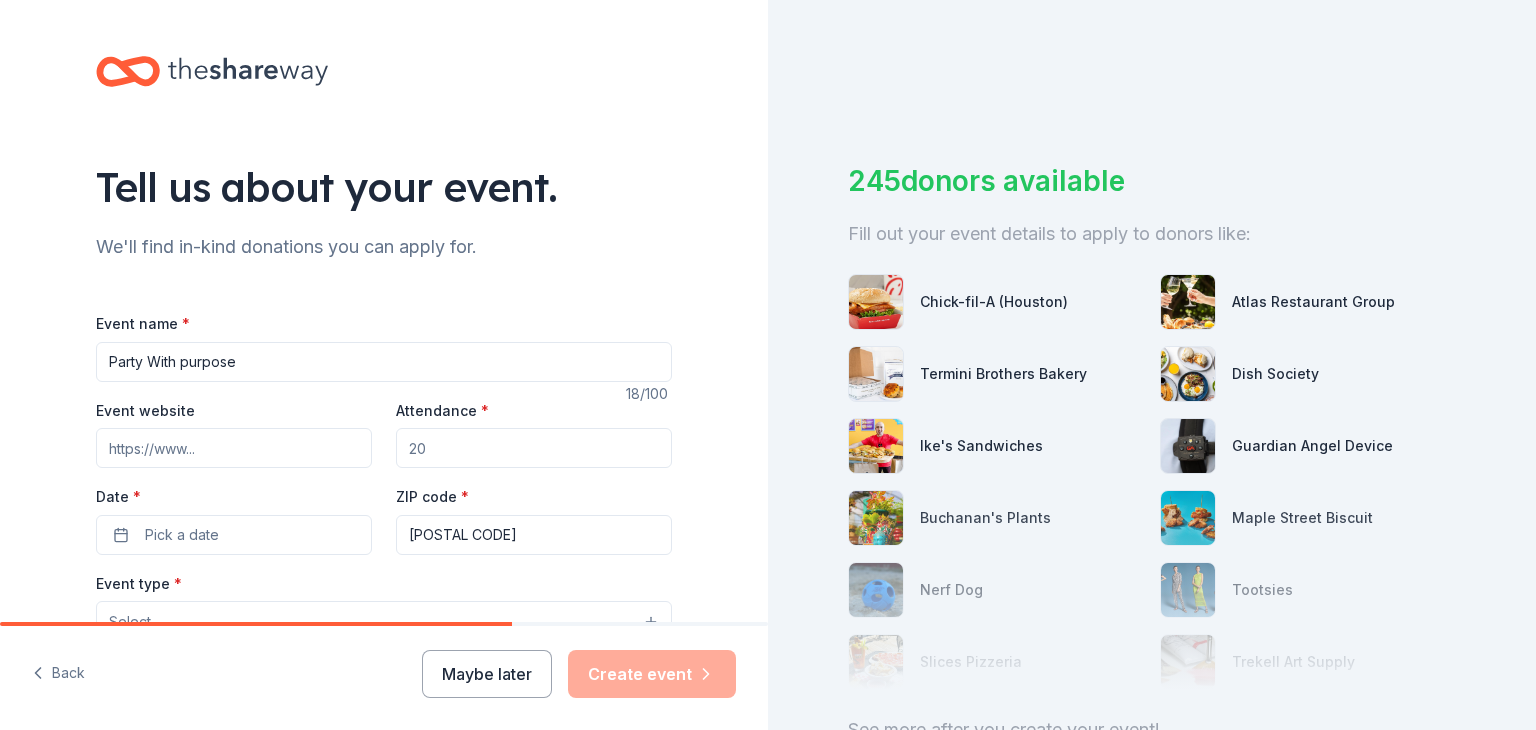 click on "Party With purpose" at bounding box center (384, 362) 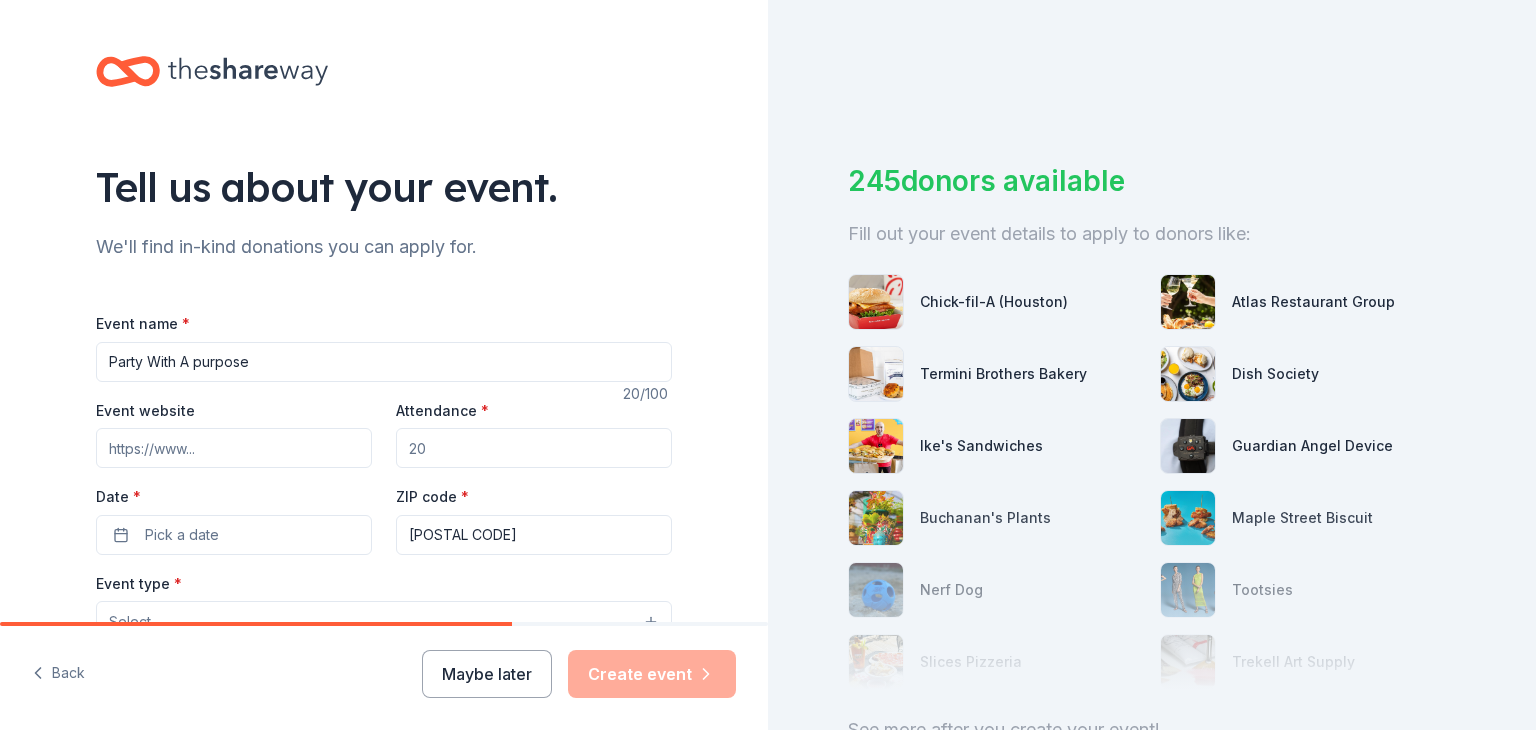 click on "Party With A purpose" at bounding box center [384, 362] 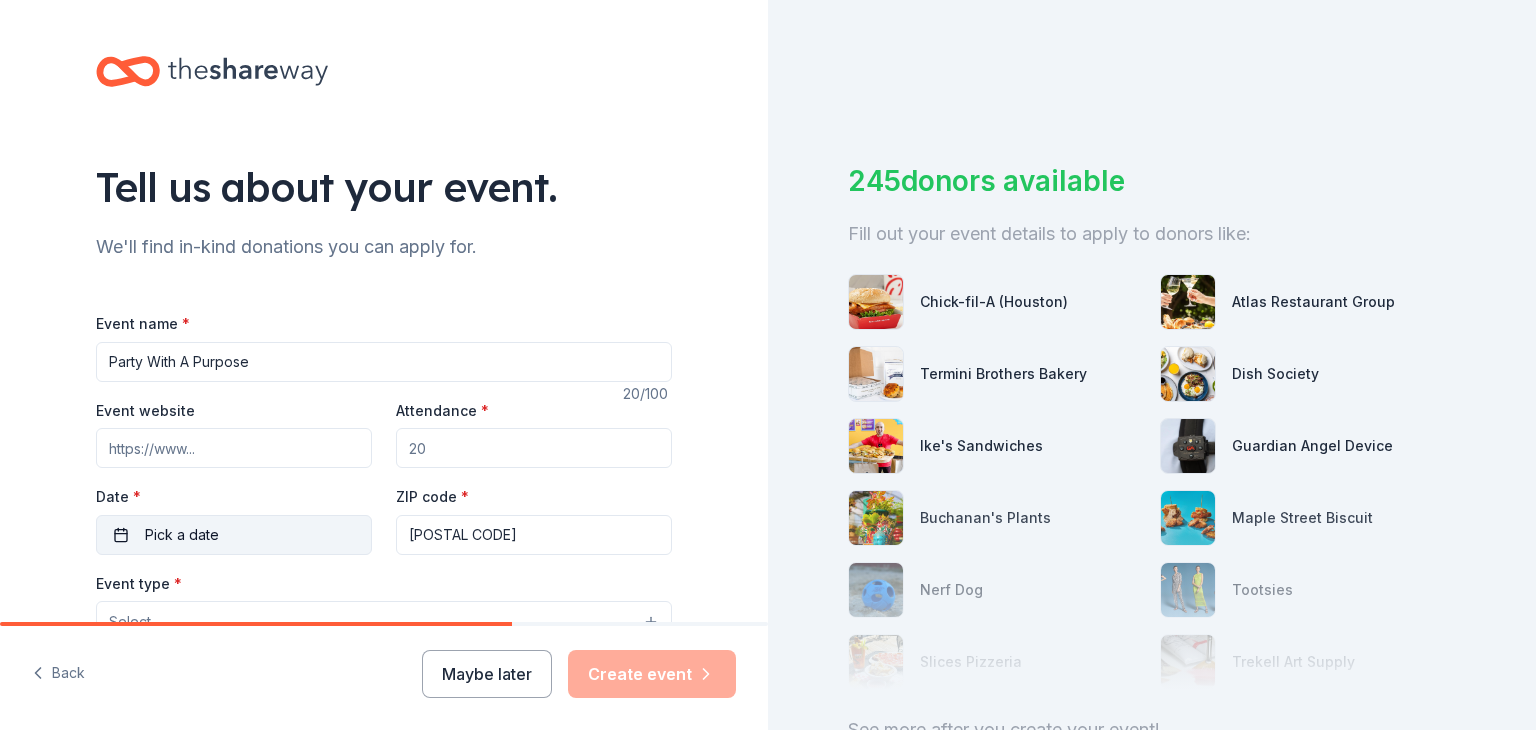 type on "Party With A Purpose" 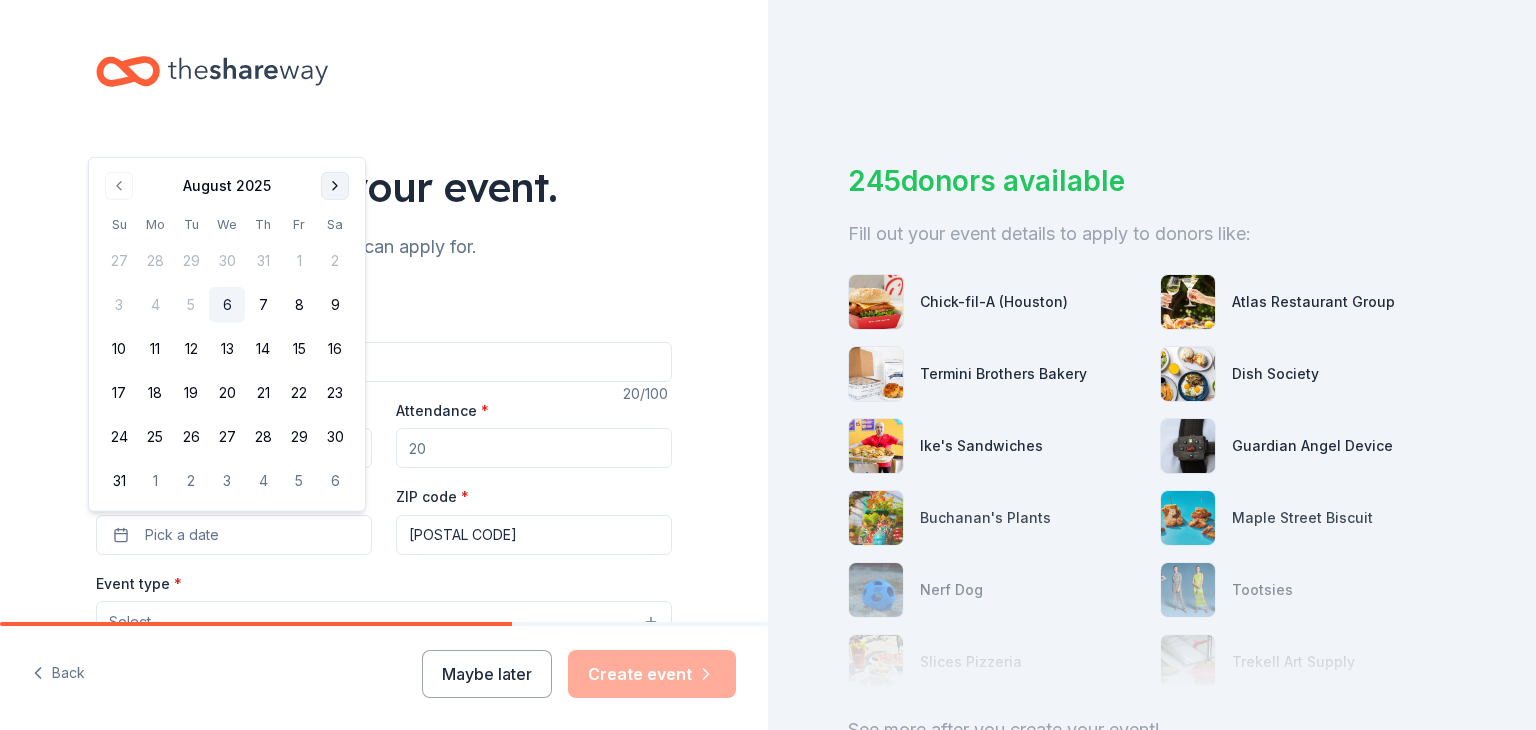 click at bounding box center (335, 186) 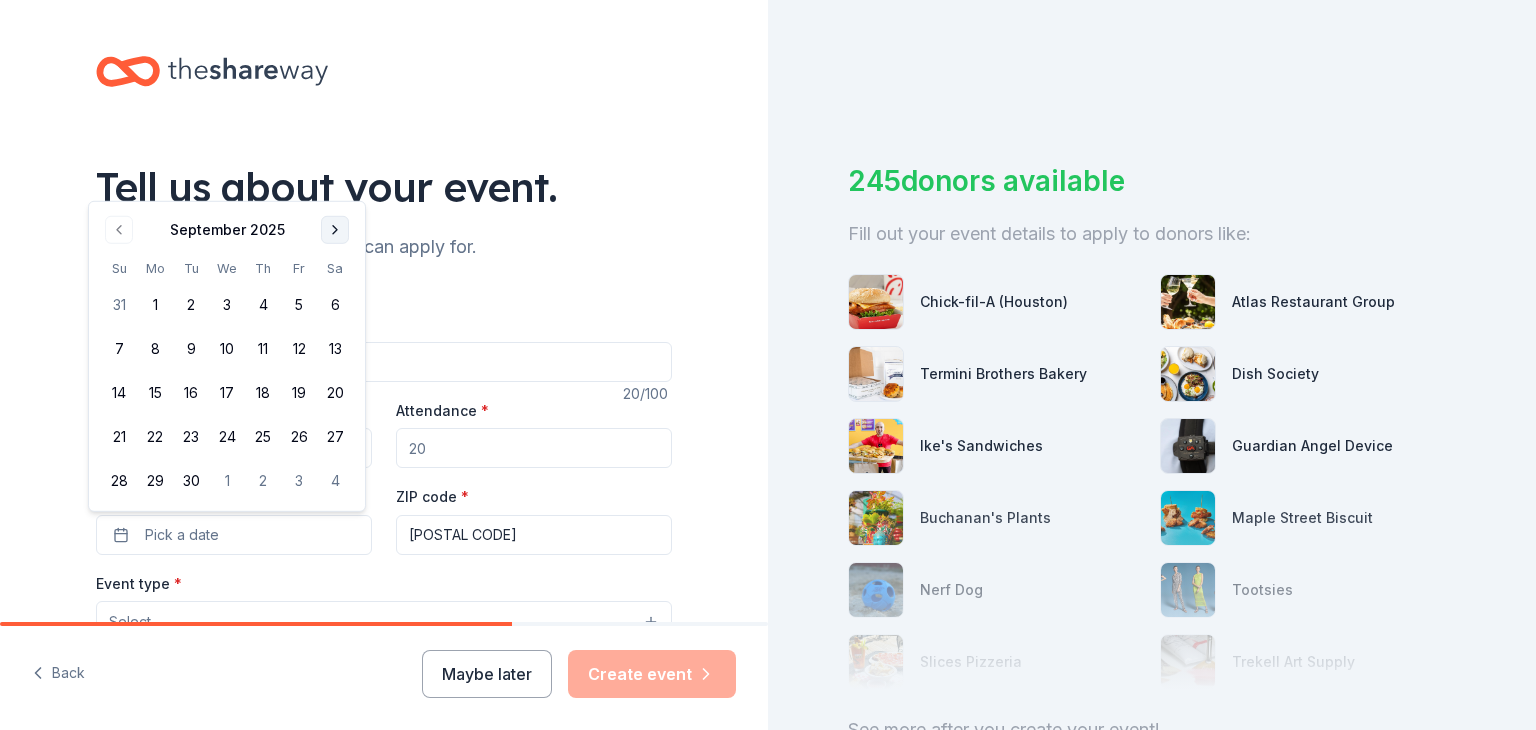 click at bounding box center [335, 230] 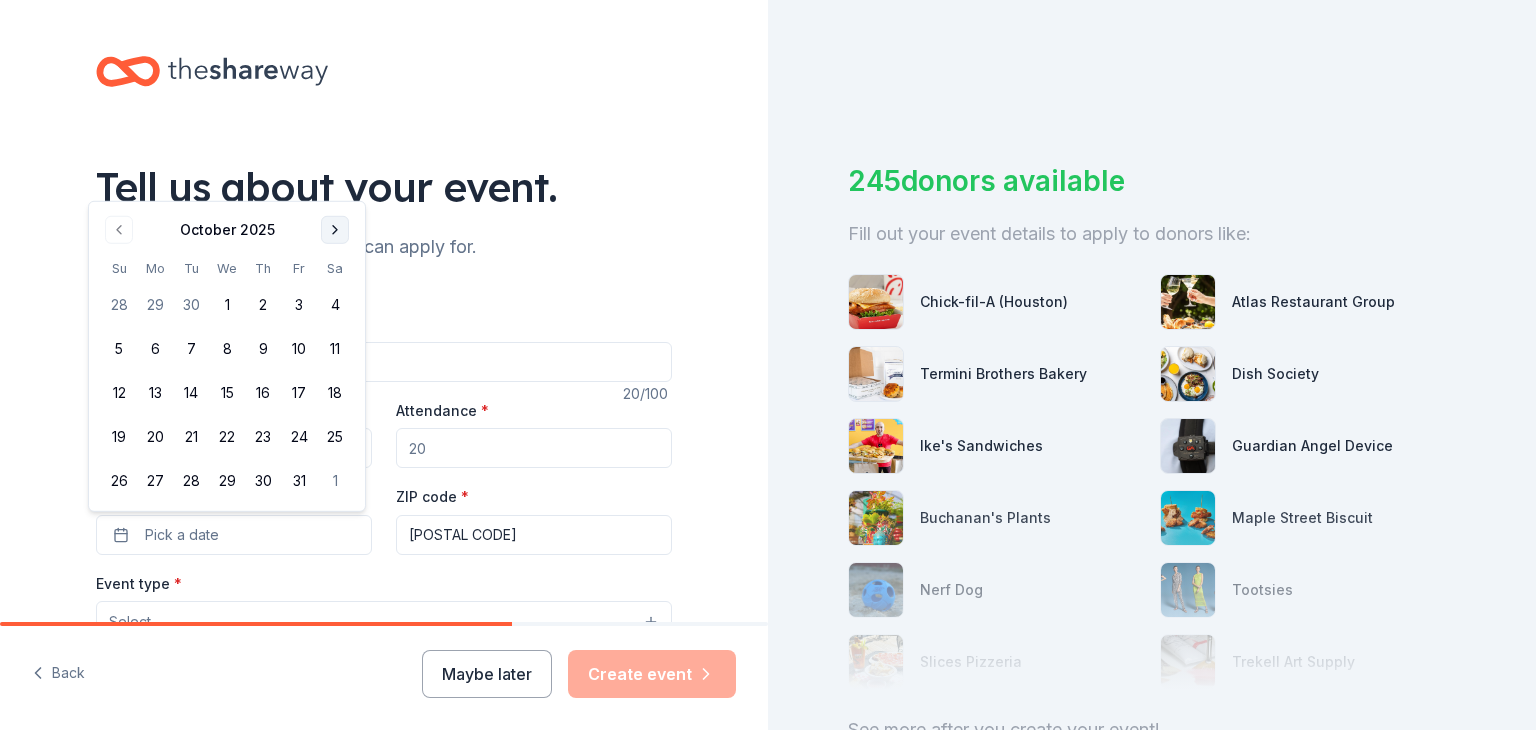 click at bounding box center [335, 230] 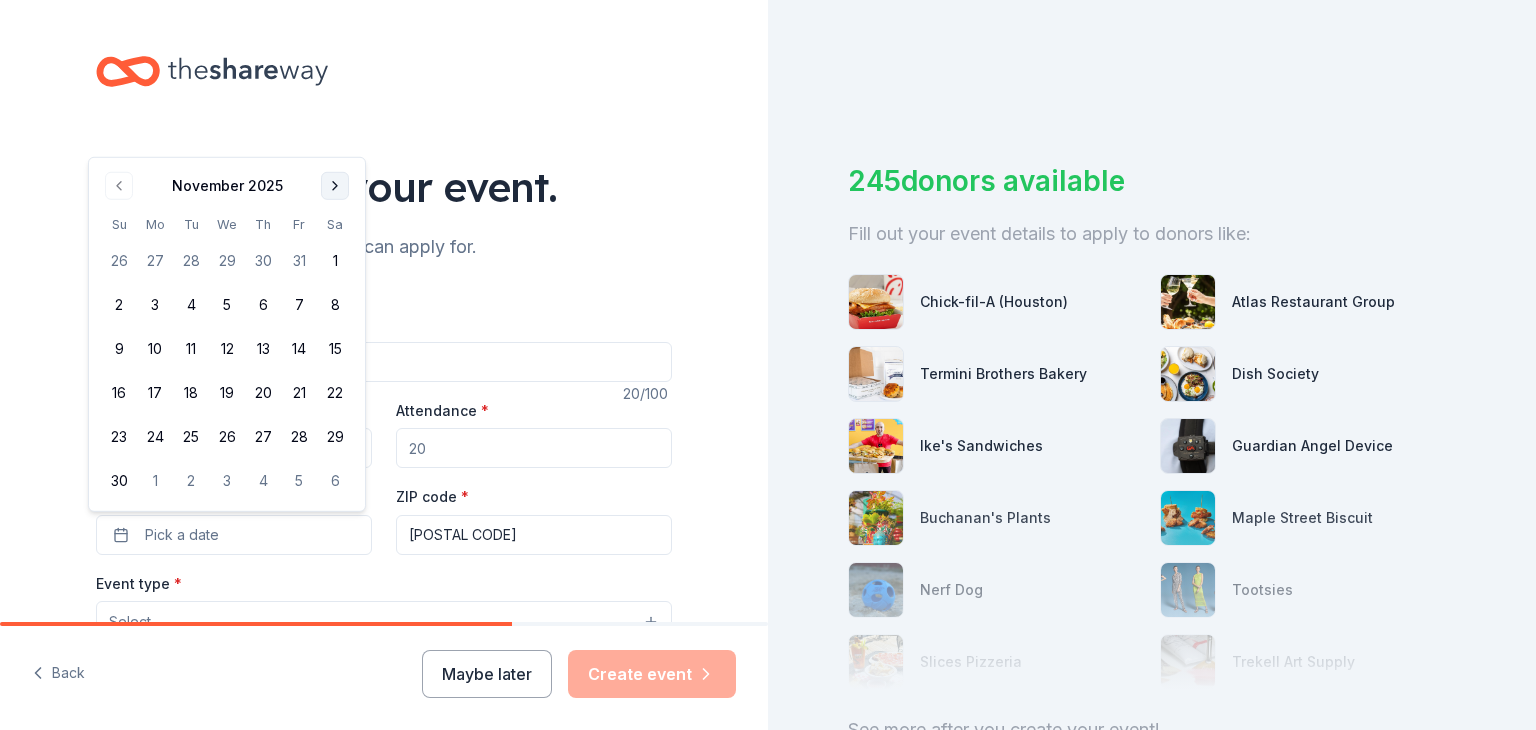 click at bounding box center [335, 186] 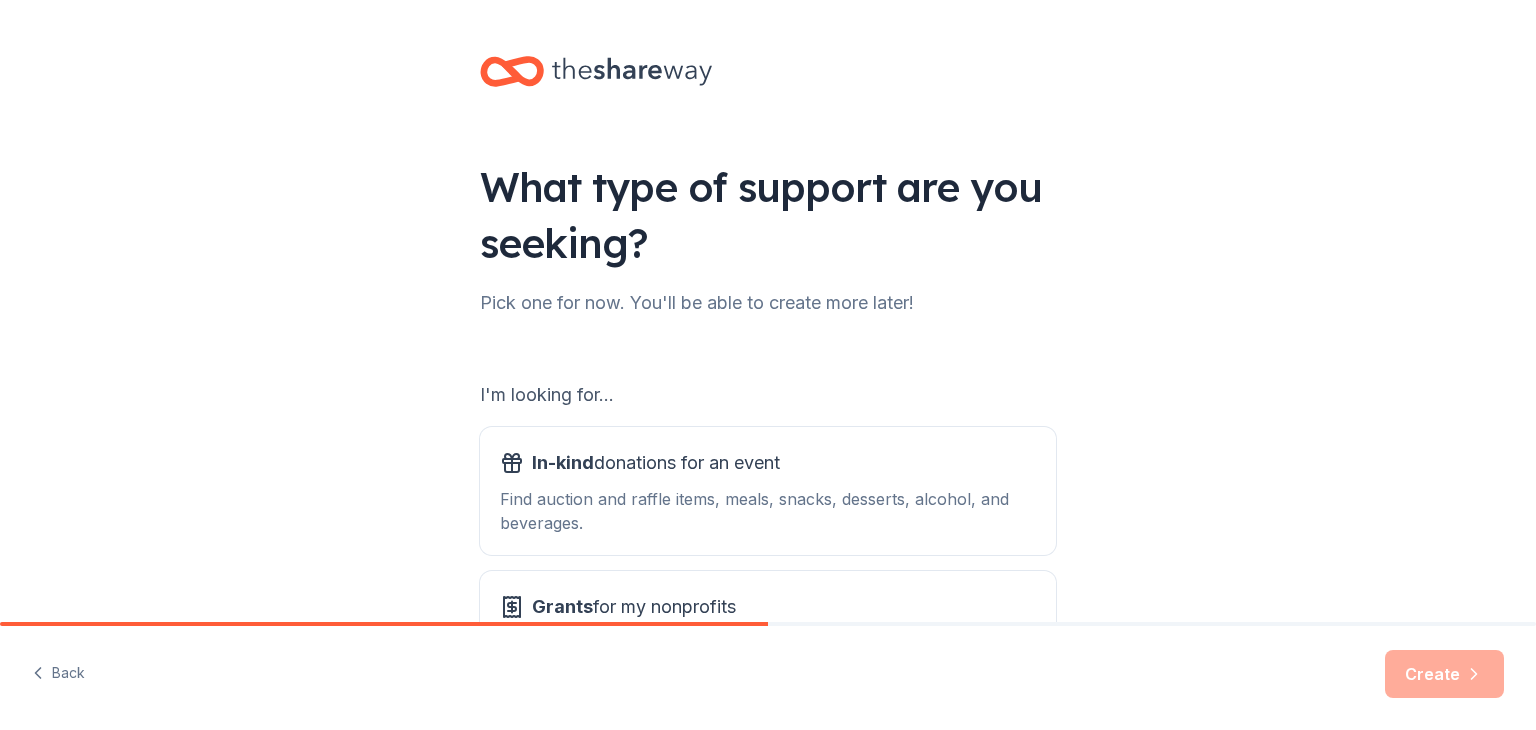 scroll, scrollTop: 0, scrollLeft: 0, axis: both 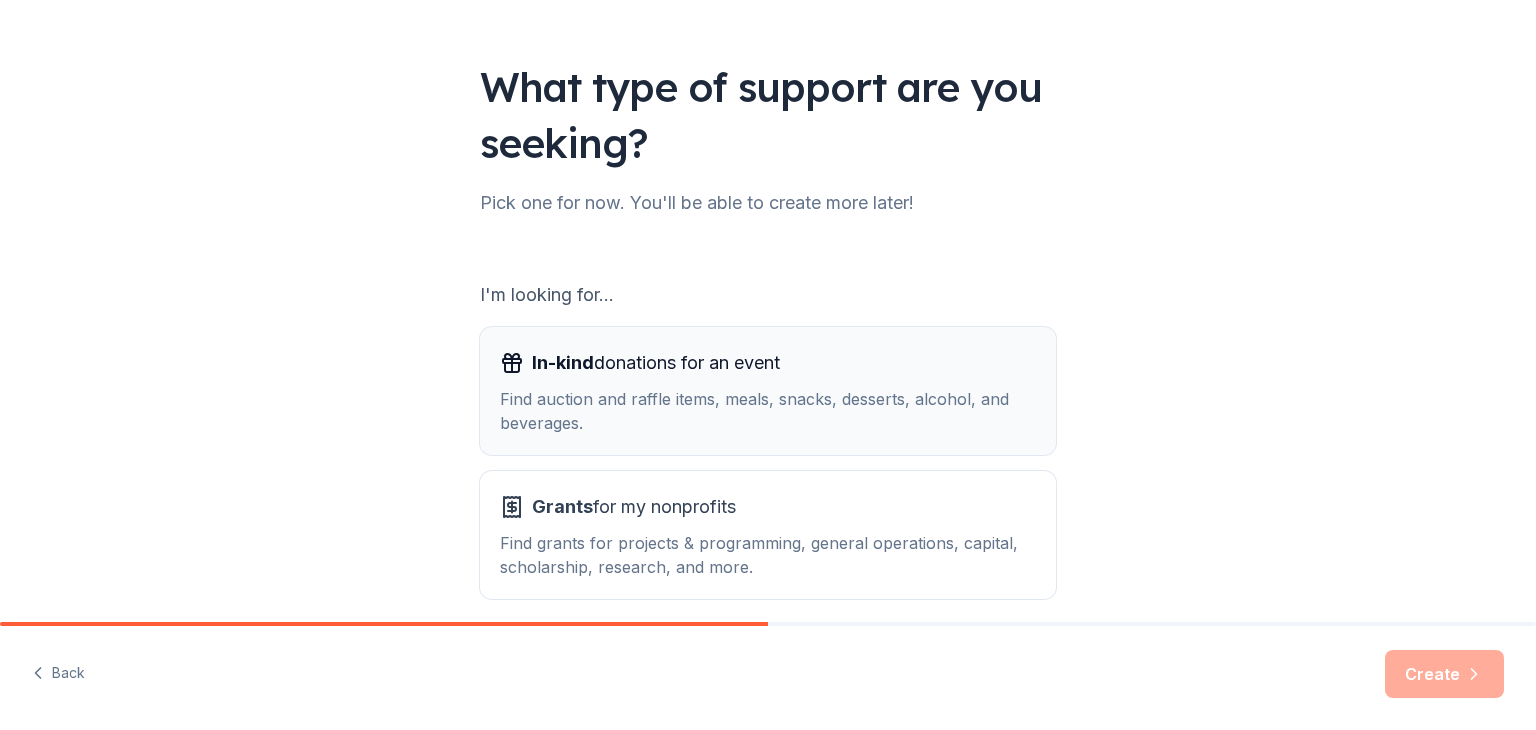 click on "In-kind  donations for an event" at bounding box center [768, 363] 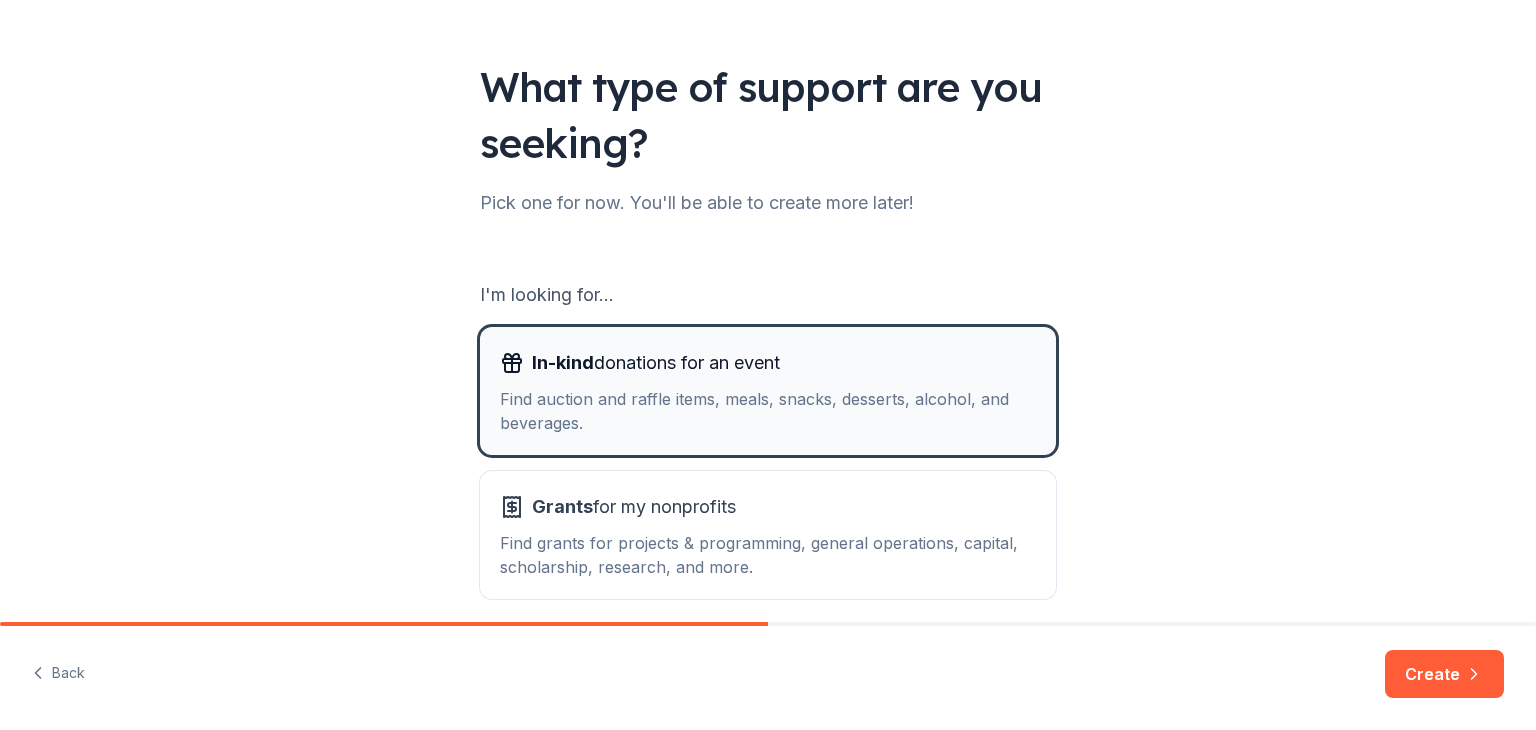 click on "In-kind  donations for an event" at bounding box center (768, 363) 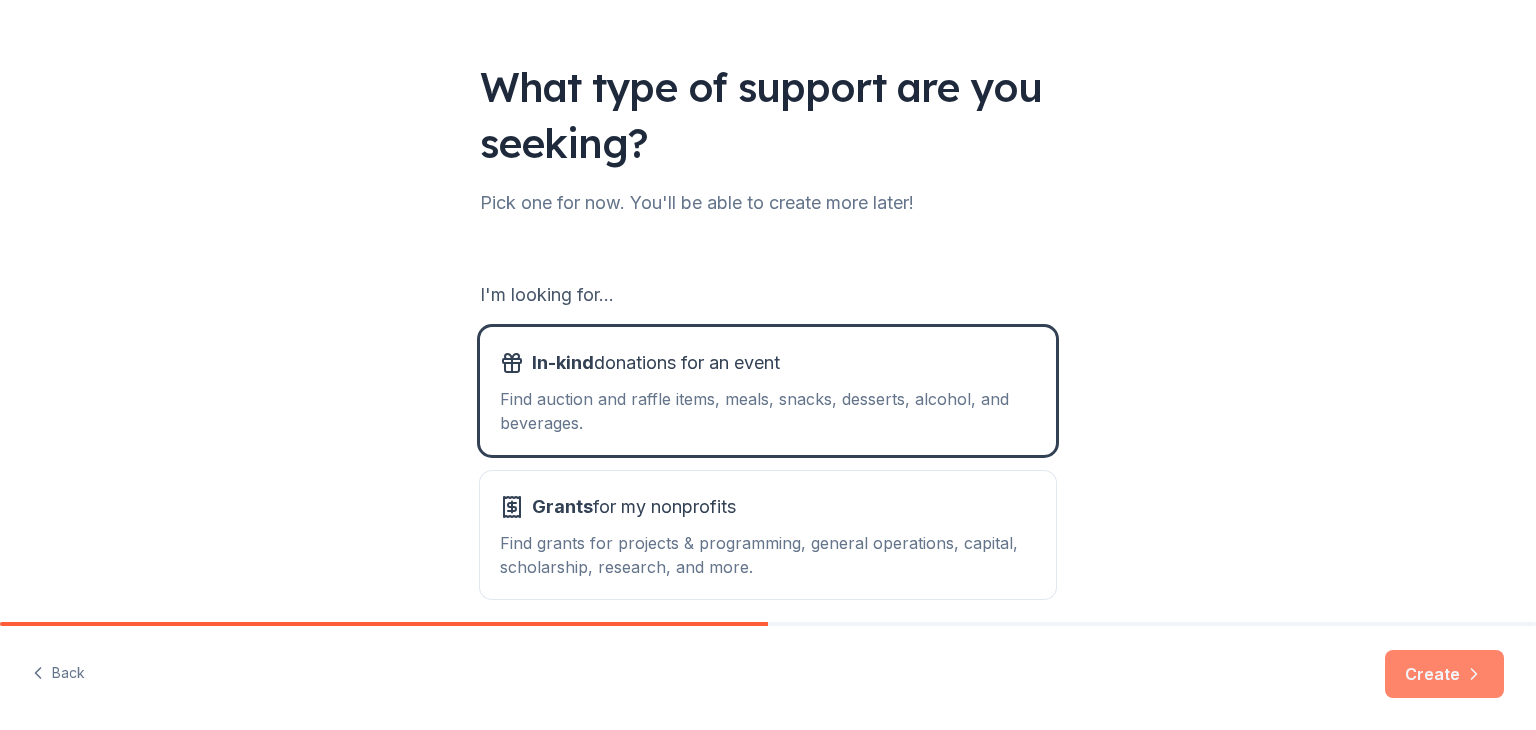 click on "Create" at bounding box center [1444, 674] 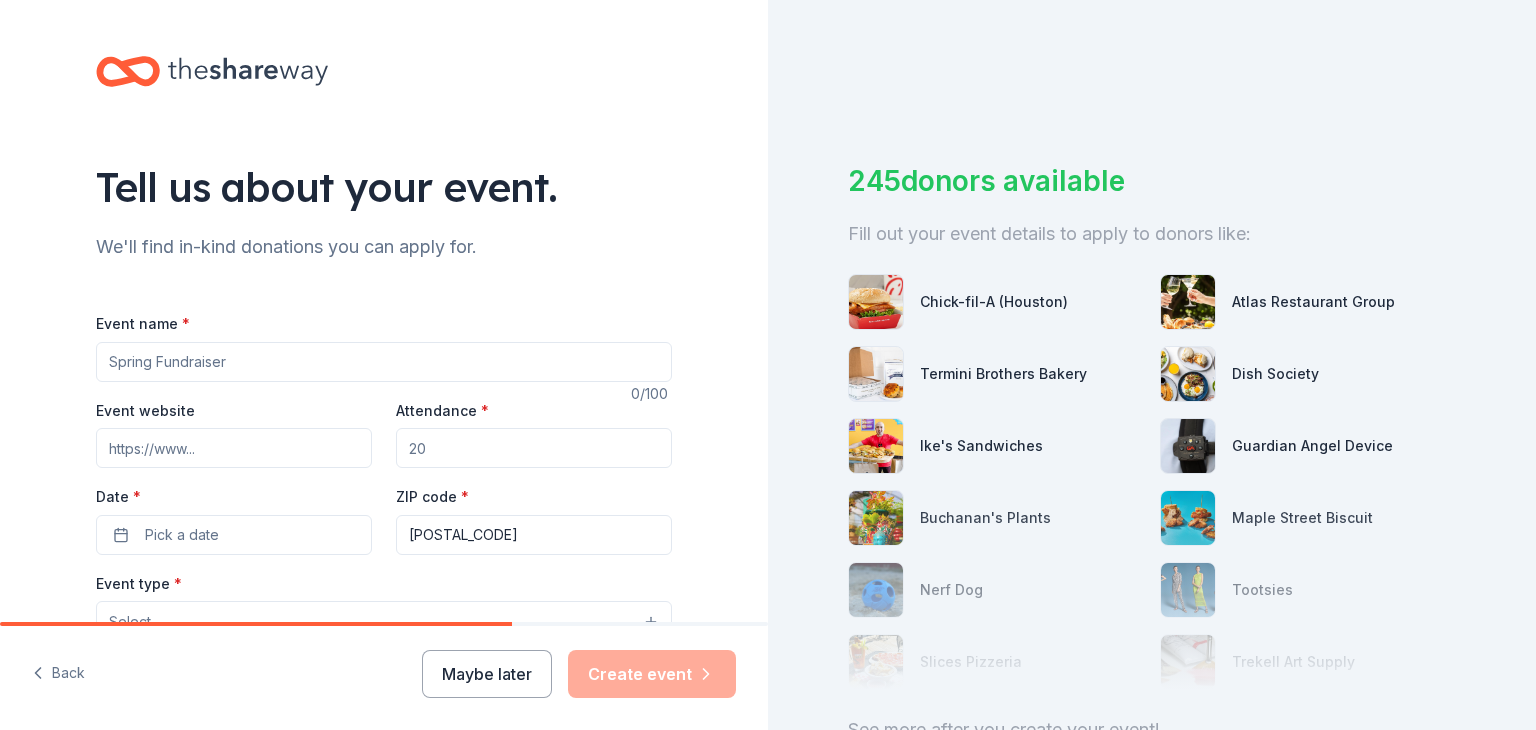 click on "Event name *" at bounding box center (384, 362) 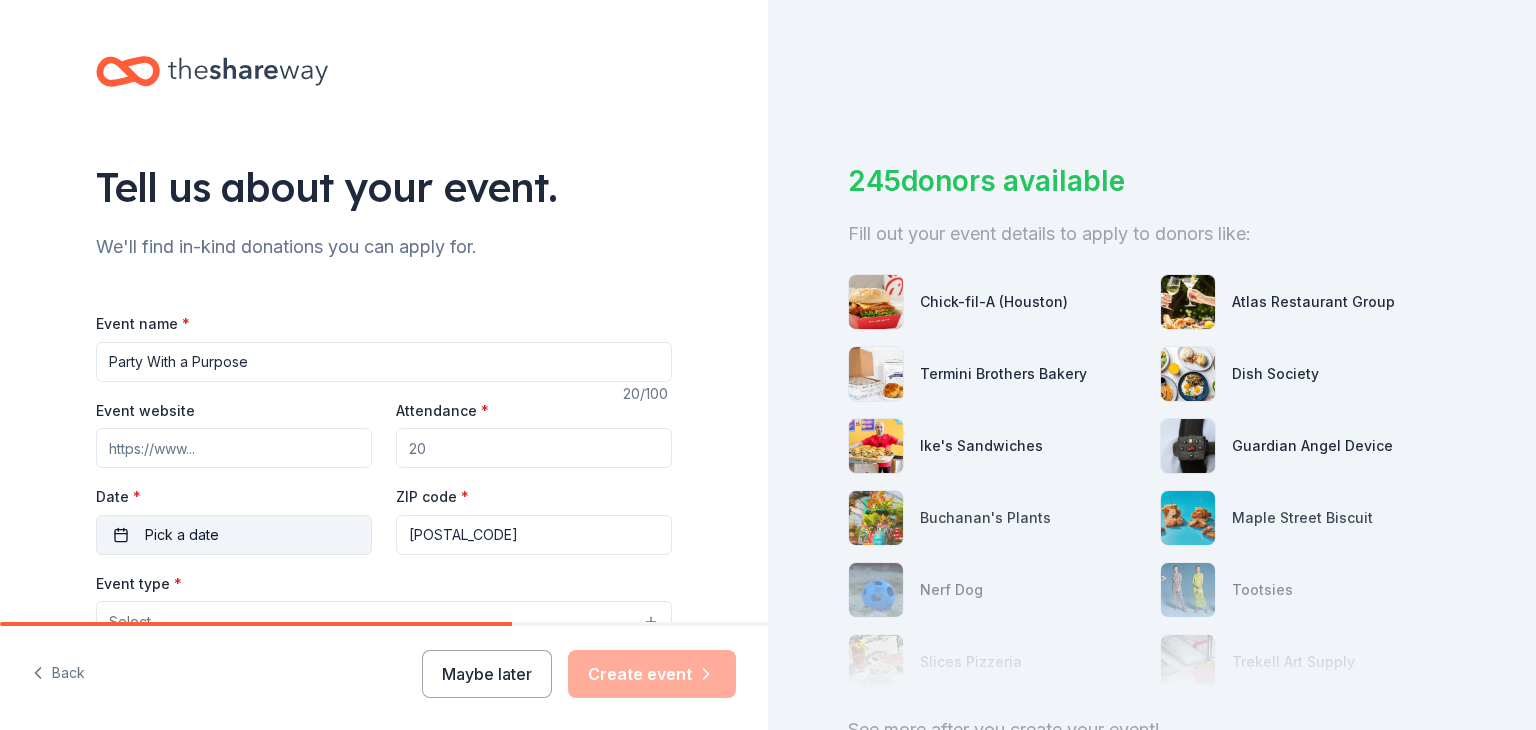 type on "Party With a Purpose" 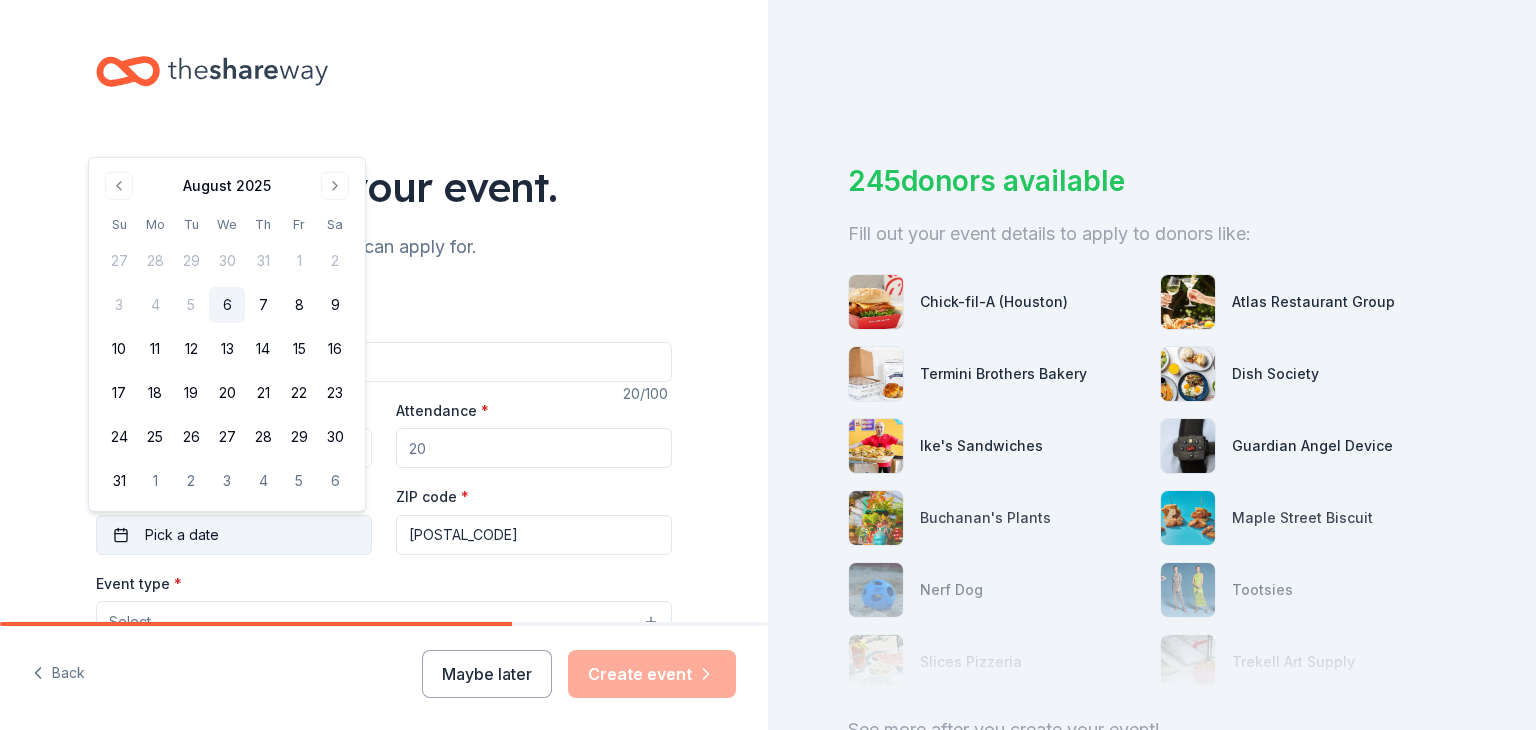 click on "Pick a date" at bounding box center [182, 535] 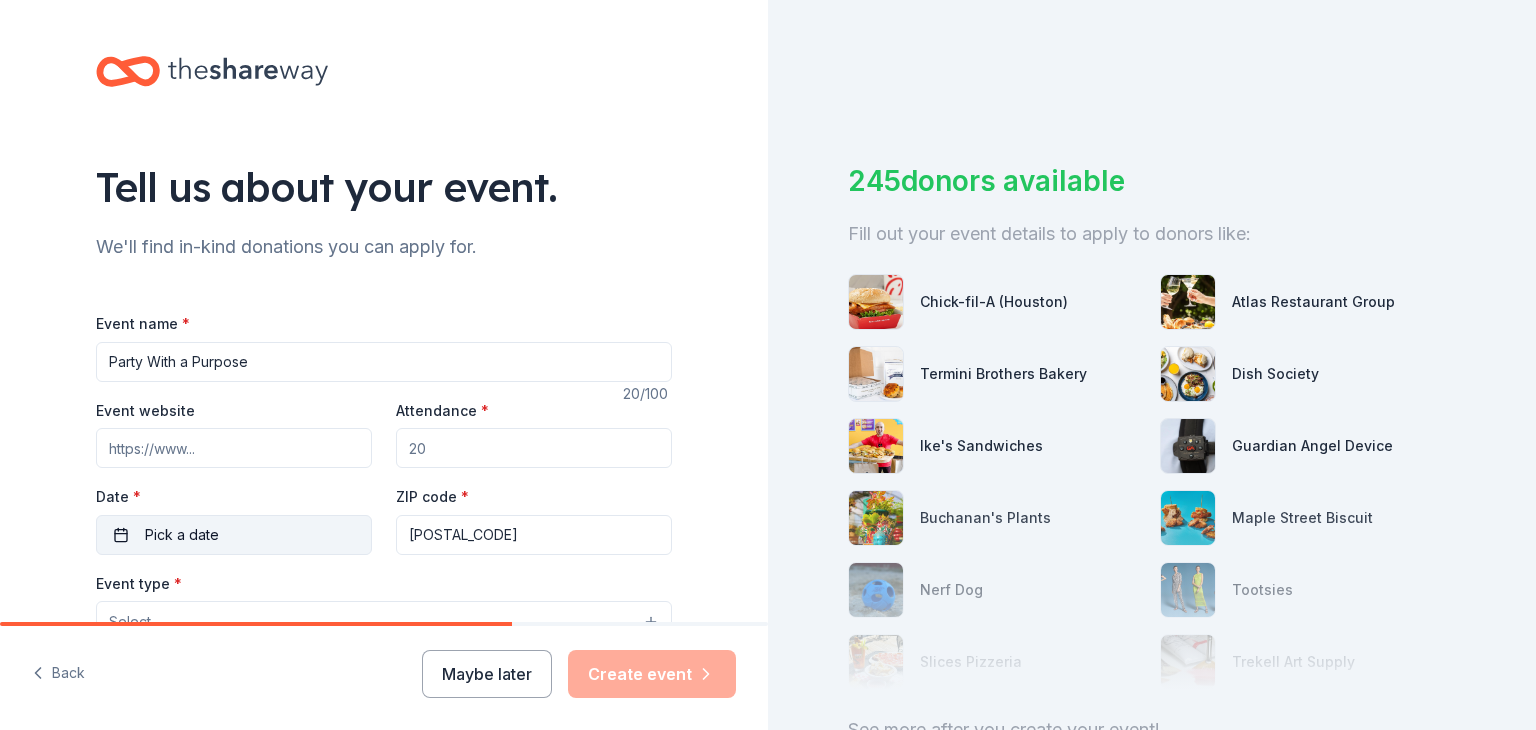 click on "Pick a date" at bounding box center [182, 535] 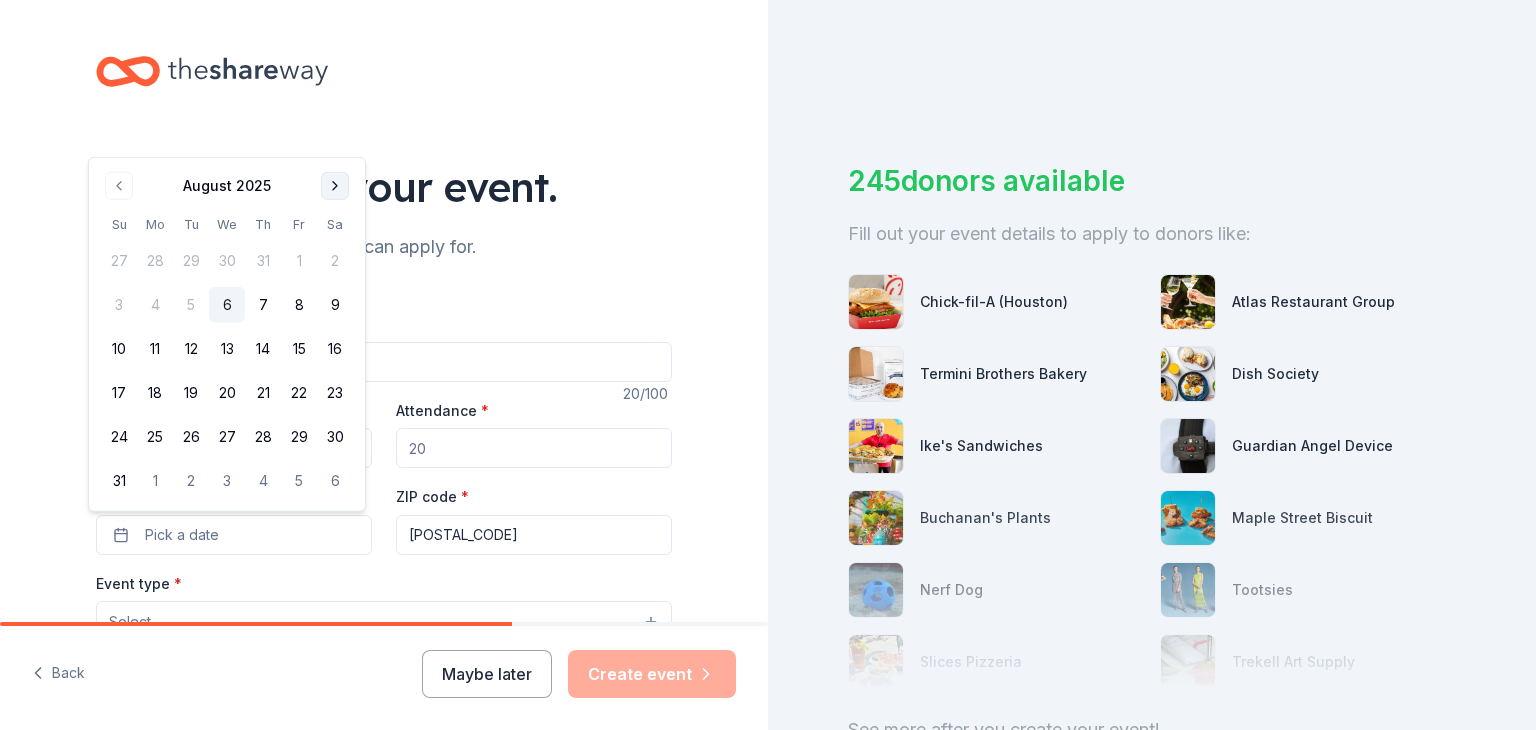 click at bounding box center [335, 186] 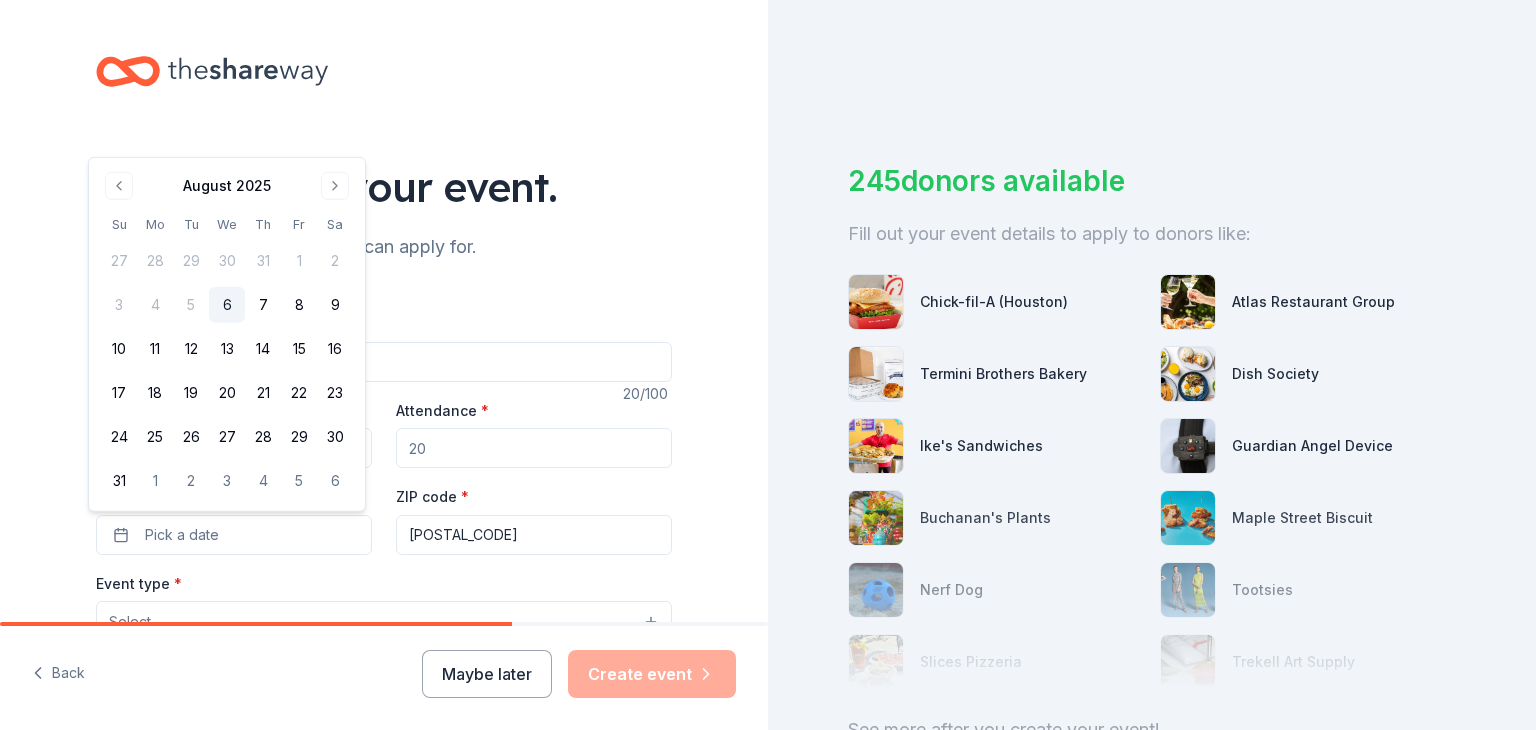 click on "Tell us about your event." at bounding box center (384, 187) 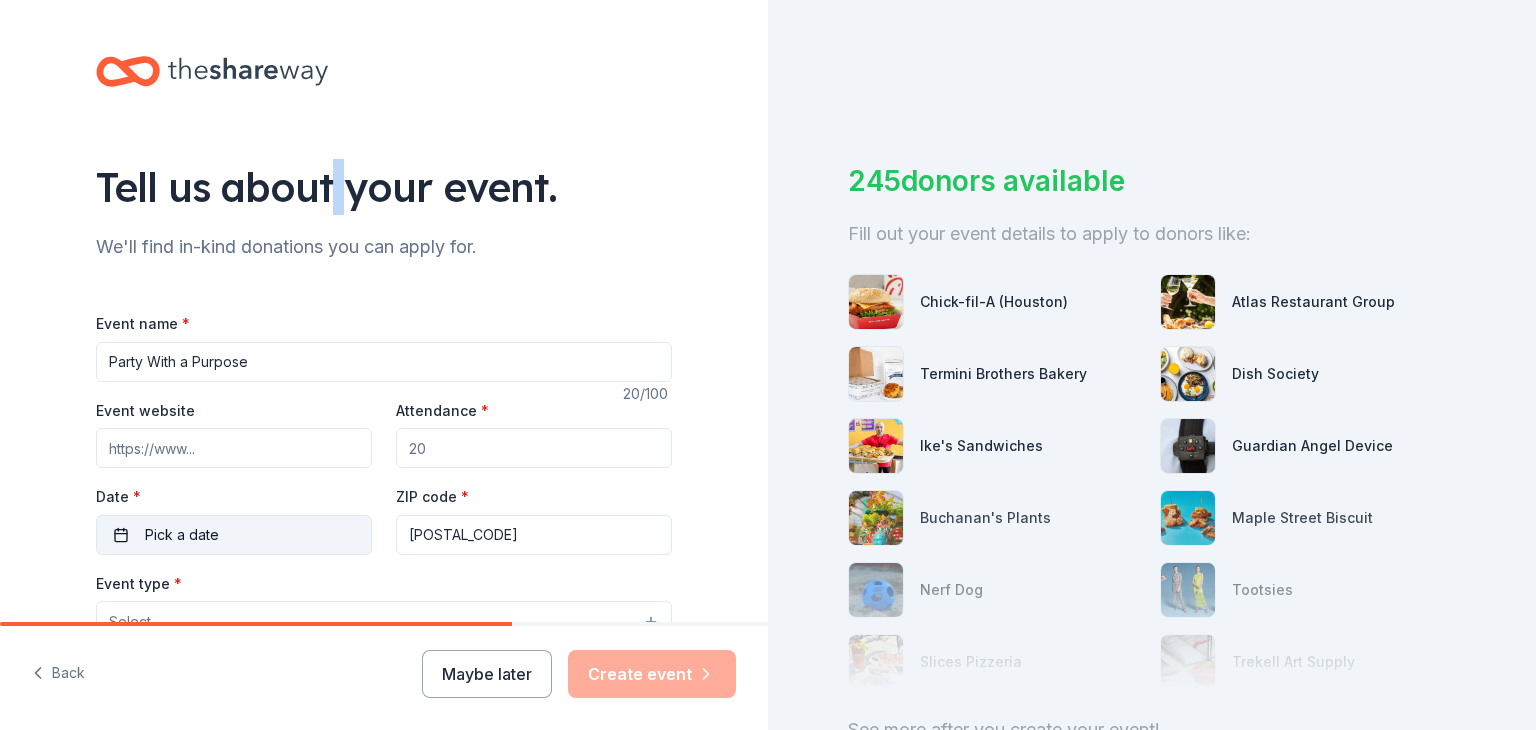 click on "Pick a date" at bounding box center [234, 535] 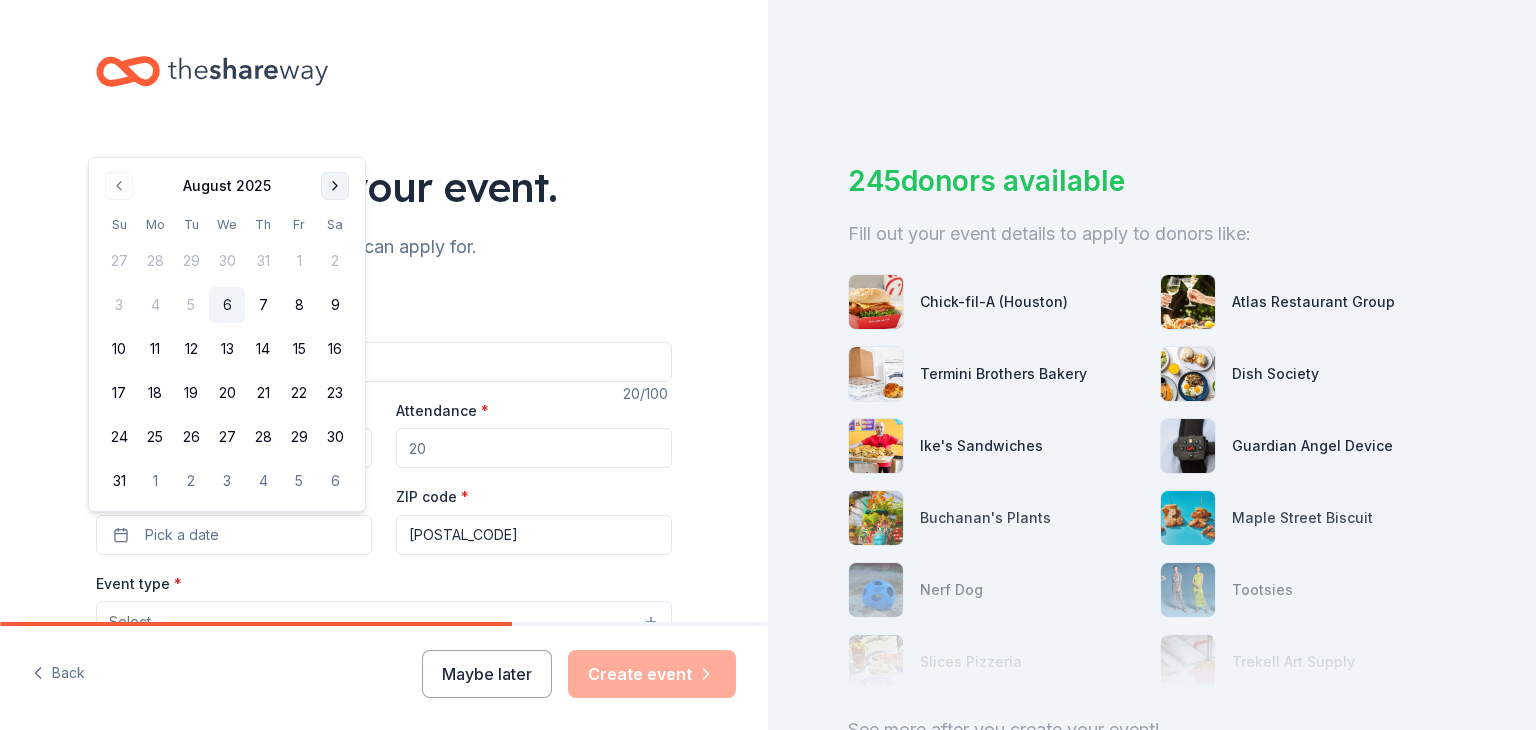 click at bounding box center [335, 186] 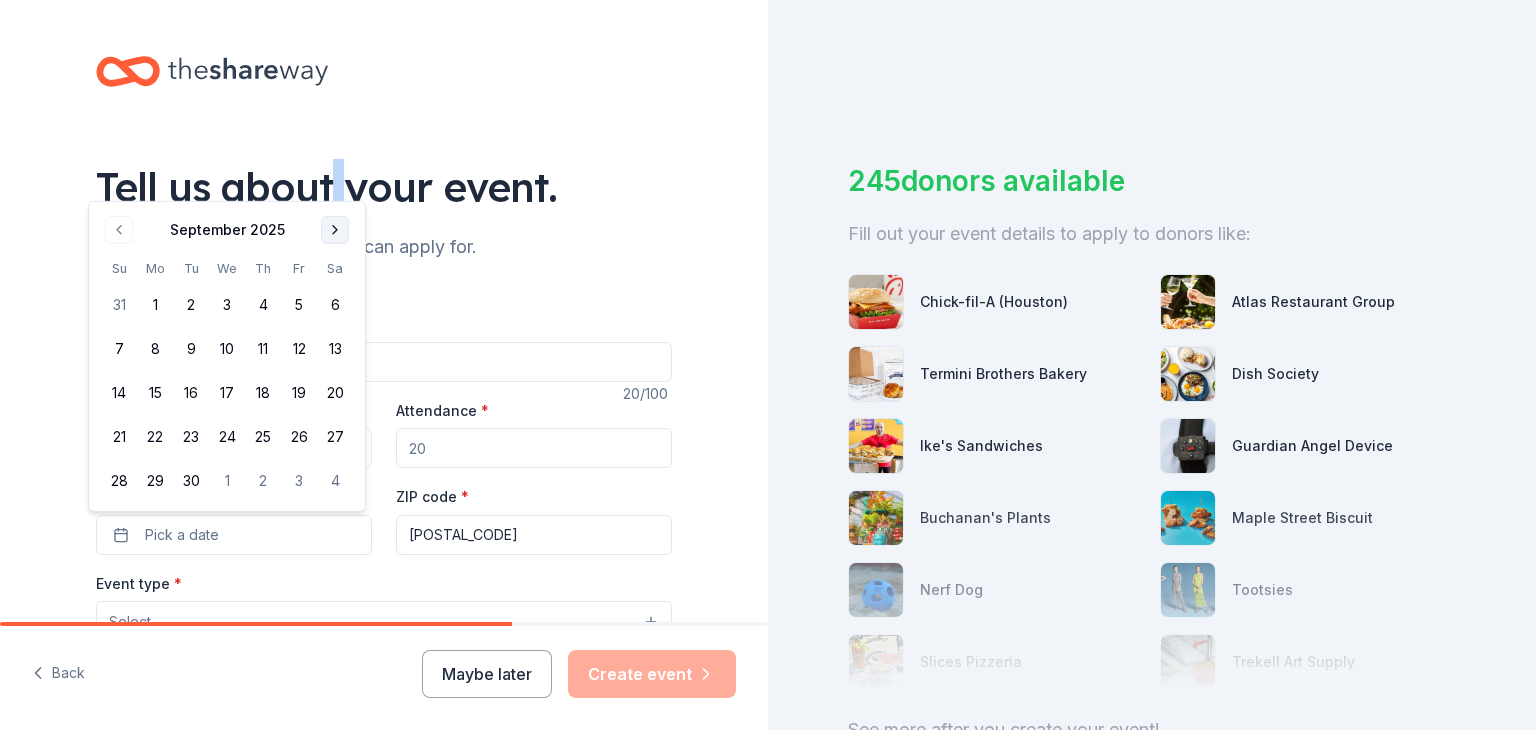 click at bounding box center [335, 230] 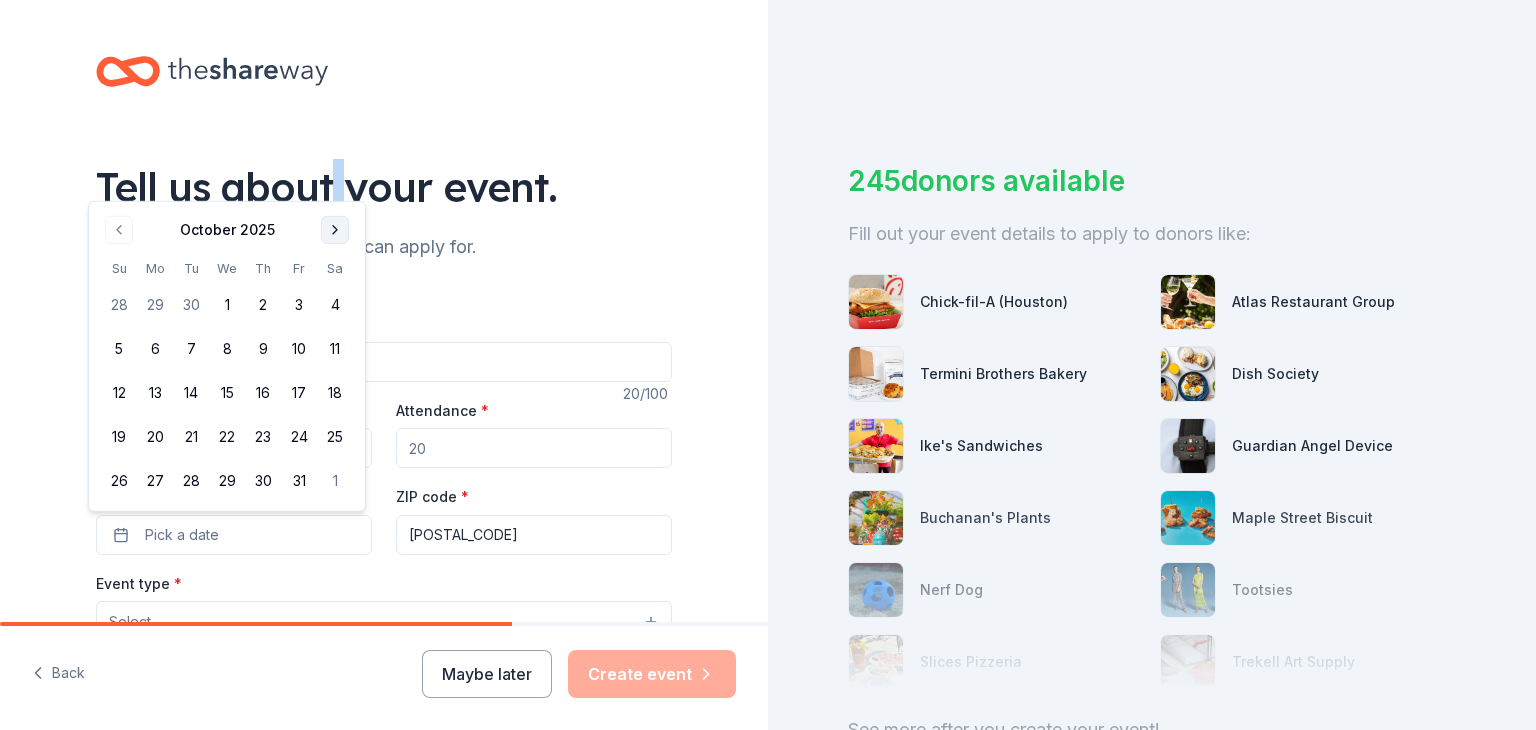click at bounding box center (335, 230) 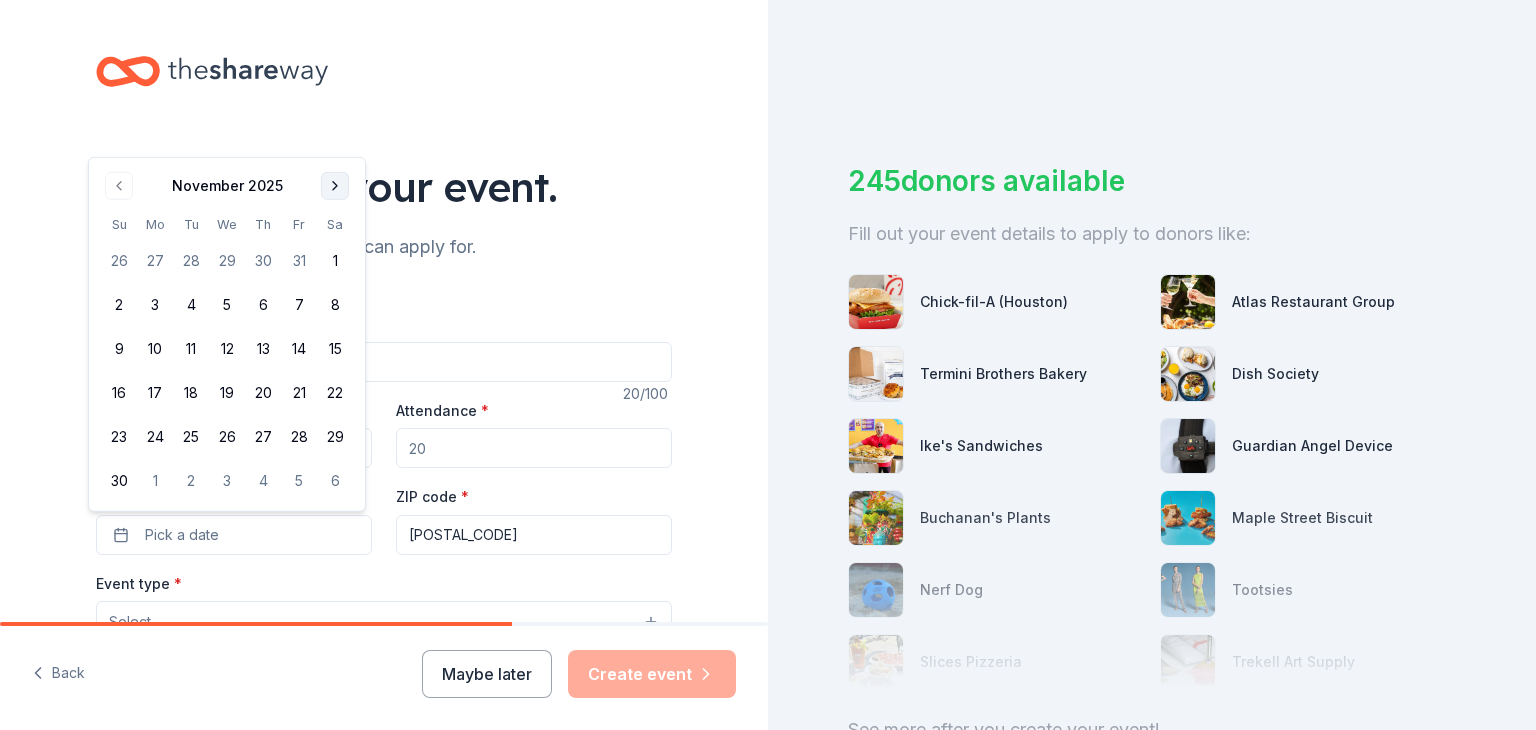click at bounding box center [335, 186] 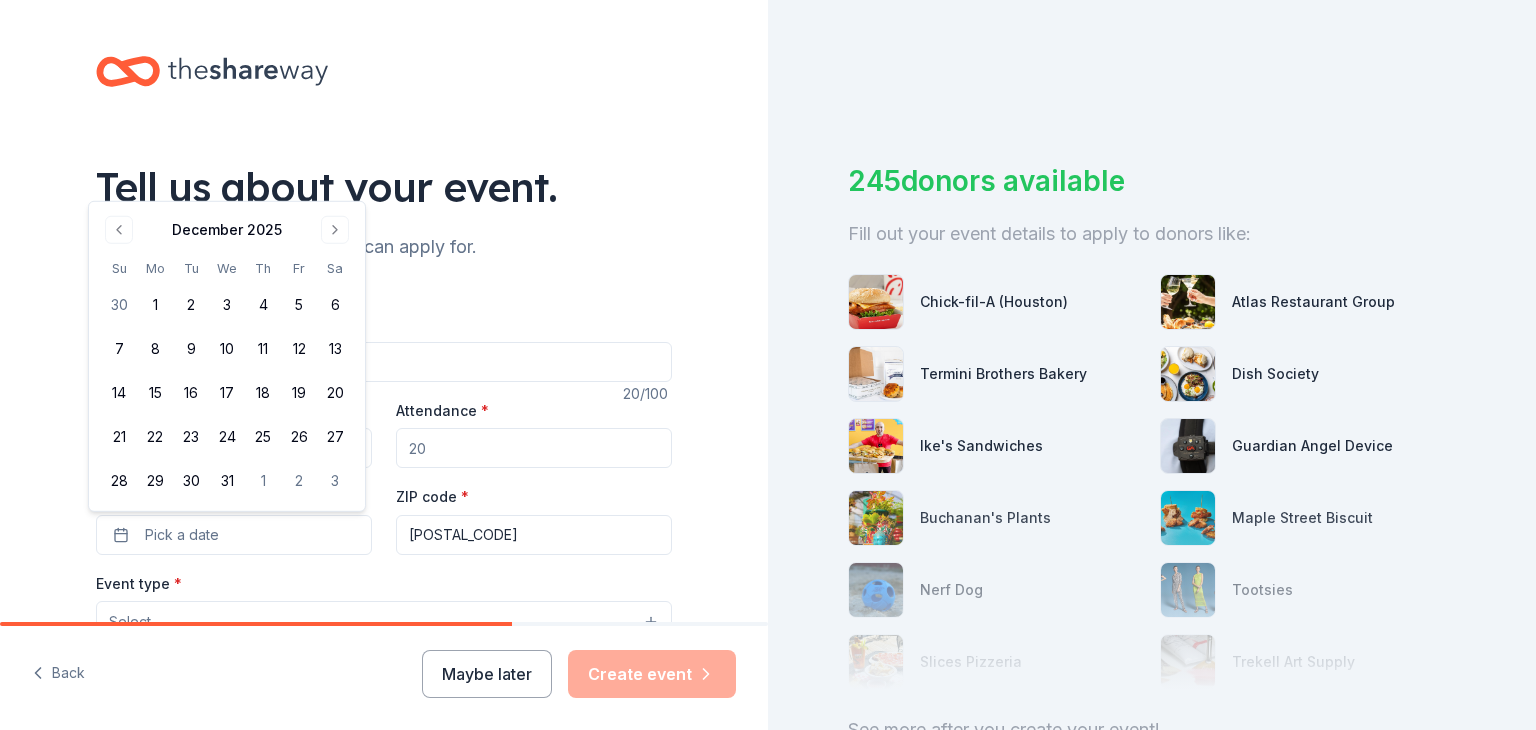 click on "[POSTAL_CODE]" at bounding box center (534, 535) 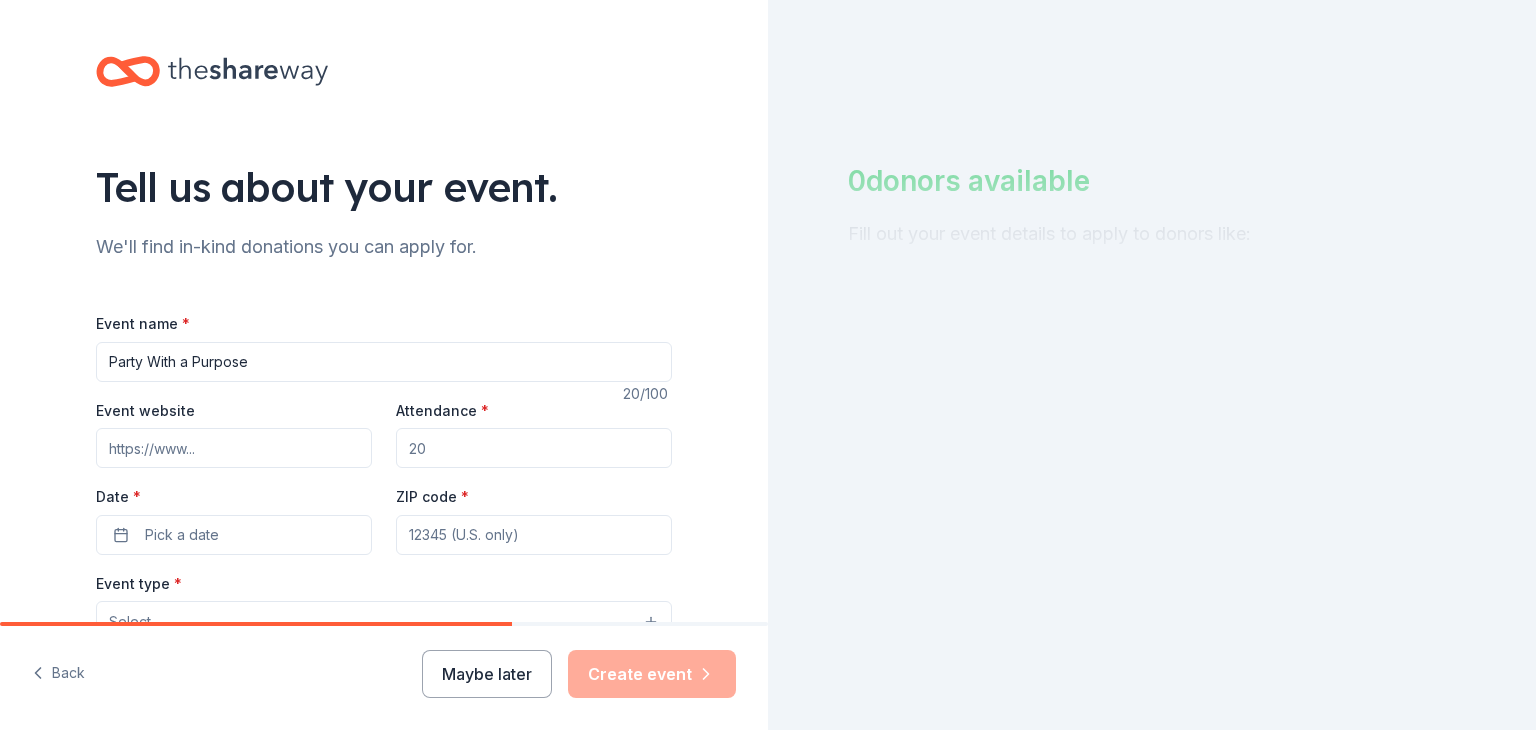 type 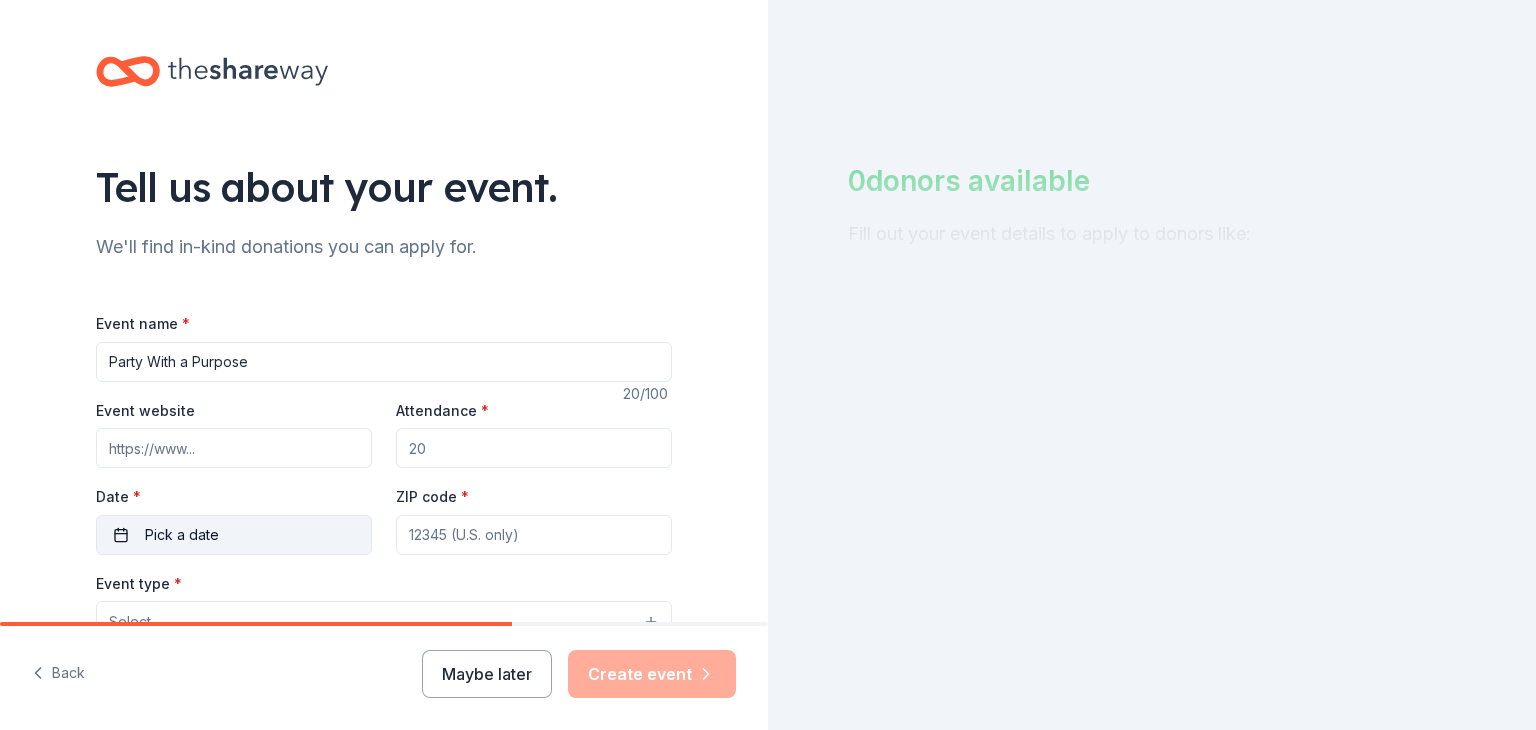click on "Pick a date" at bounding box center (182, 535) 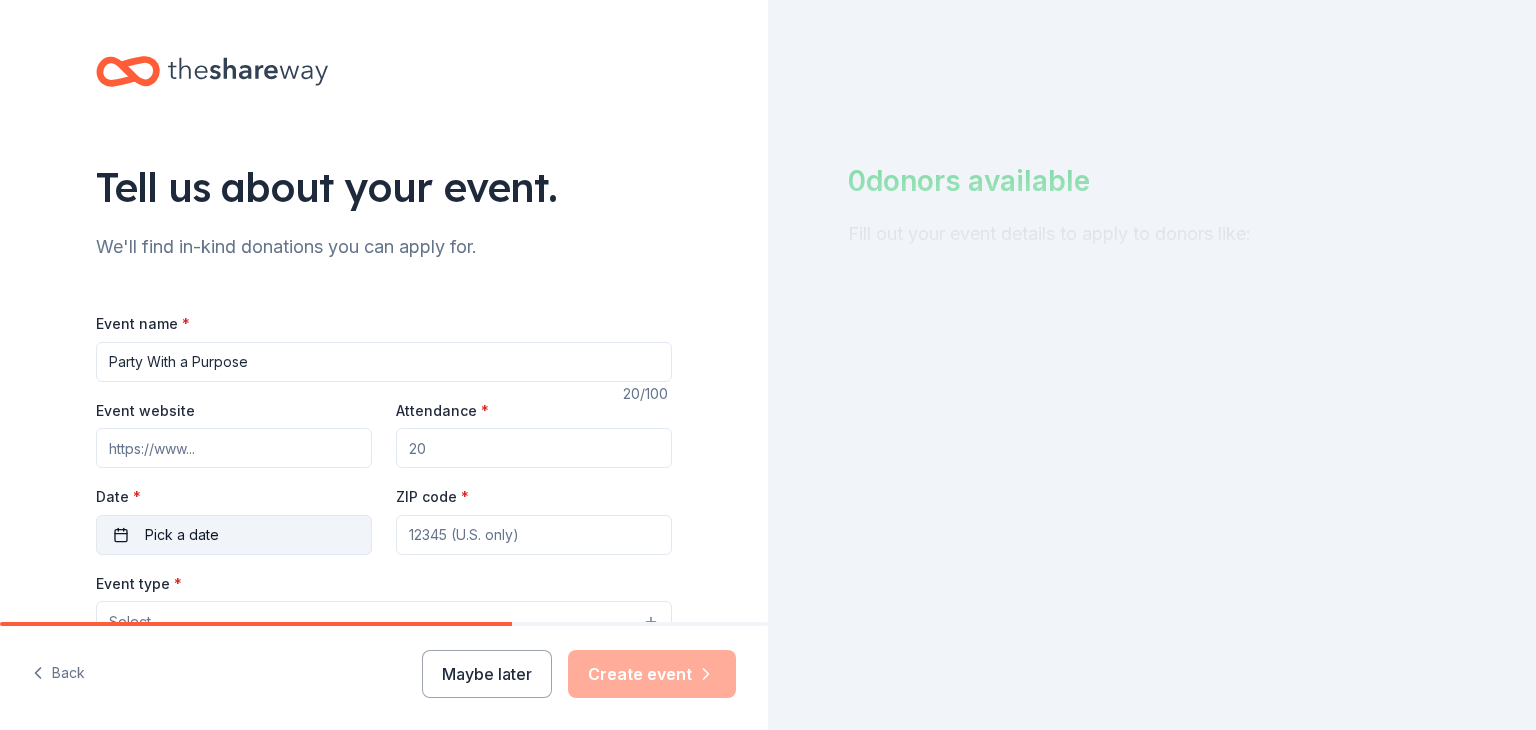 click on "Pick a date" at bounding box center (182, 535) 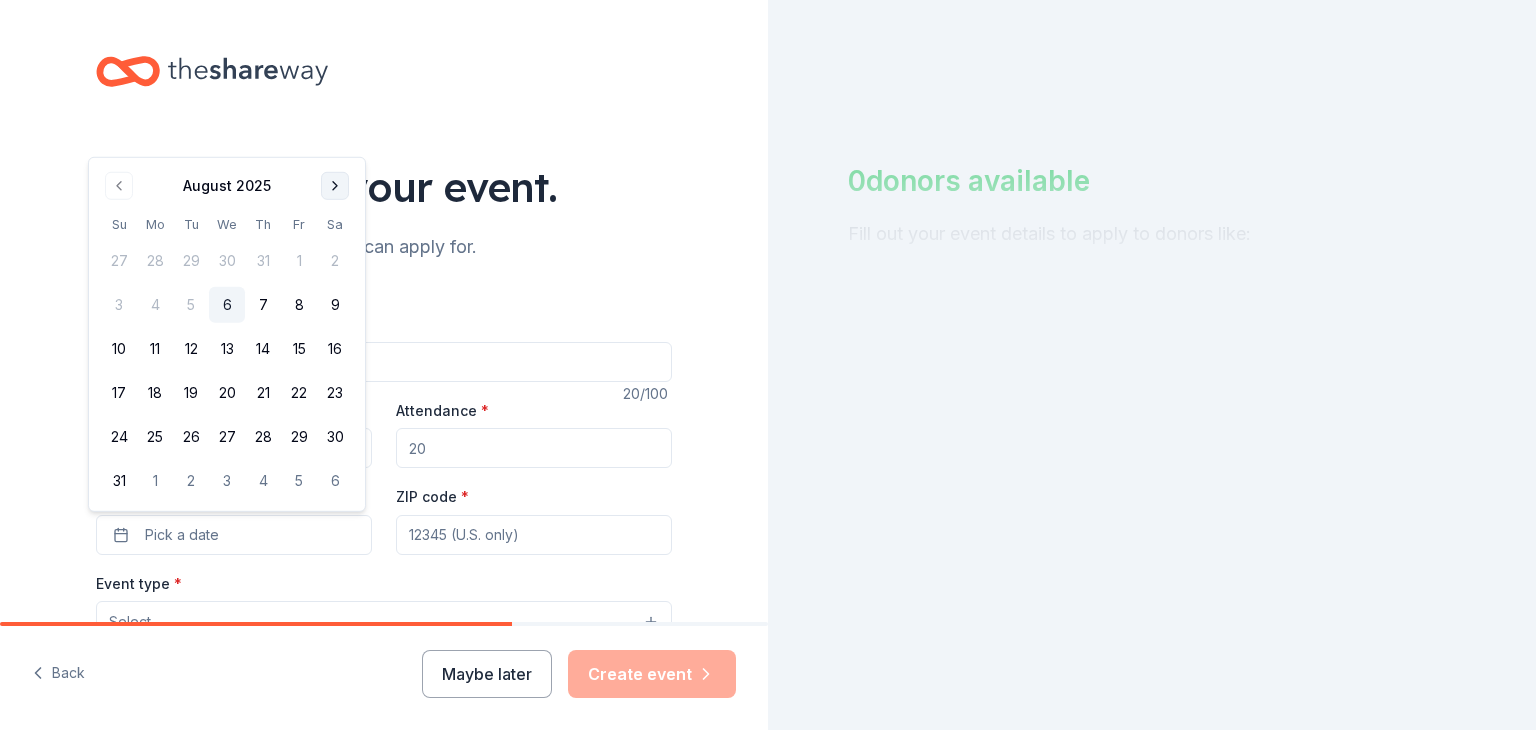 click at bounding box center [335, 186] 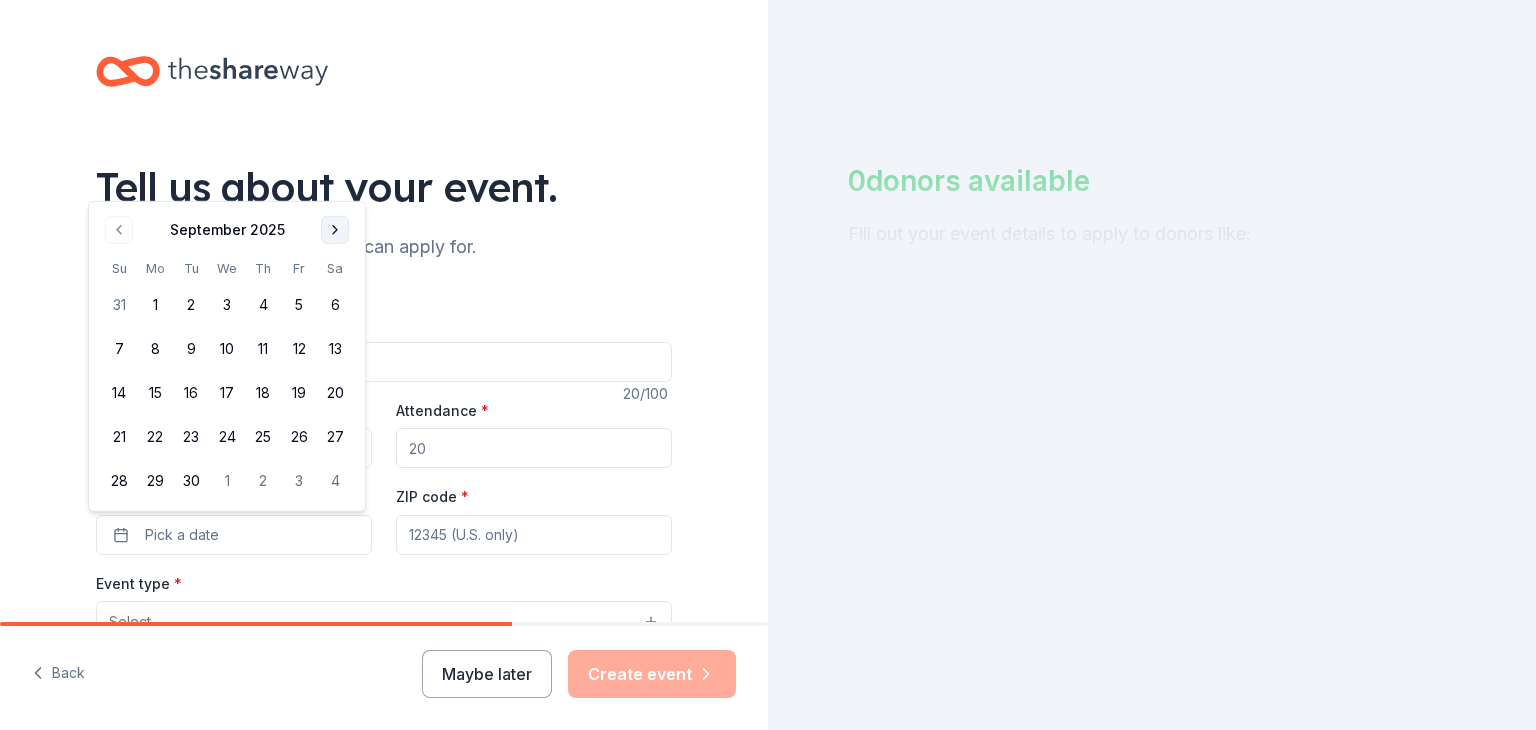click at bounding box center [335, 230] 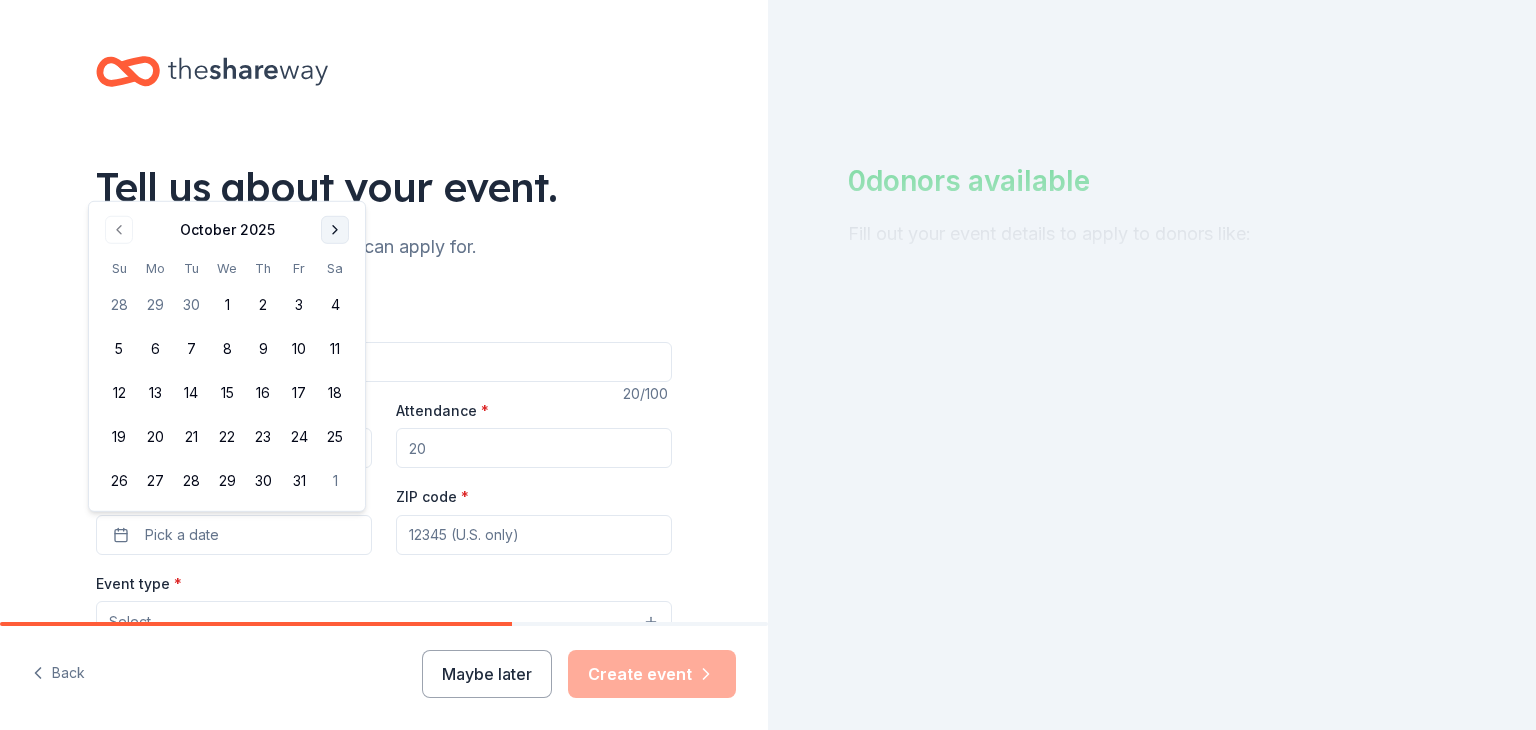 click at bounding box center [335, 230] 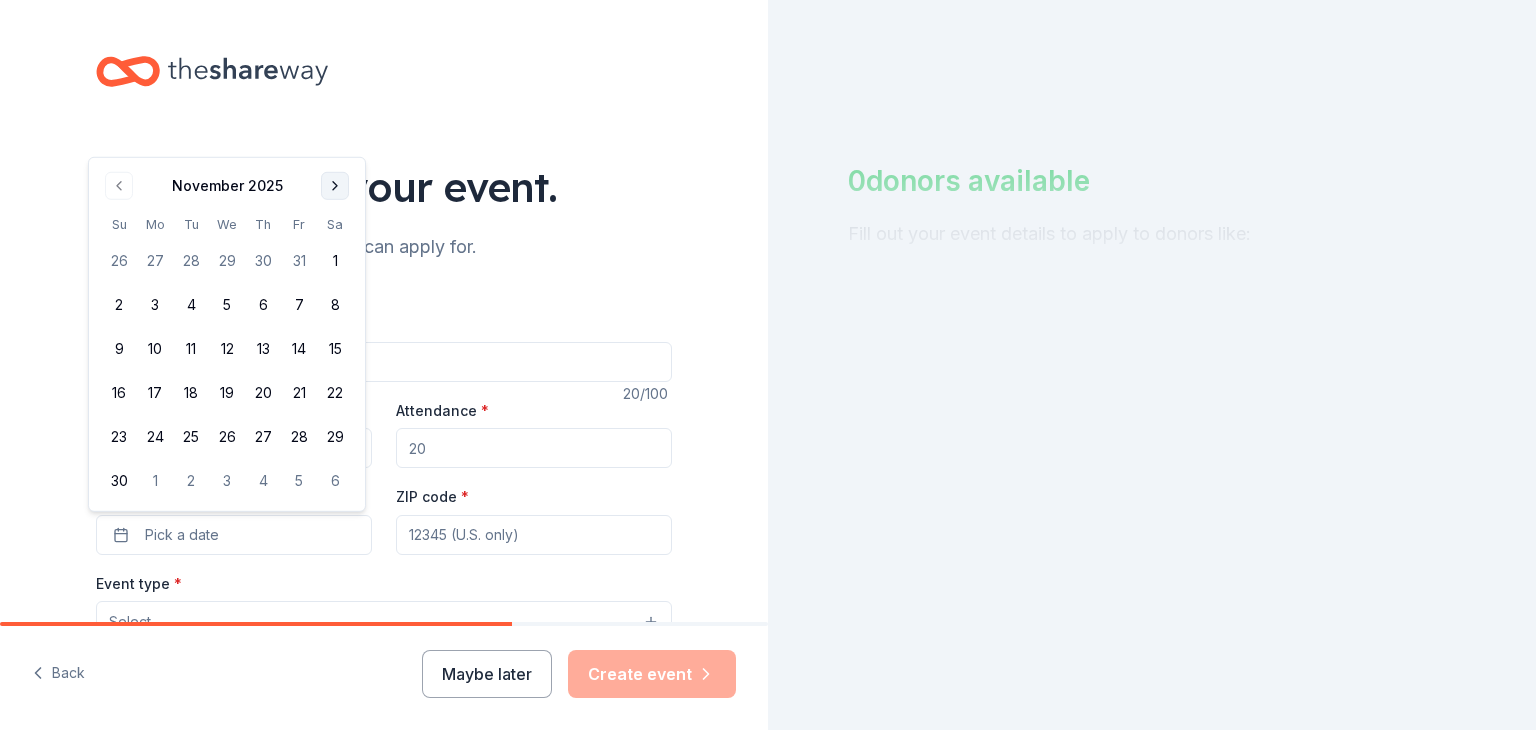 click at bounding box center (335, 186) 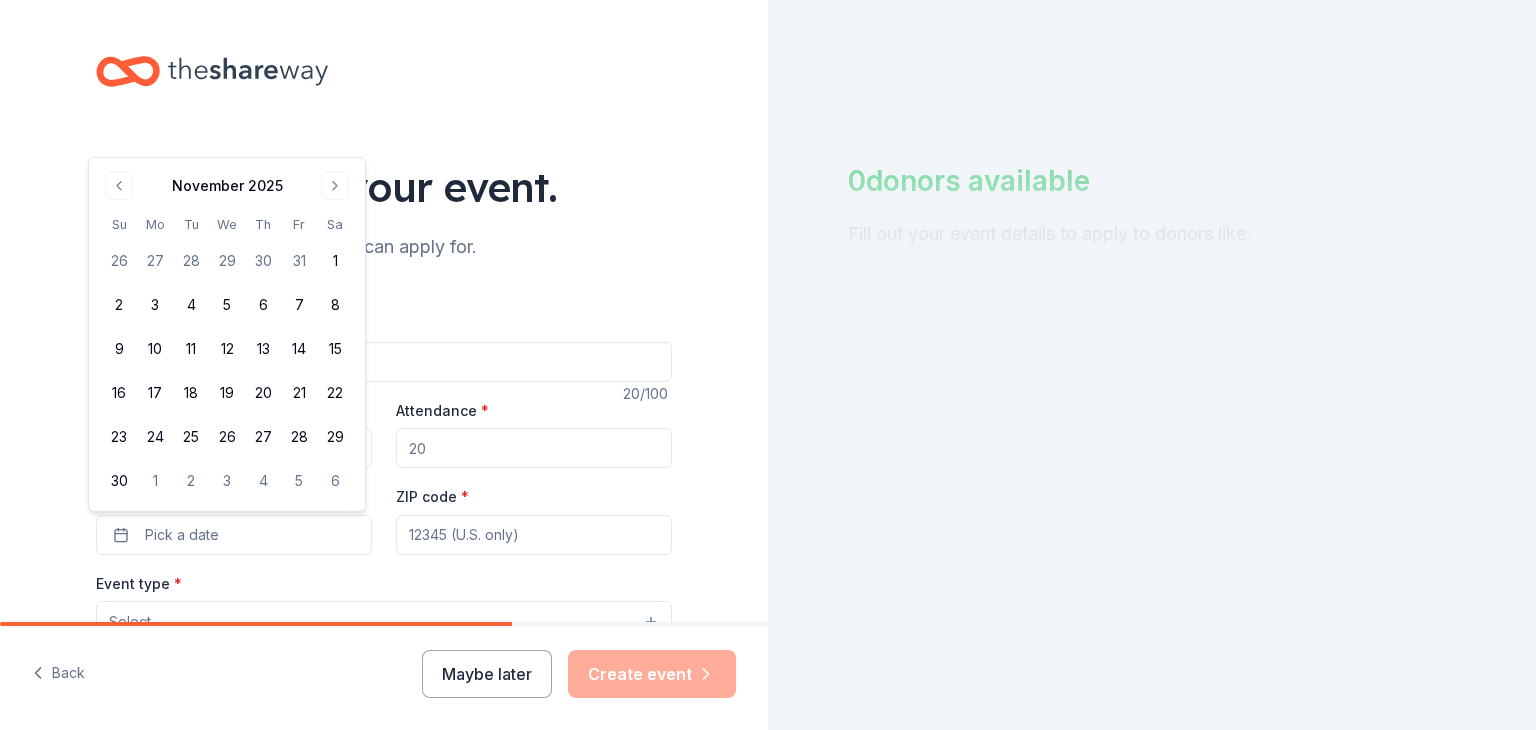 click on "Tell us about your event." at bounding box center (384, 187) 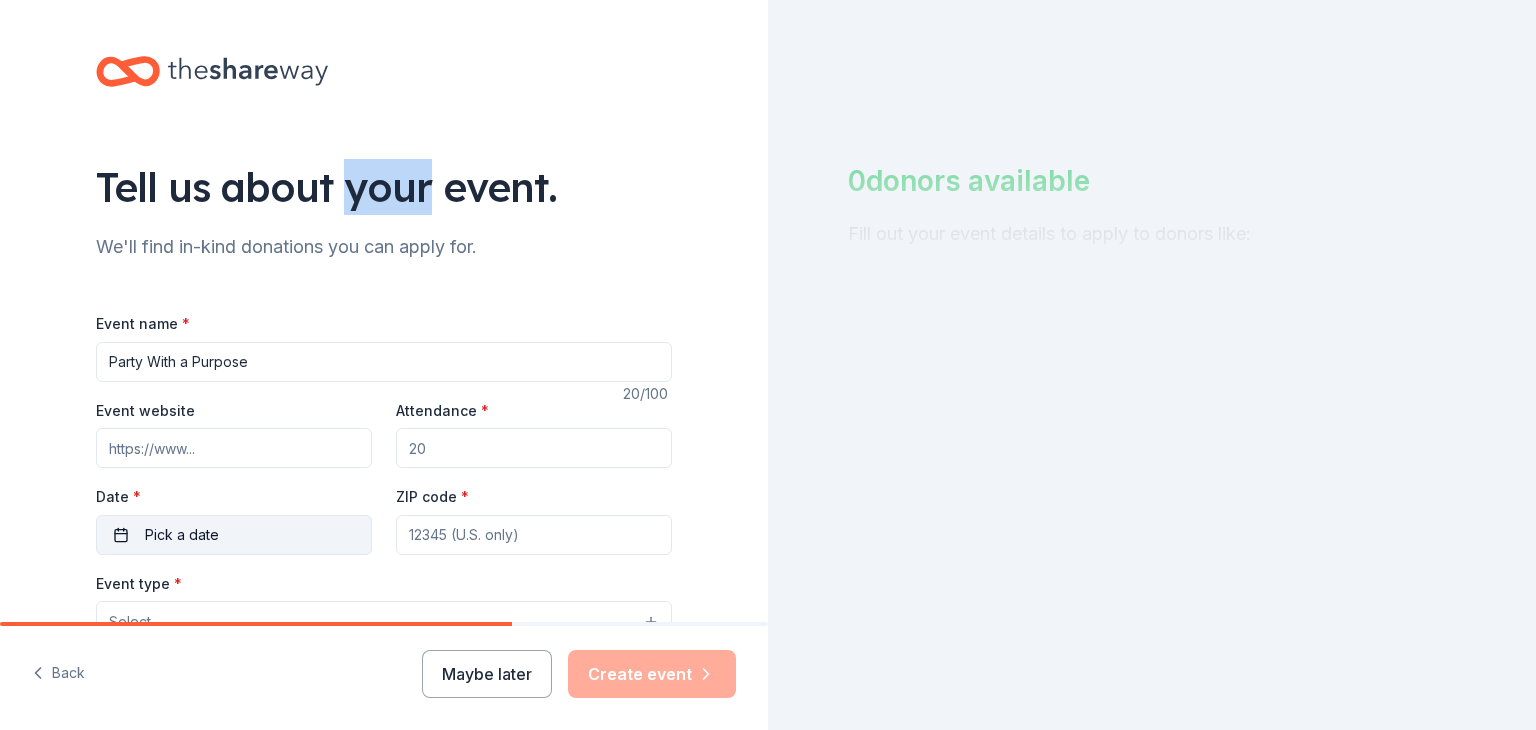 click on "Pick a date" at bounding box center [234, 535] 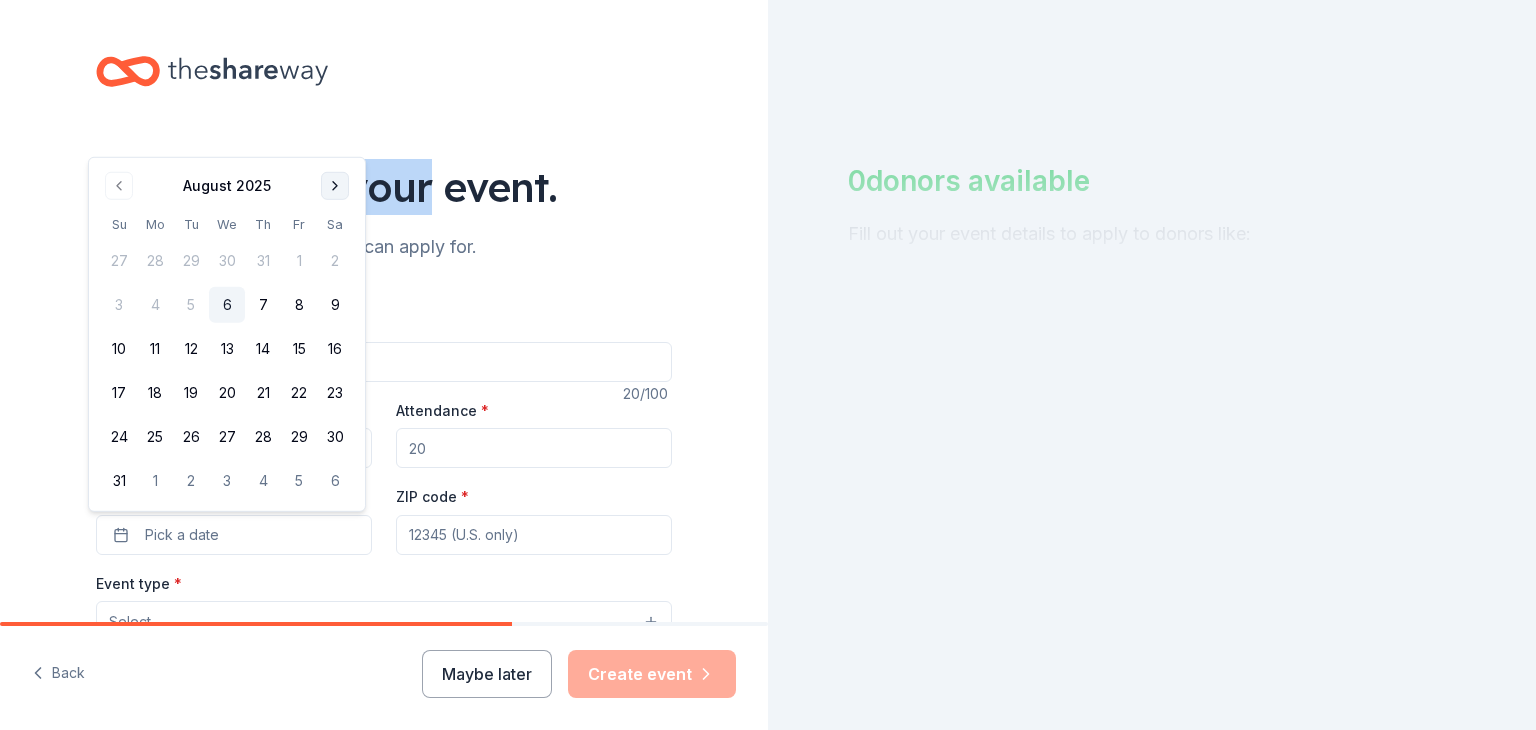 click at bounding box center [335, 186] 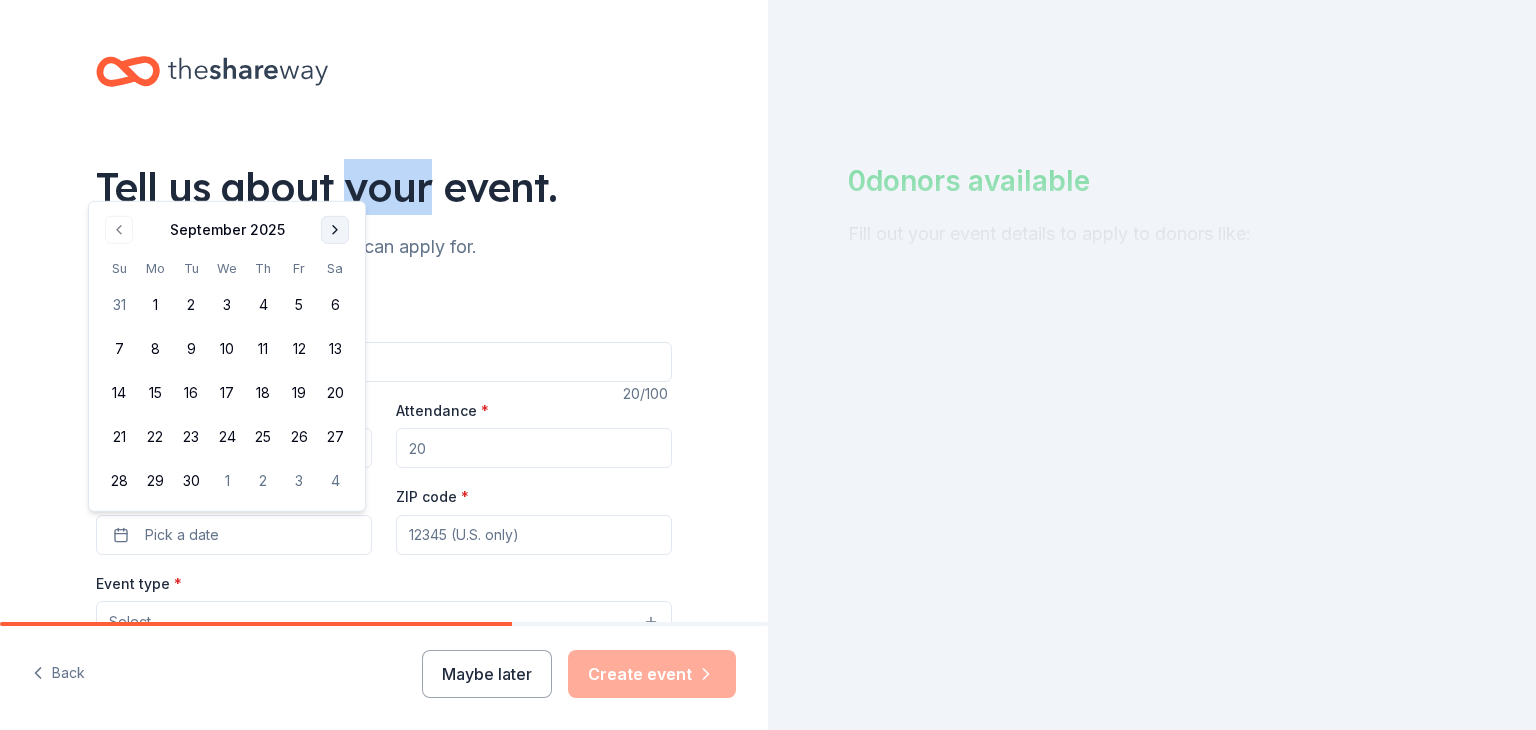 click at bounding box center (335, 230) 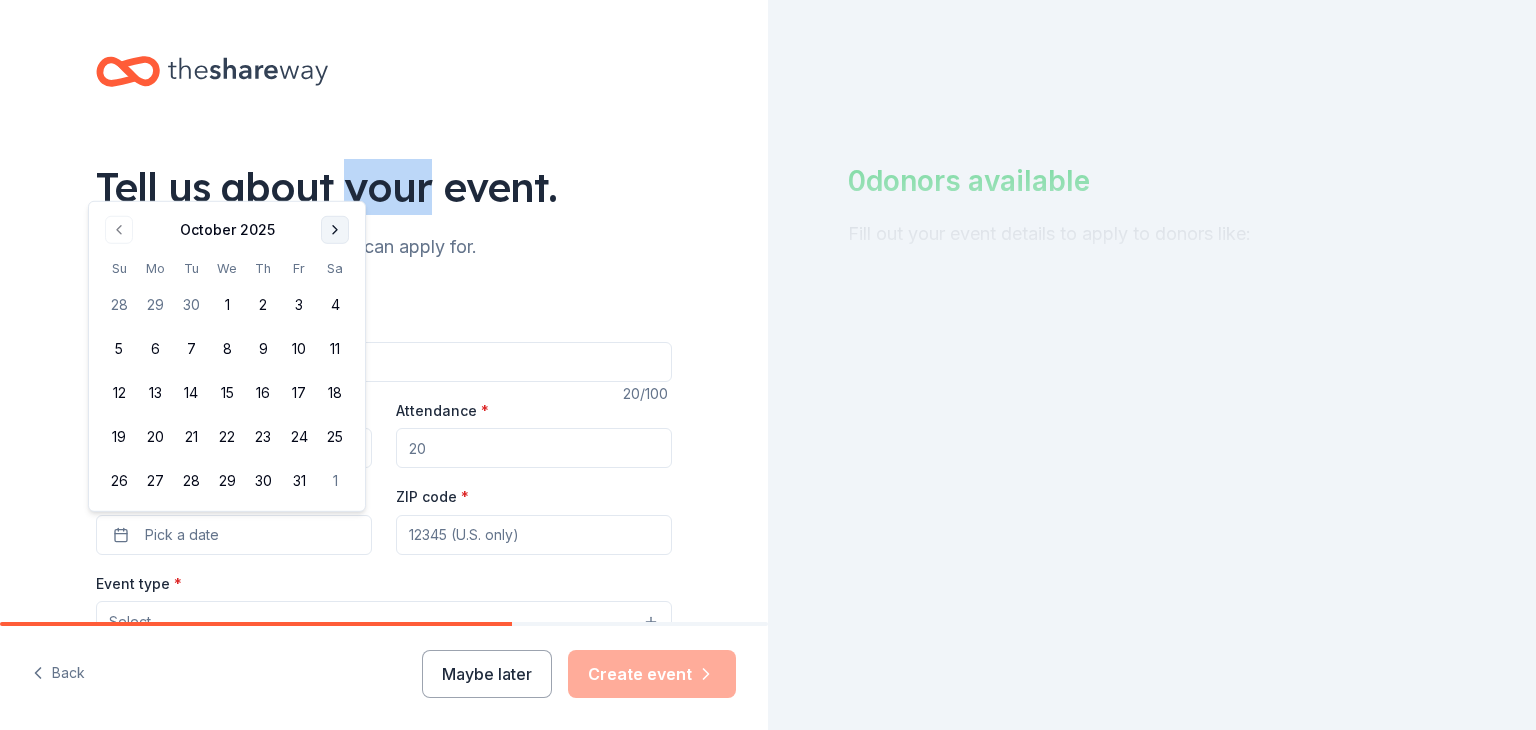 click at bounding box center (335, 230) 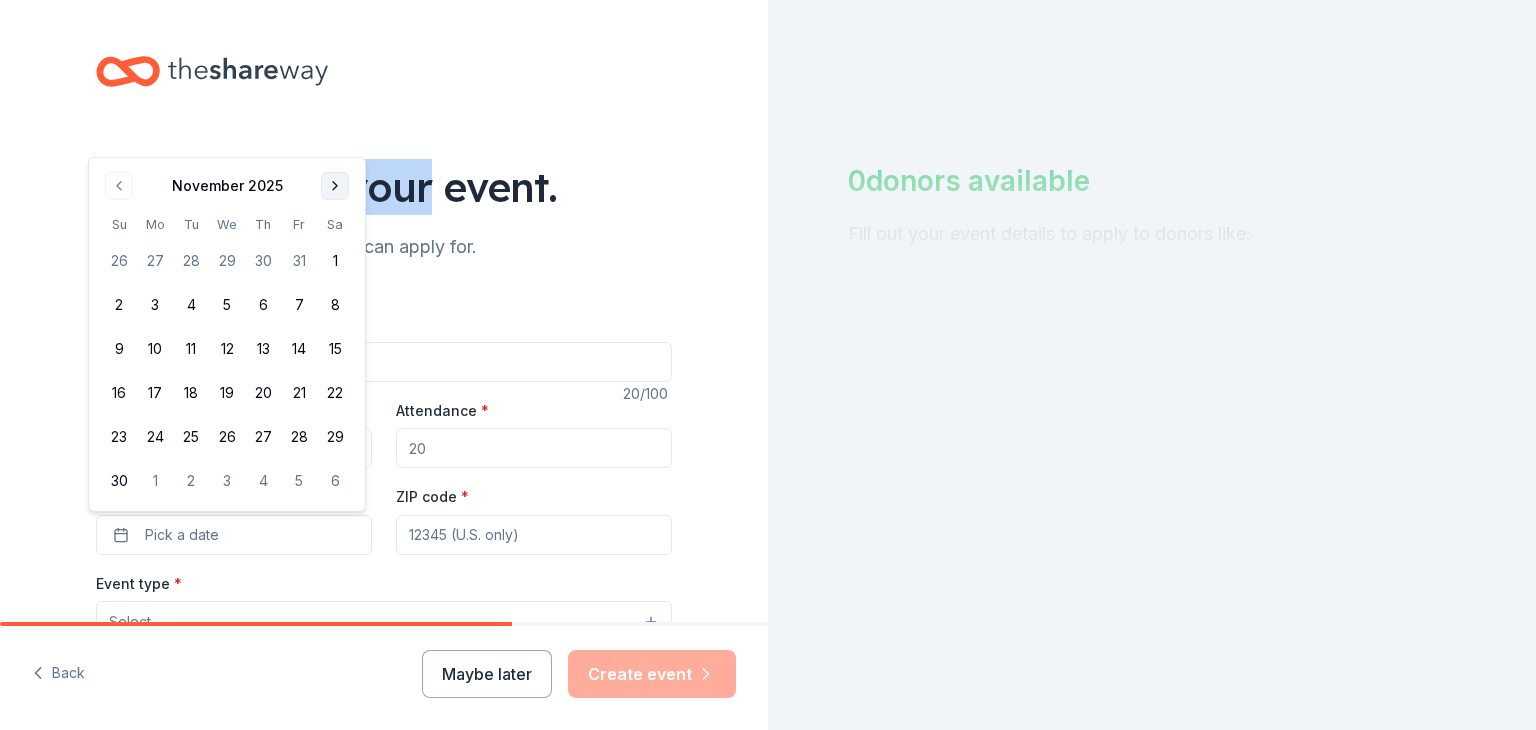 click at bounding box center [335, 186] 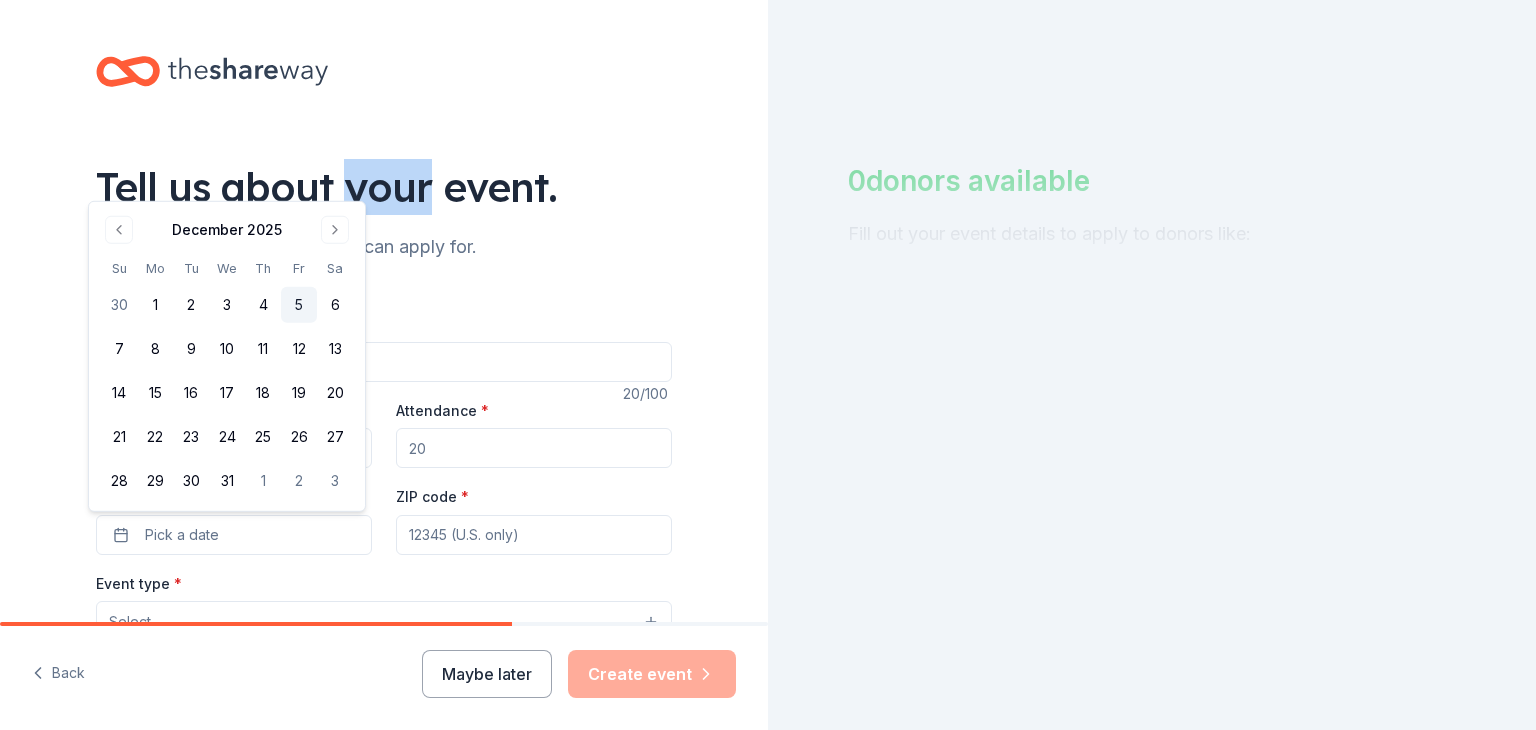 click on "5" at bounding box center (299, 305) 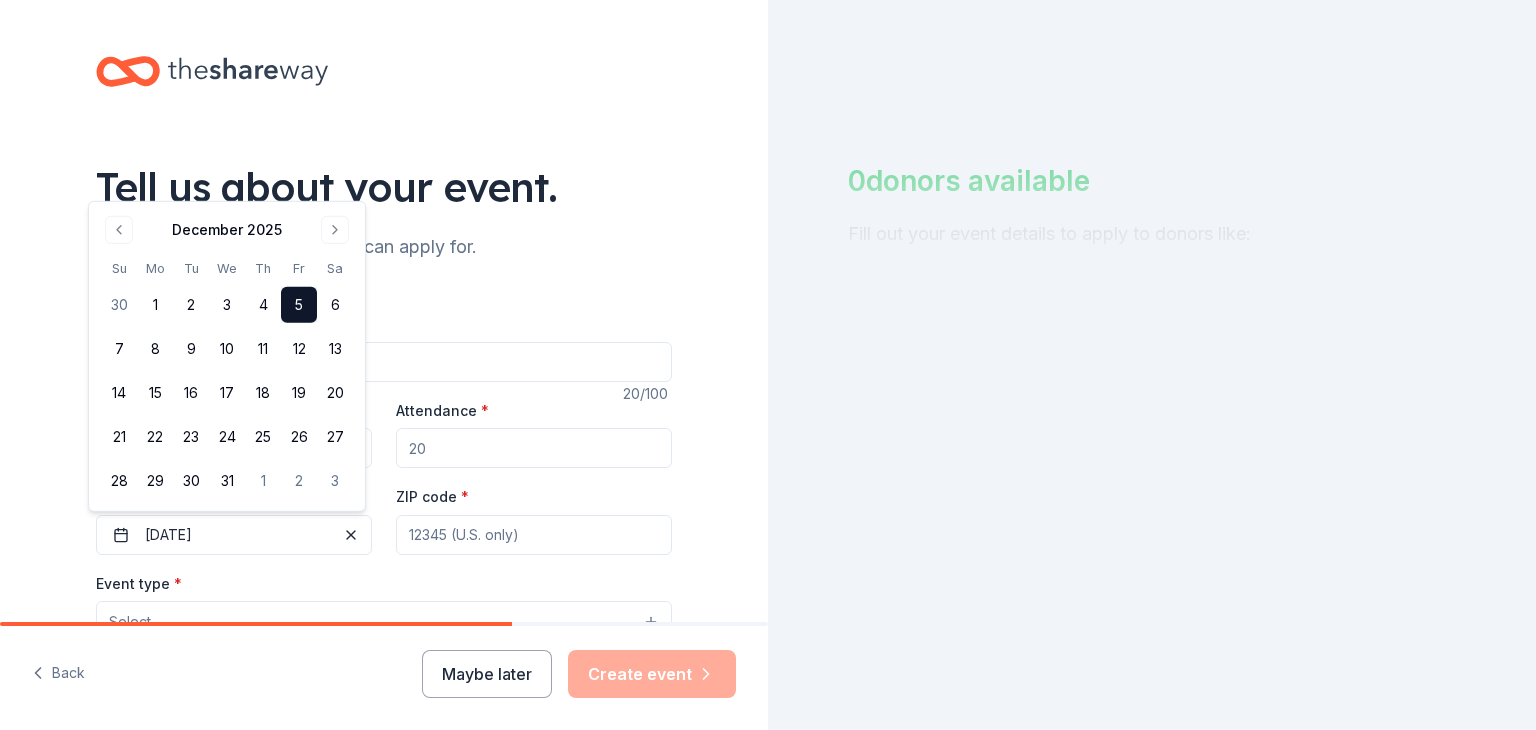 click on "ZIP code *" at bounding box center [534, 535] 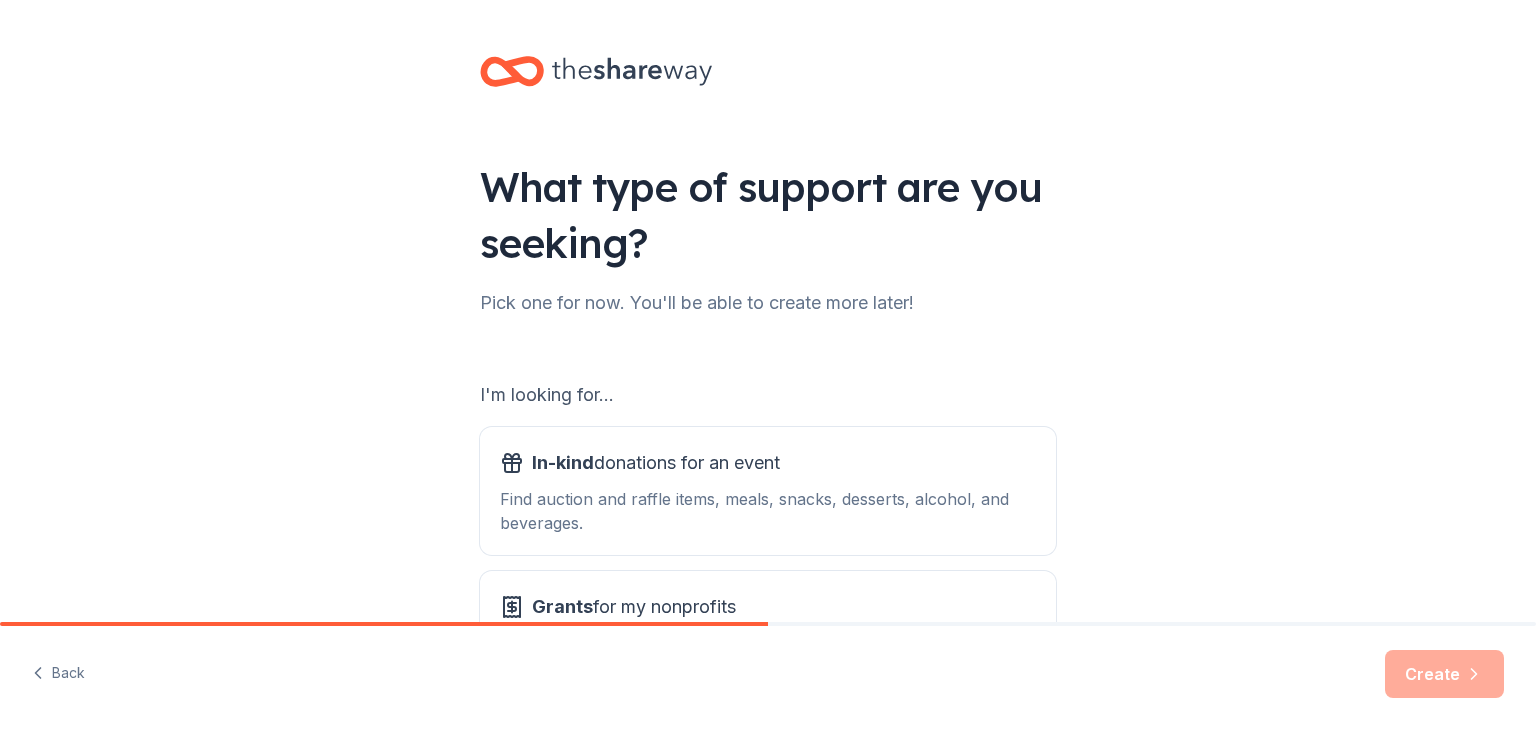 scroll, scrollTop: 0, scrollLeft: 0, axis: both 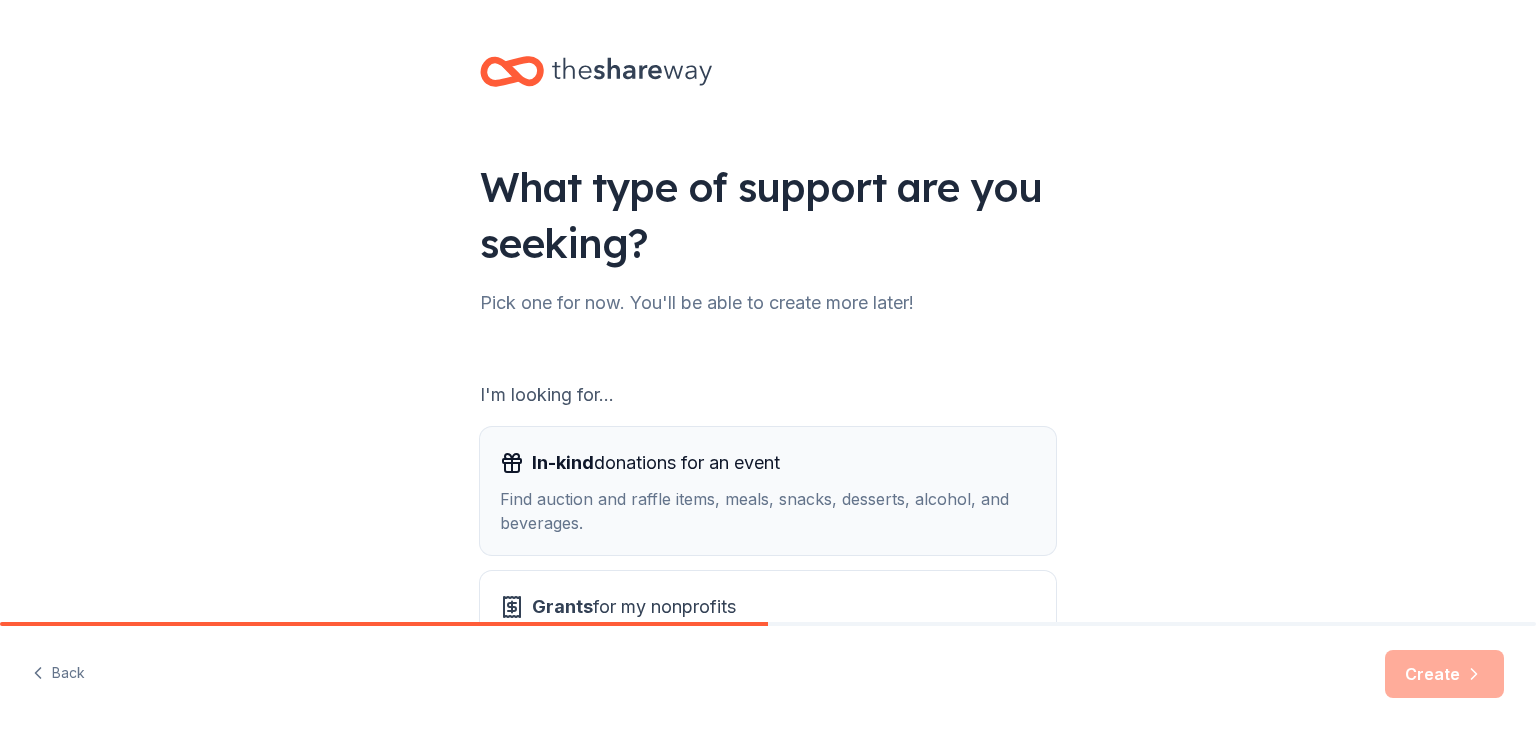 click on "In-kind  donations for an event Find auction and raffle items, meals, snacks, desserts, alcohol, and beverages." at bounding box center (768, 491) 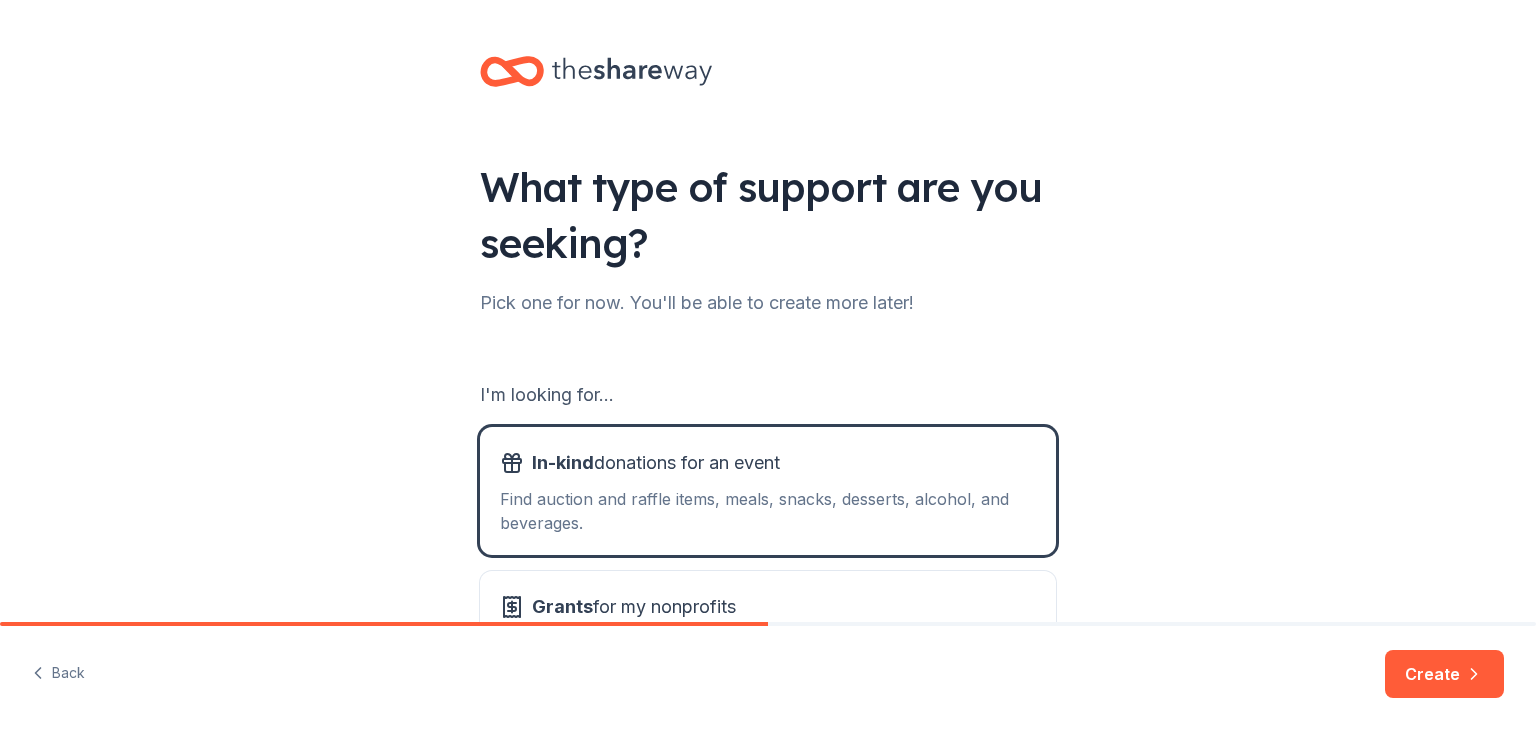 click on "Create" at bounding box center (1444, 674) 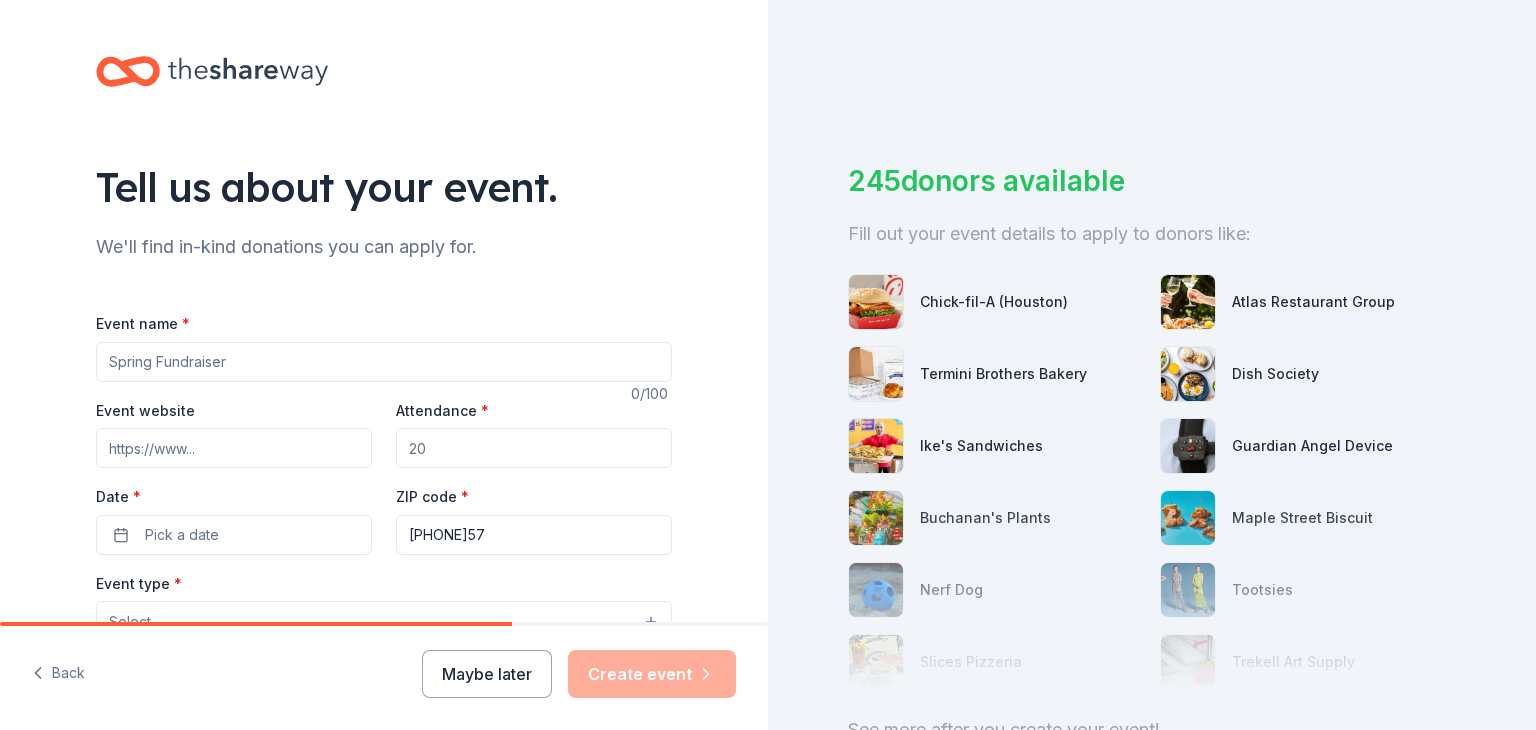 click on "Event name *" at bounding box center [384, 362] 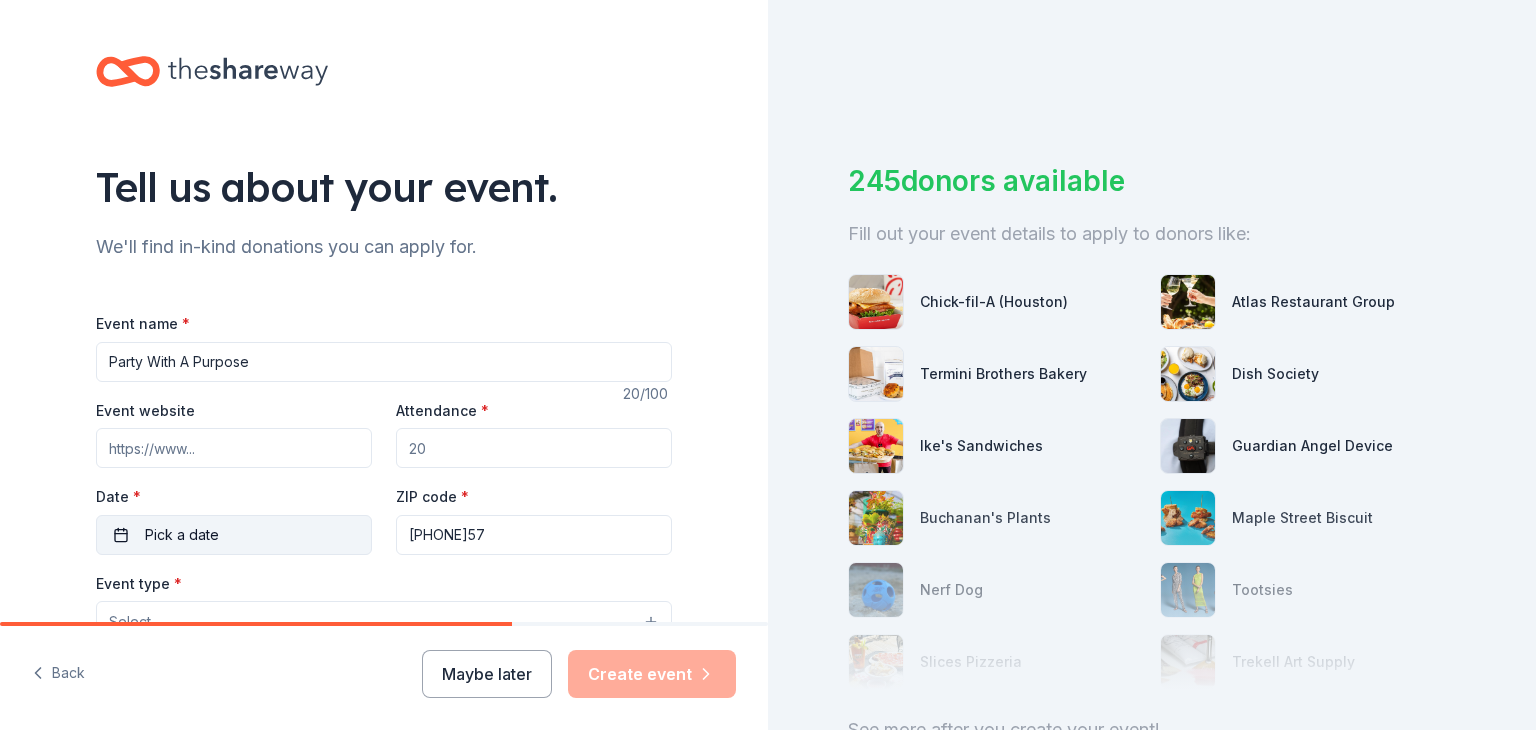 type on "Party With A Purpose" 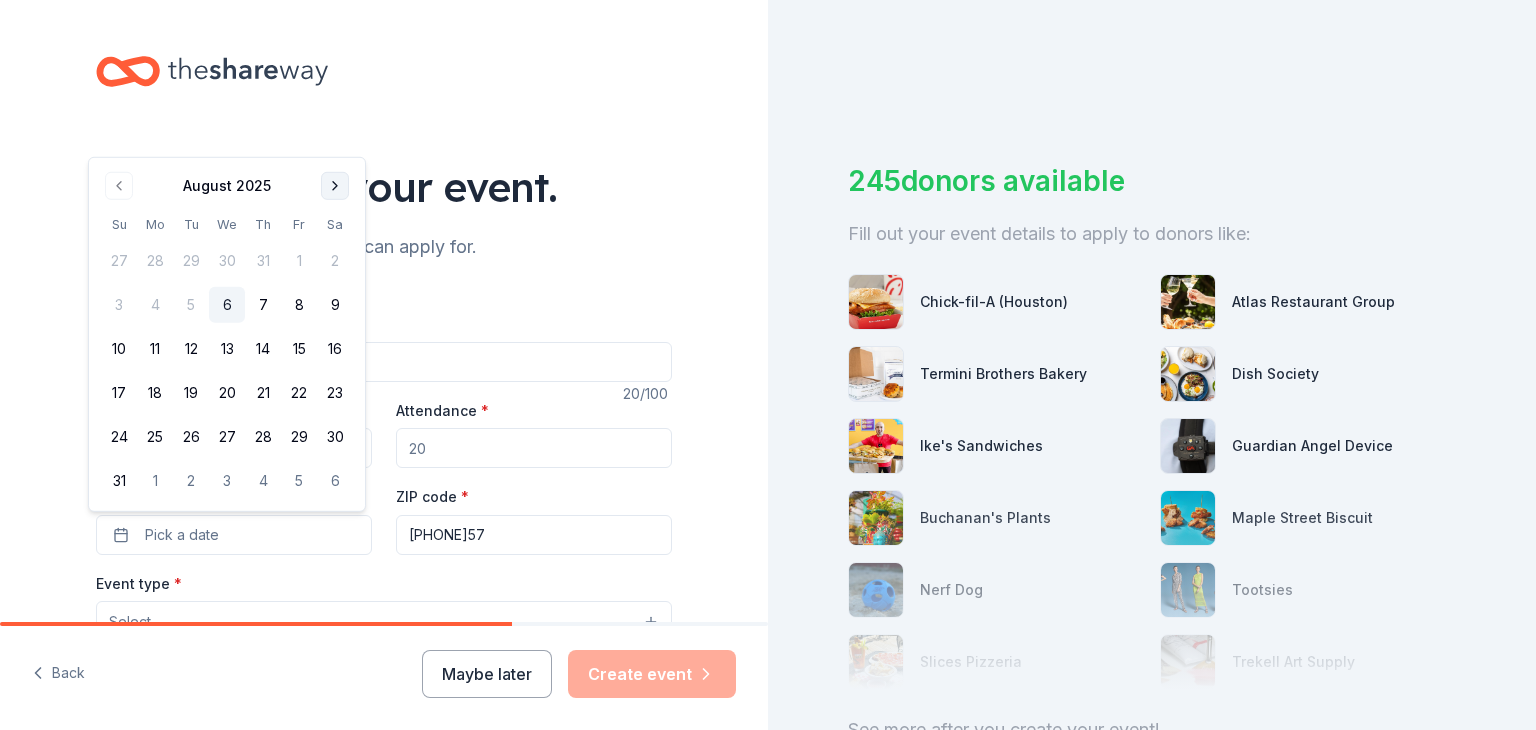 click at bounding box center [335, 186] 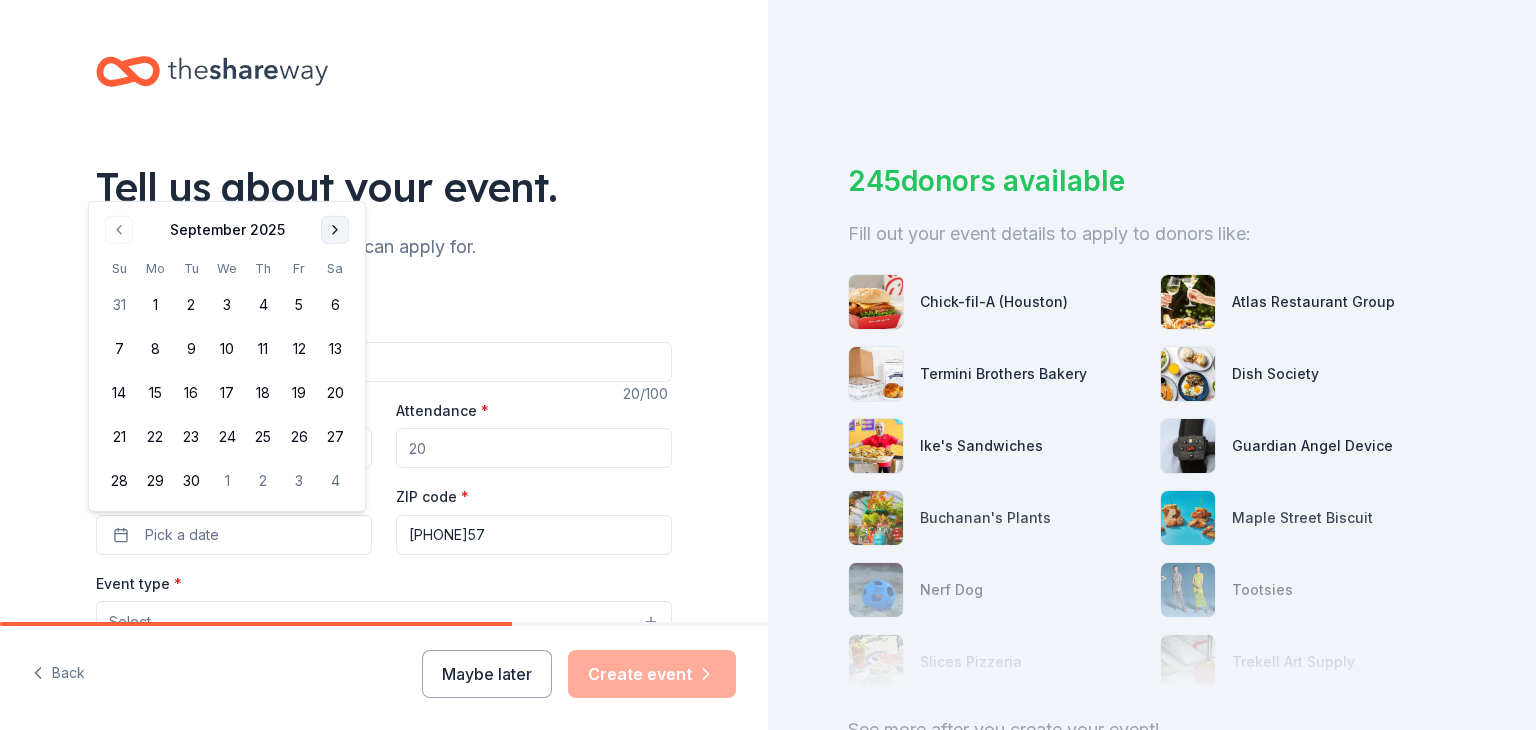 click at bounding box center (335, 230) 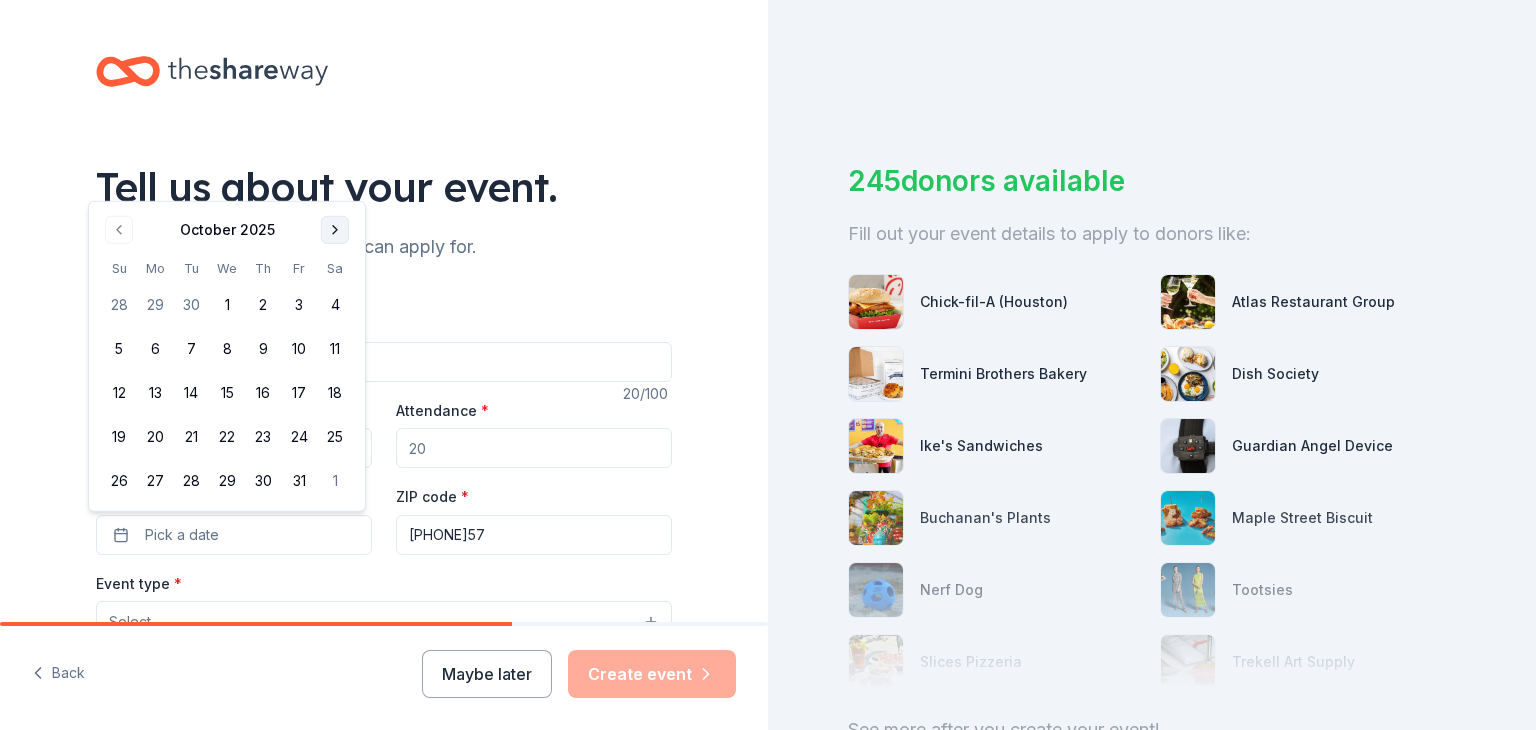click at bounding box center [335, 230] 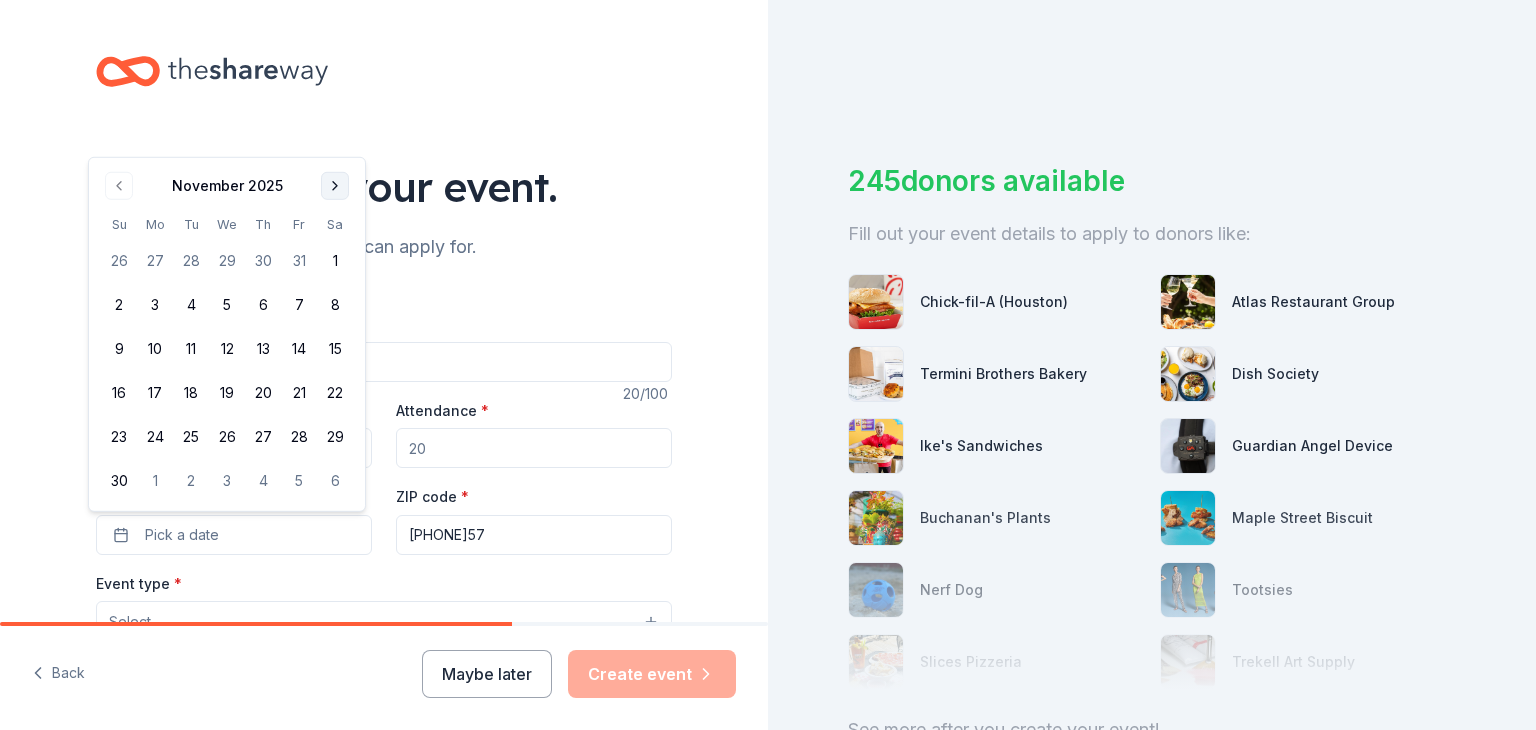 click at bounding box center (335, 186) 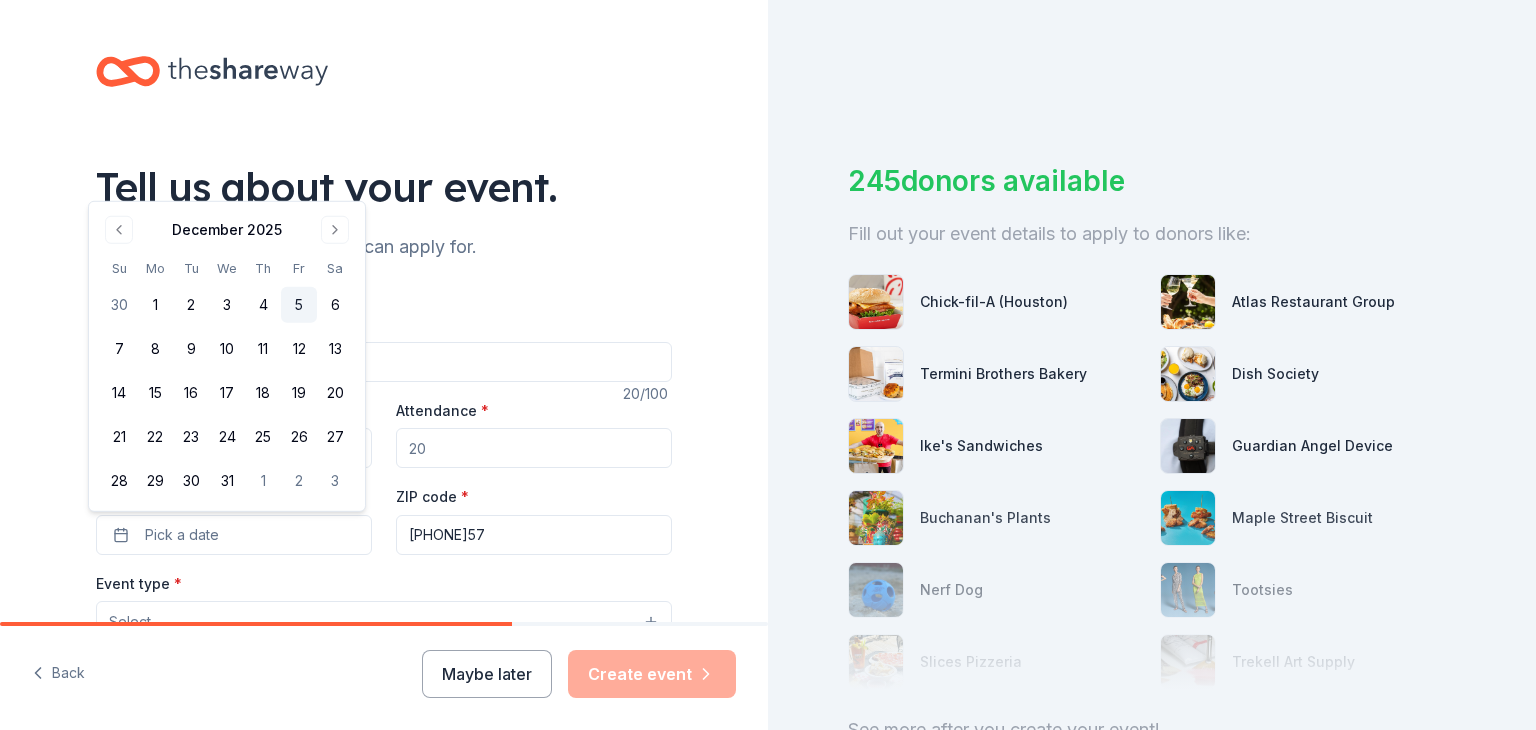 click on "5" at bounding box center [299, 305] 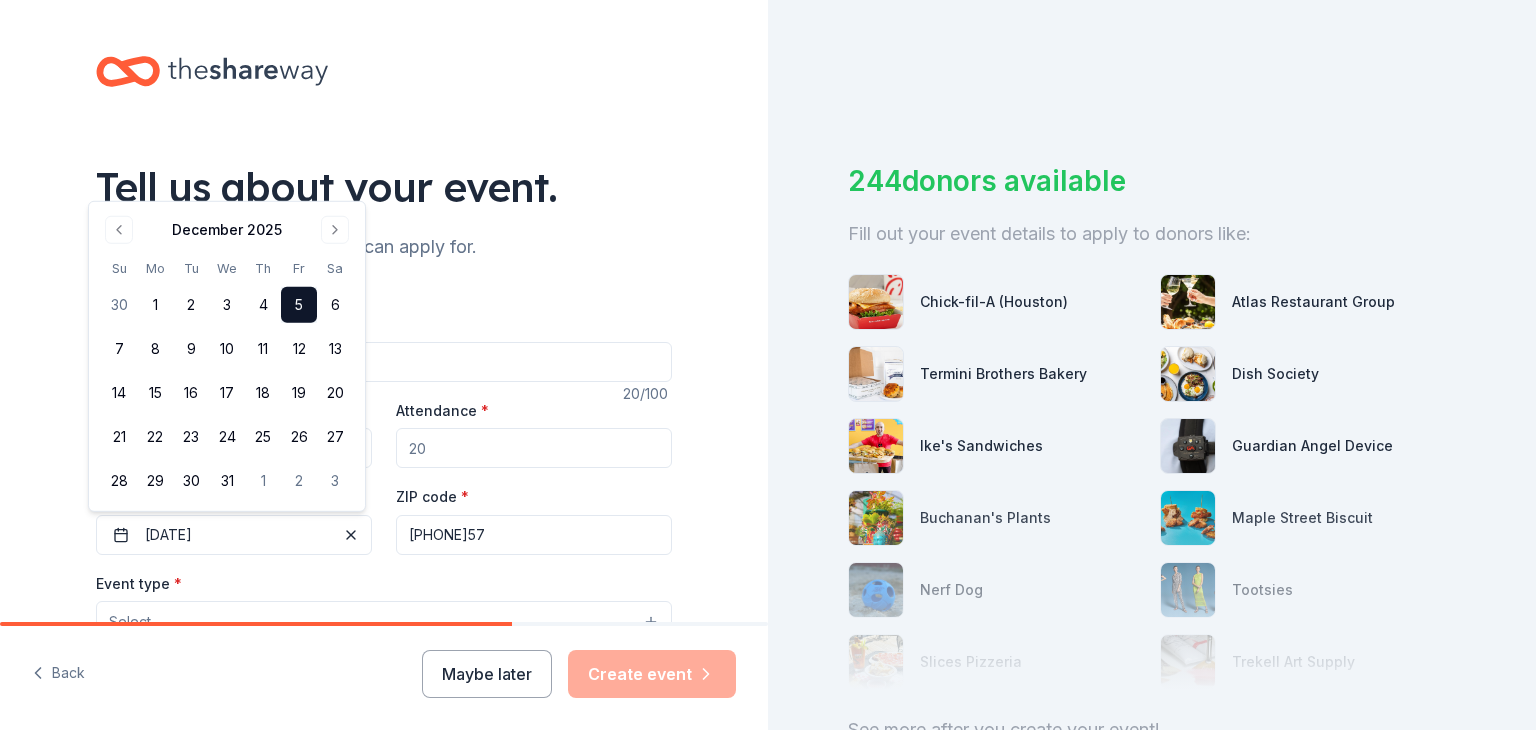 click on "[POSTAL_CODE]" at bounding box center (534, 535) 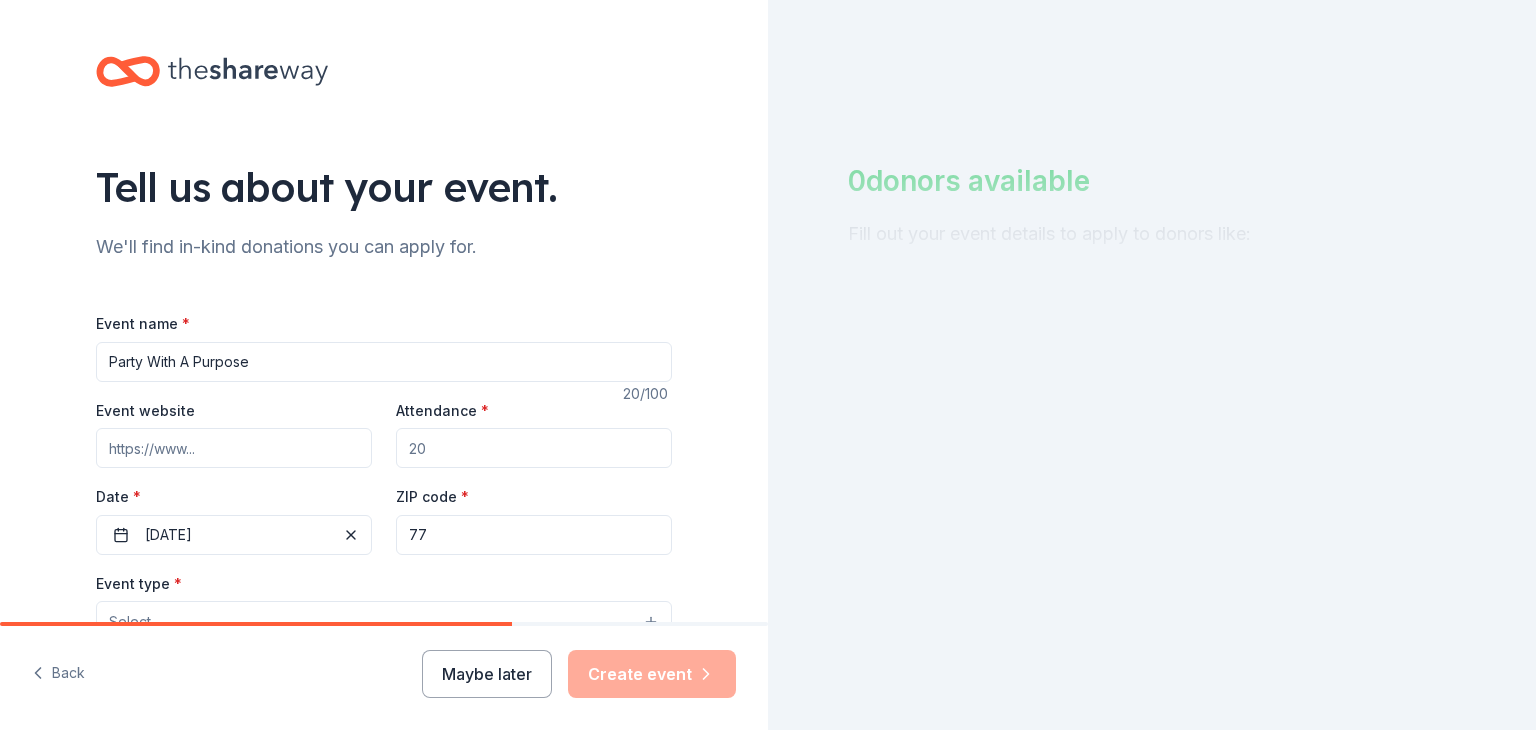 type on "7" 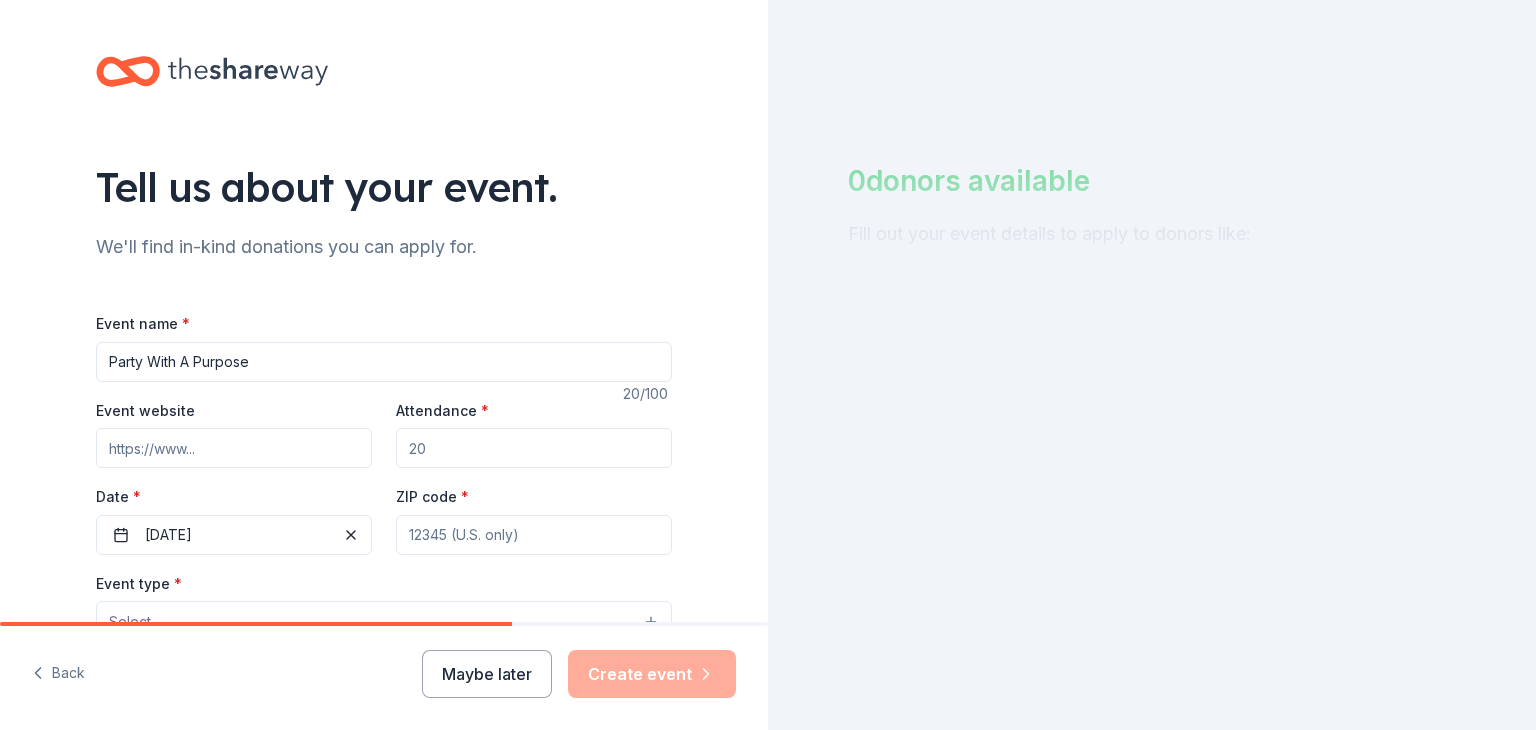 type 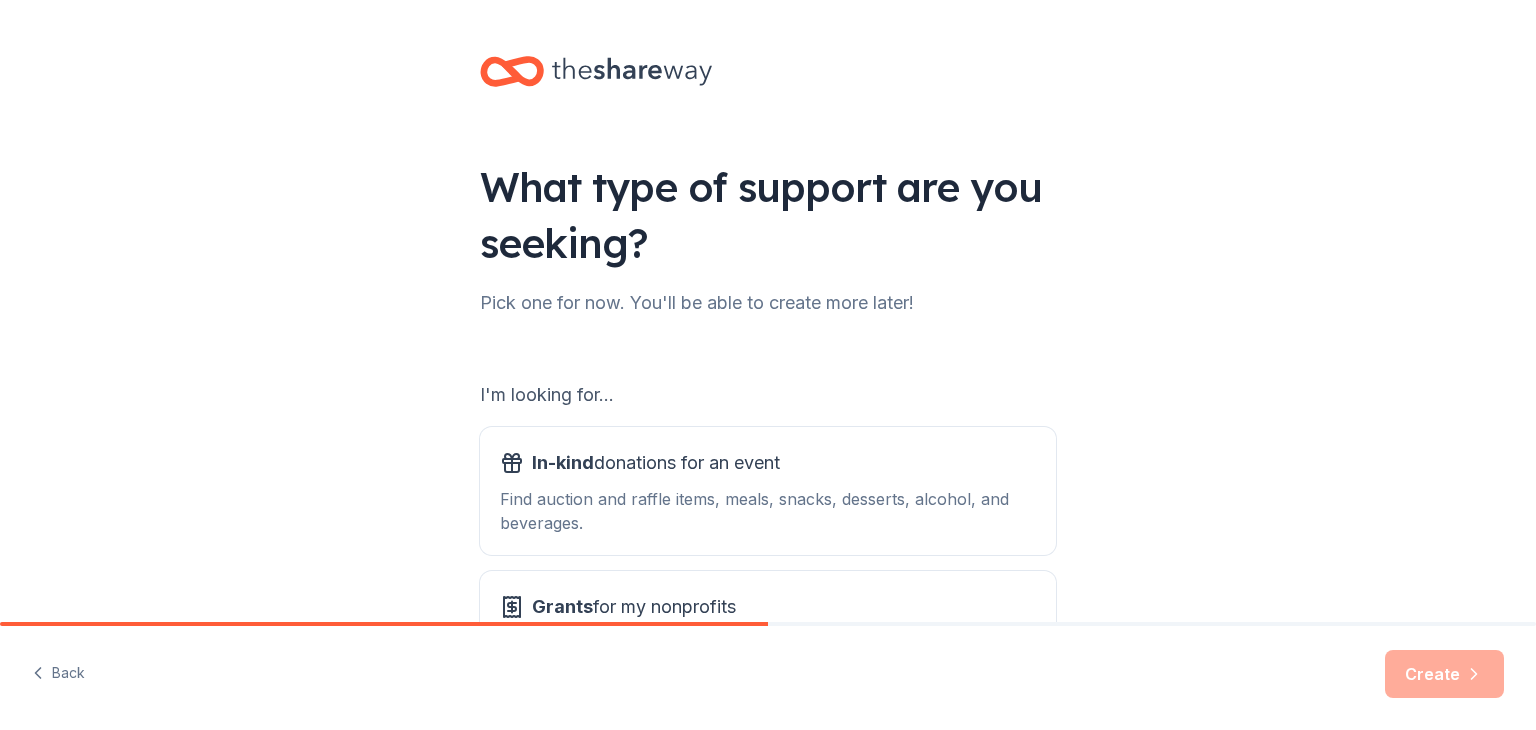 scroll, scrollTop: 0, scrollLeft: 0, axis: both 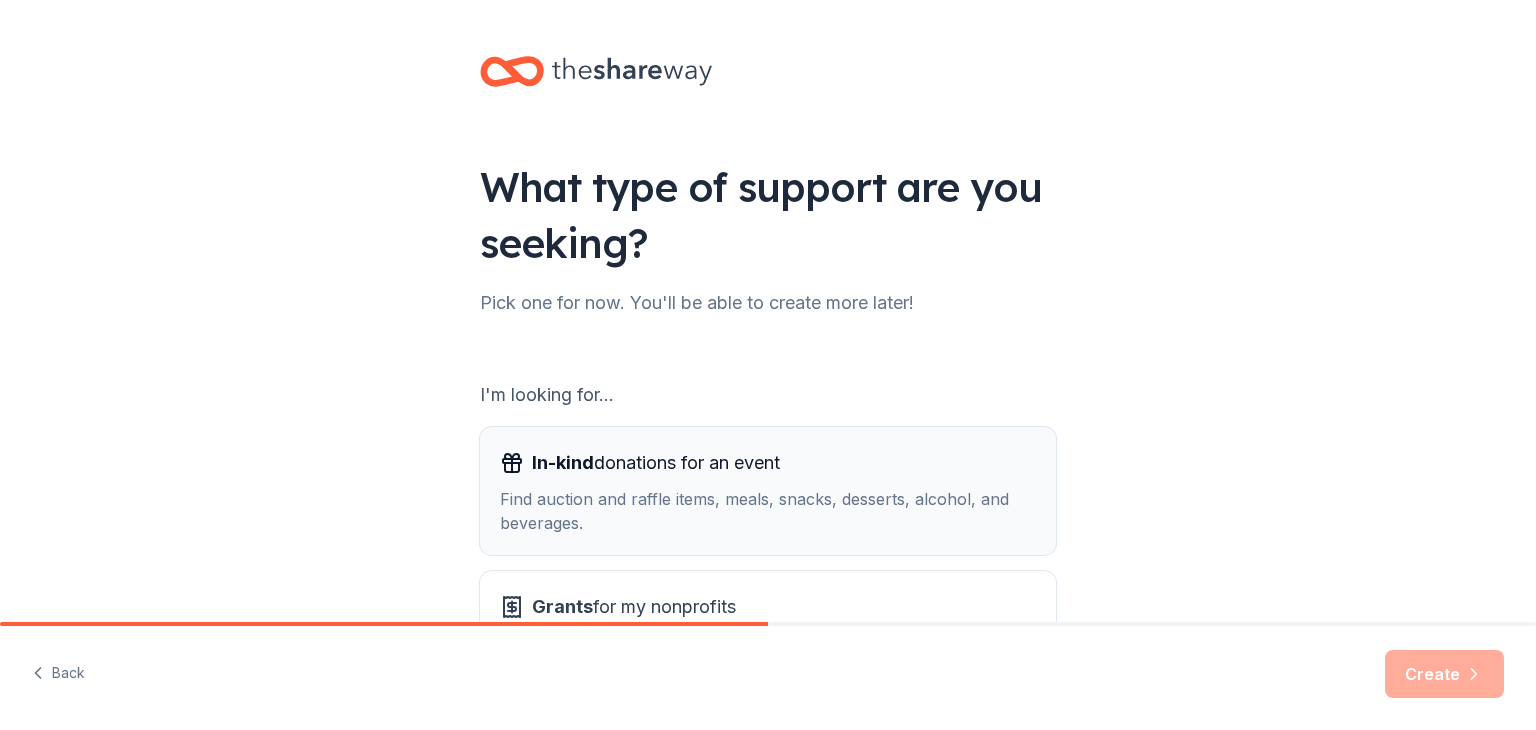 click on "Find auction and raffle items, meals, snacks, desserts, alcohol, and beverages." at bounding box center (768, 511) 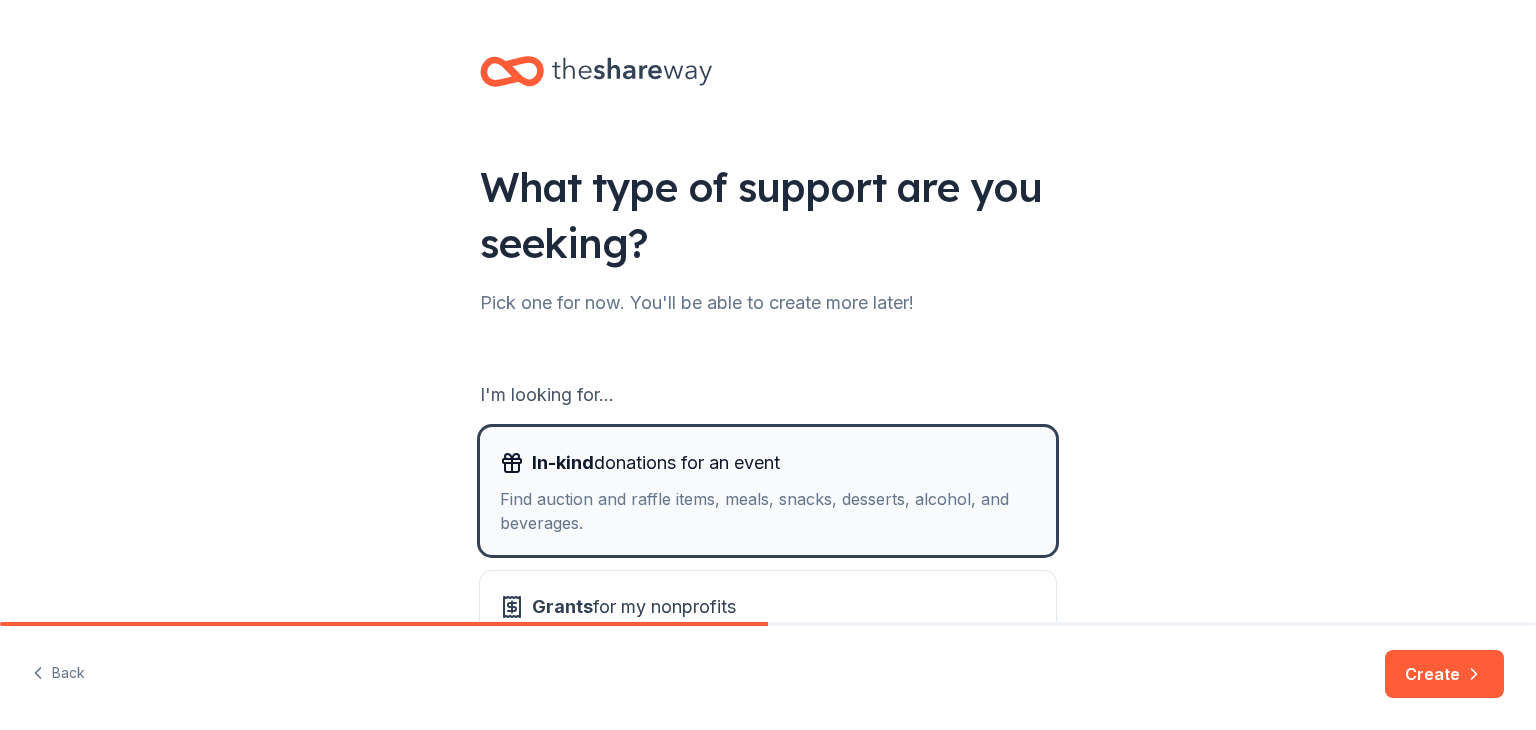 click on "Find auction and raffle items, meals, snacks, desserts, alcohol, and beverages." at bounding box center [768, 511] 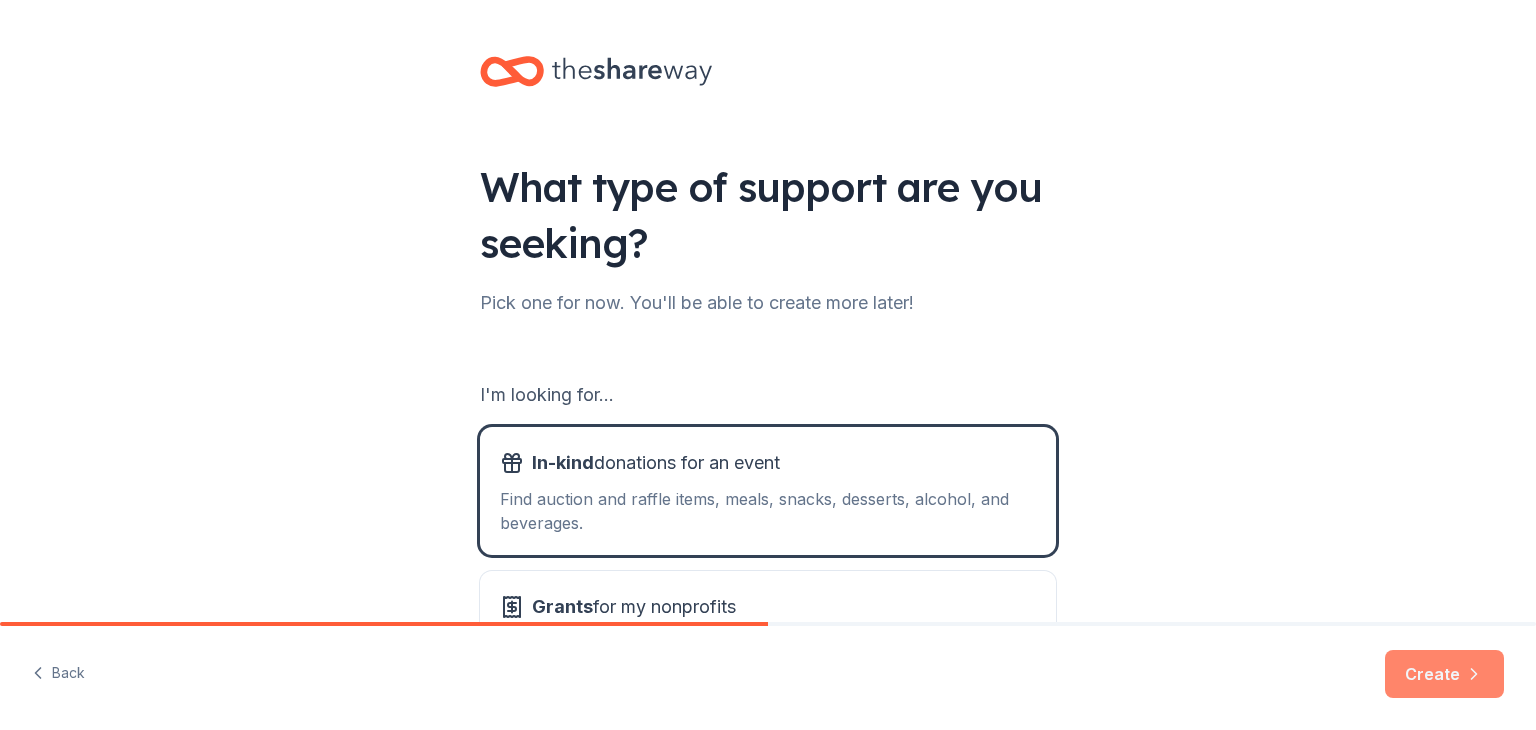 click on "Create" at bounding box center [1444, 674] 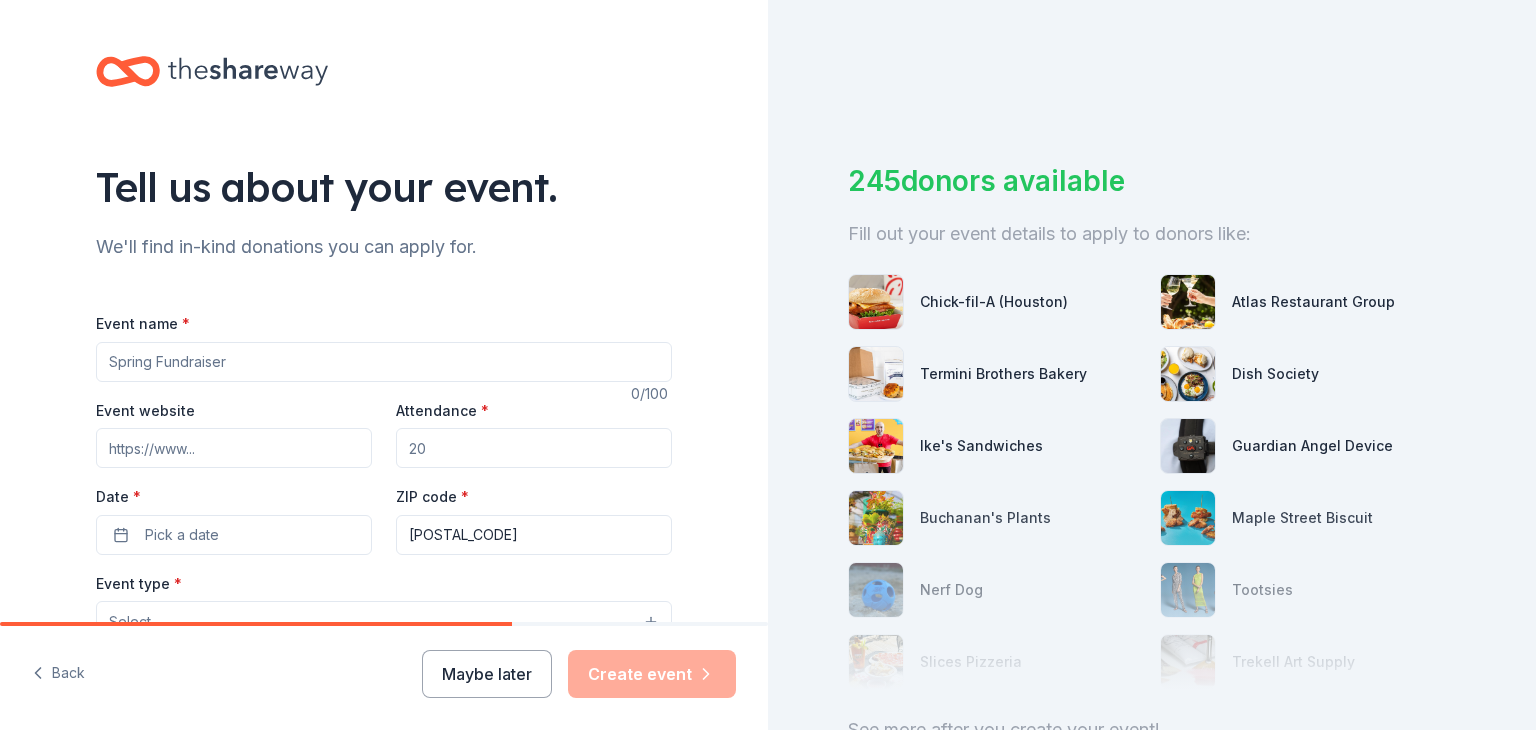 click on "Event name *" at bounding box center (384, 362) 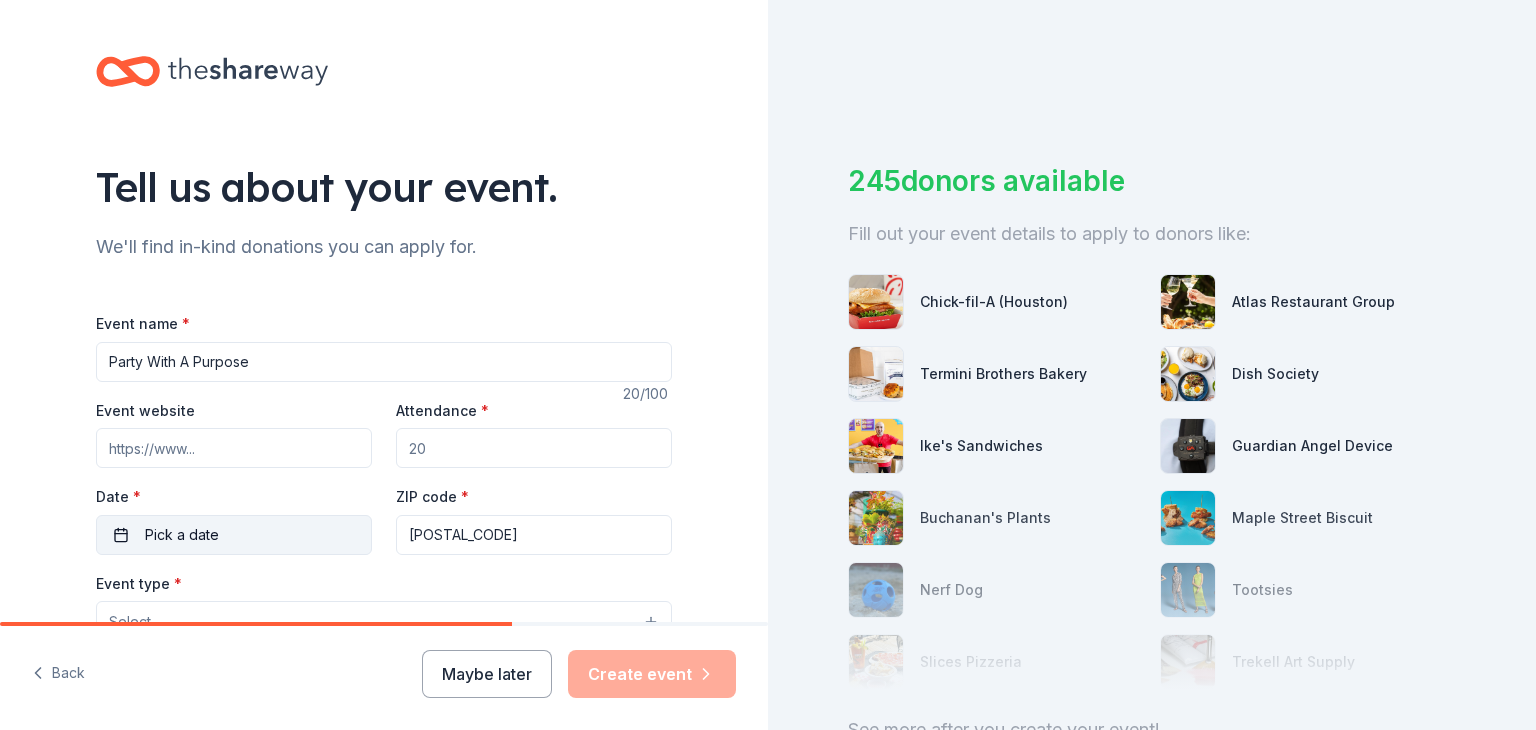 type on "Party With A Purpose" 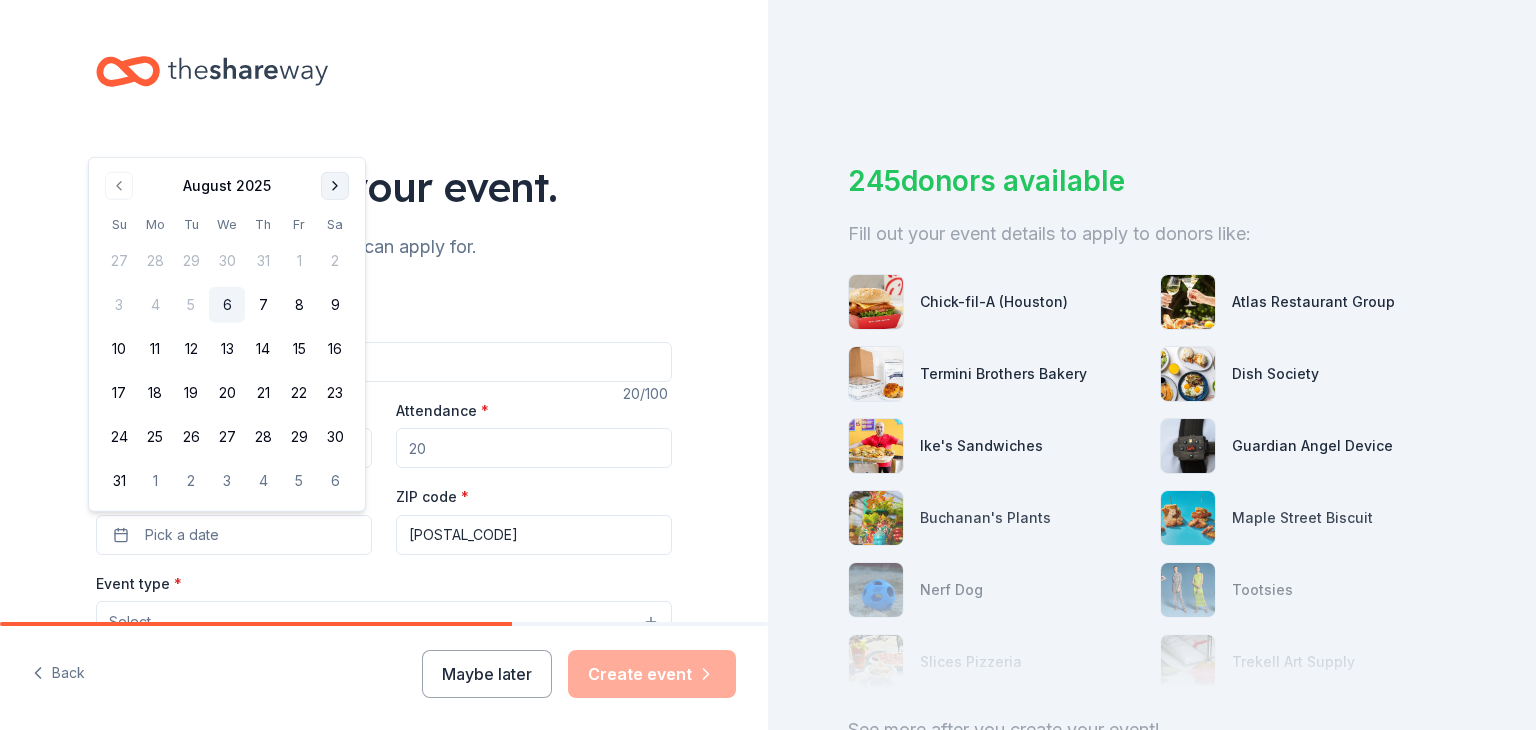 click at bounding box center (335, 186) 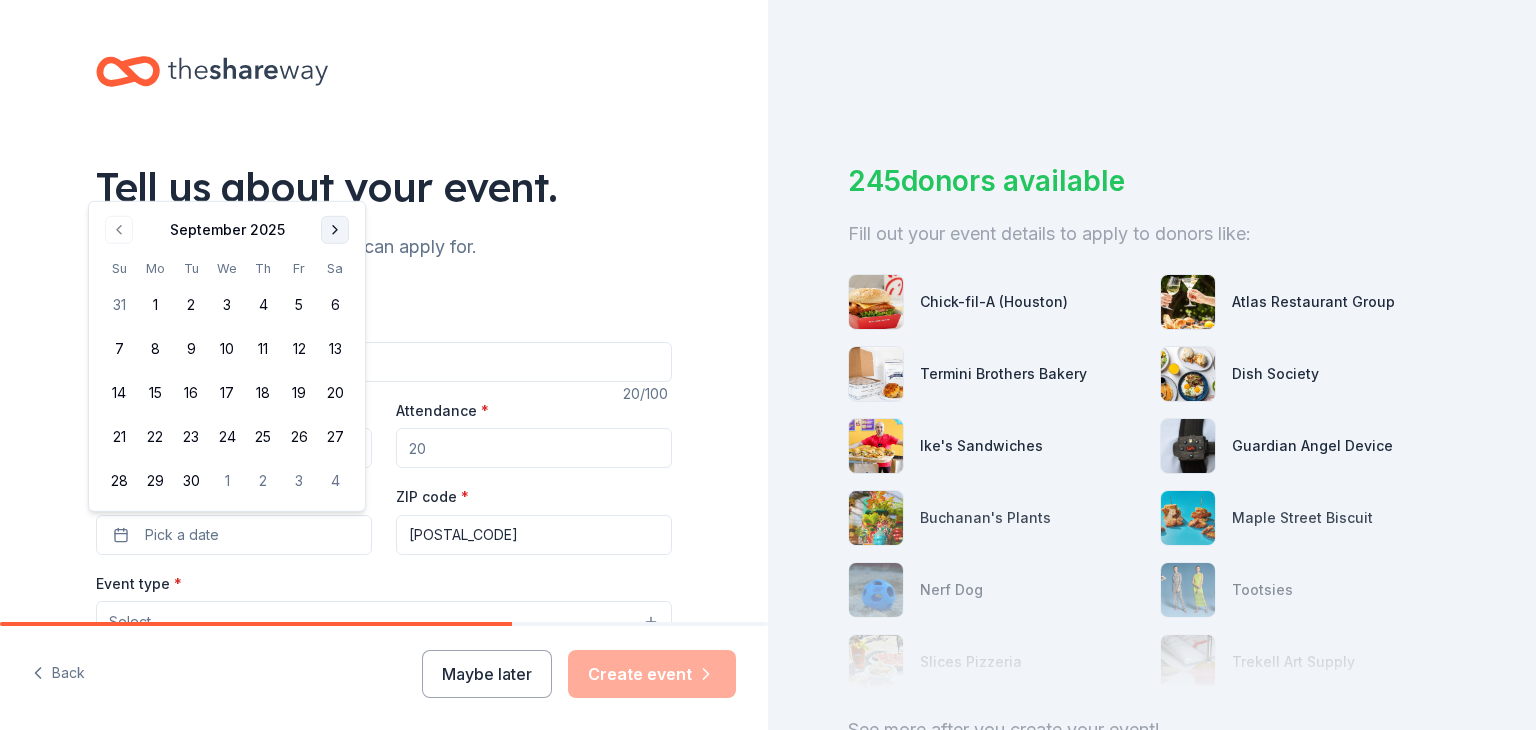 click at bounding box center [335, 230] 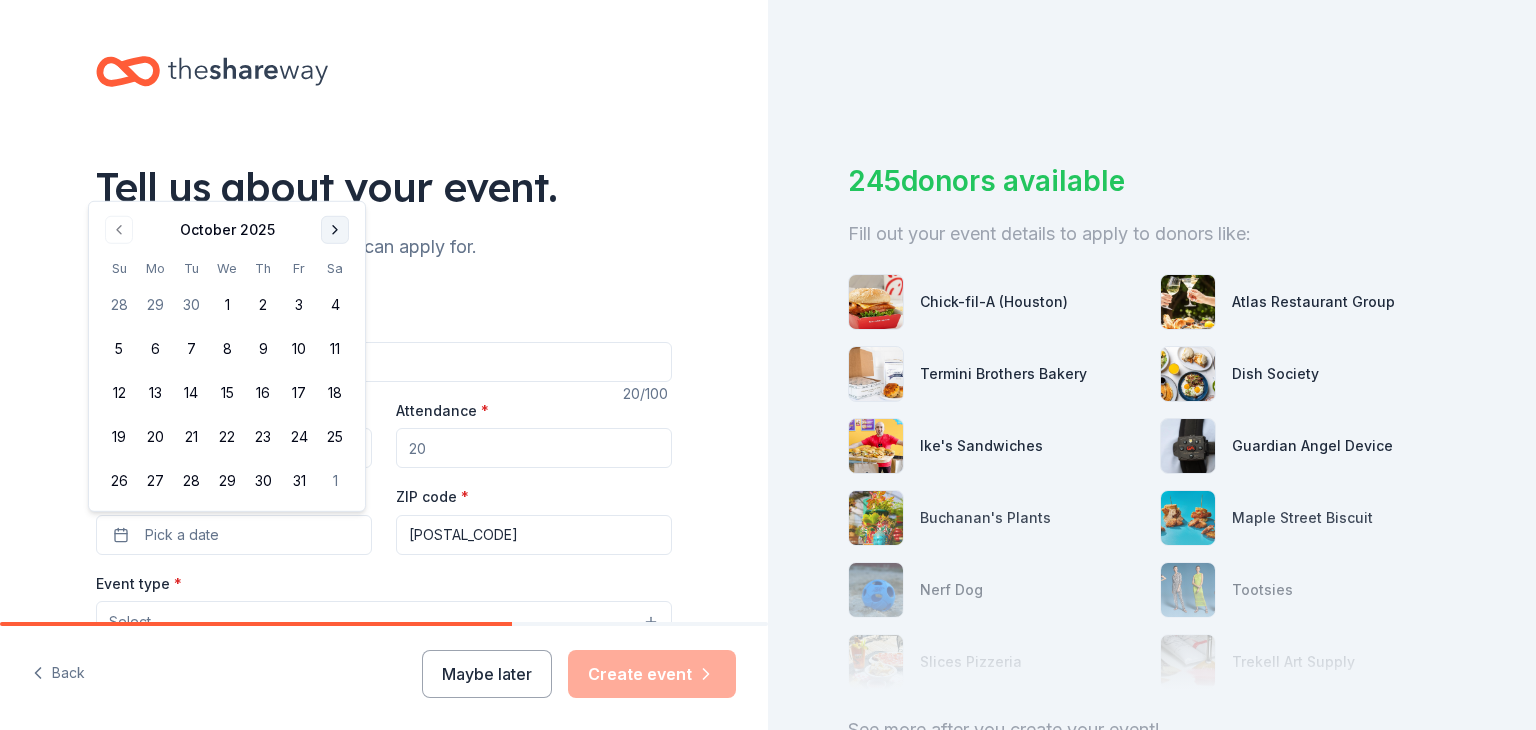 click at bounding box center [335, 230] 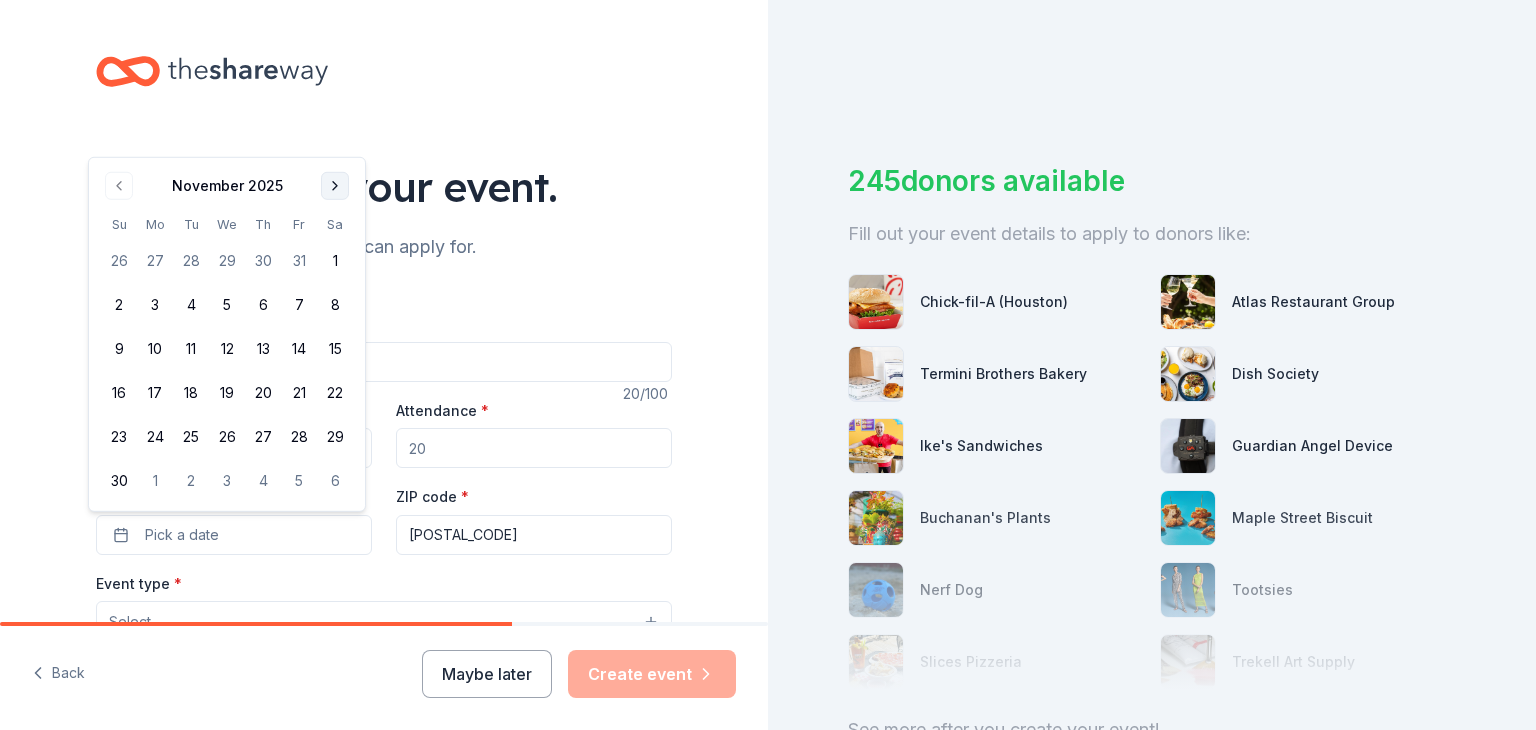 click at bounding box center (335, 186) 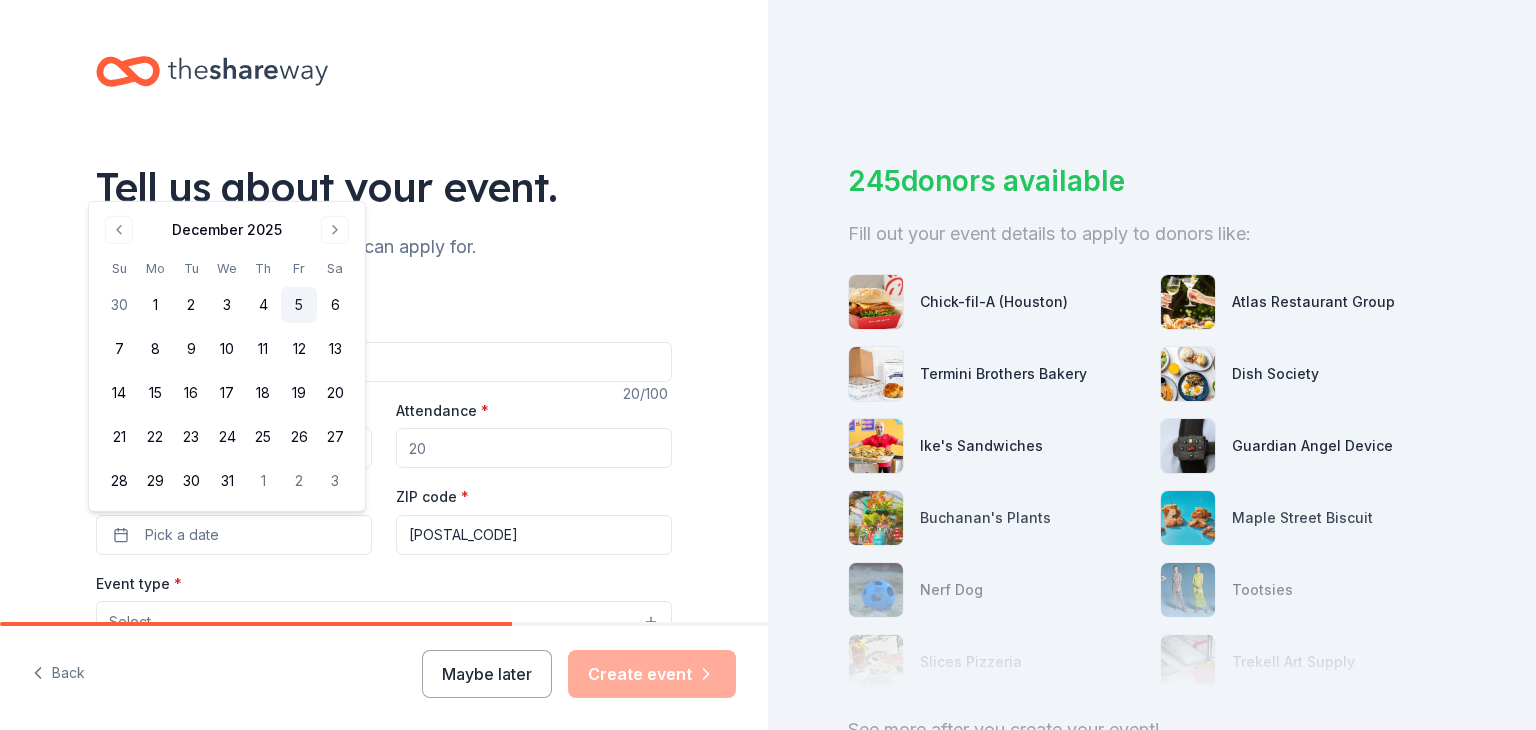 click on "5" at bounding box center (299, 305) 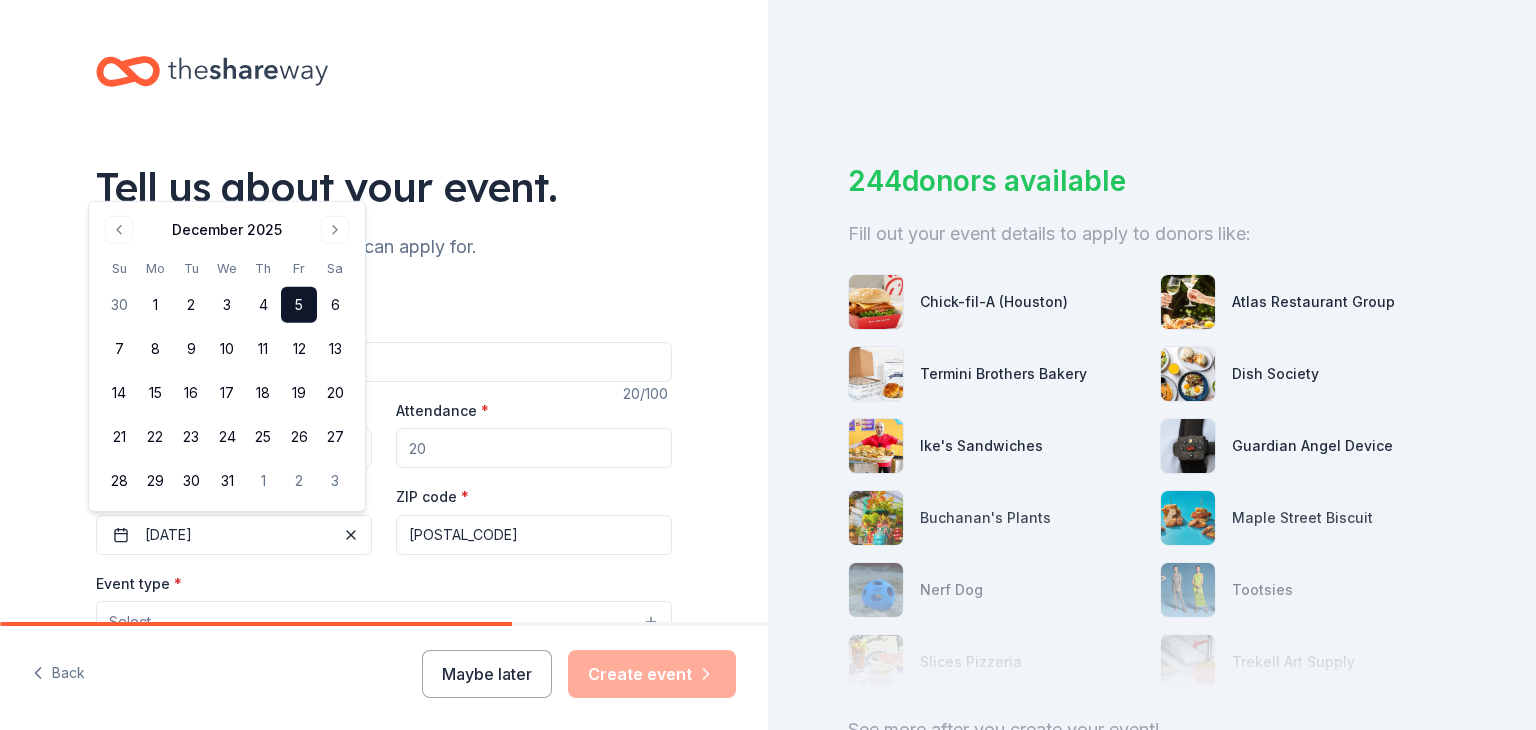 click on "[POSTAL_CODE]" at bounding box center (534, 535) 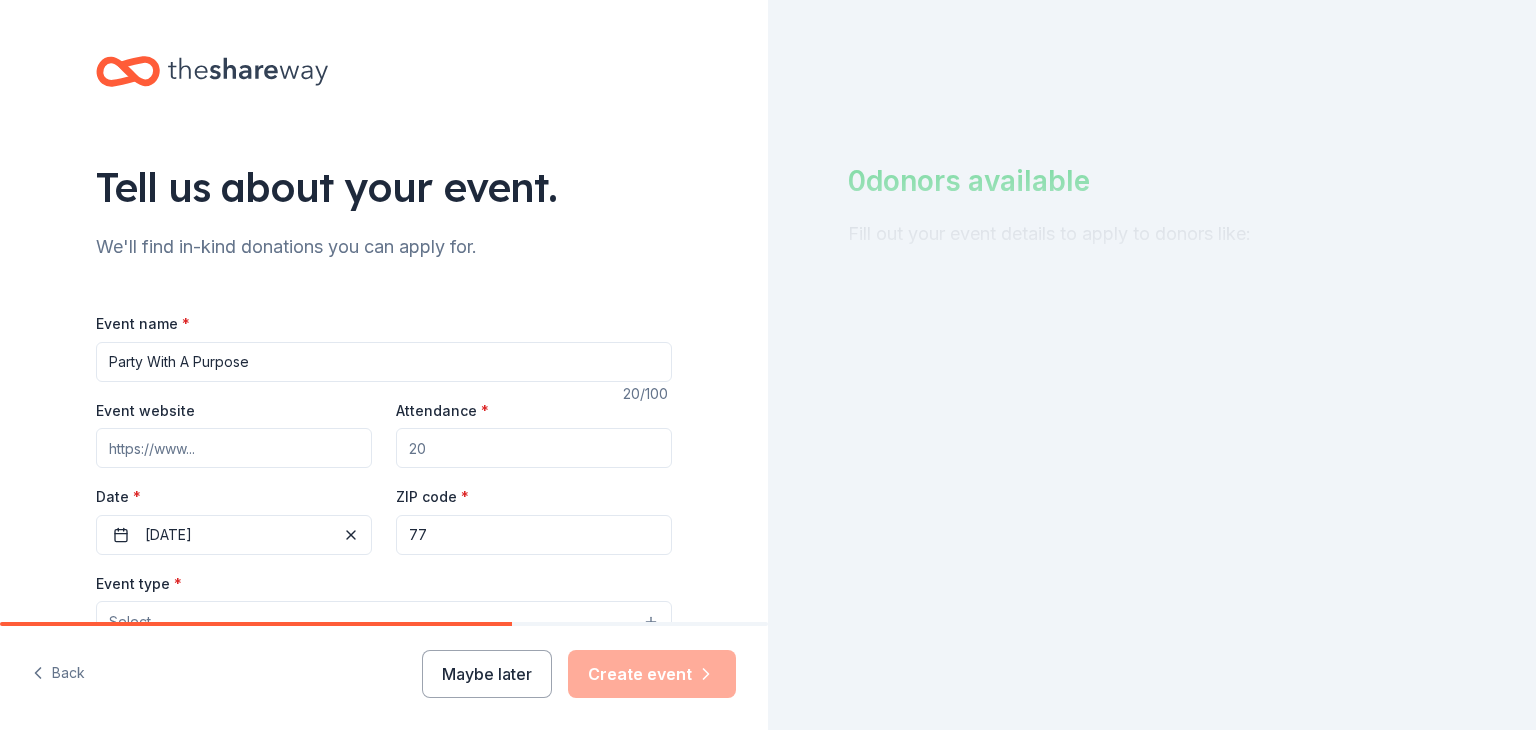 type on "7" 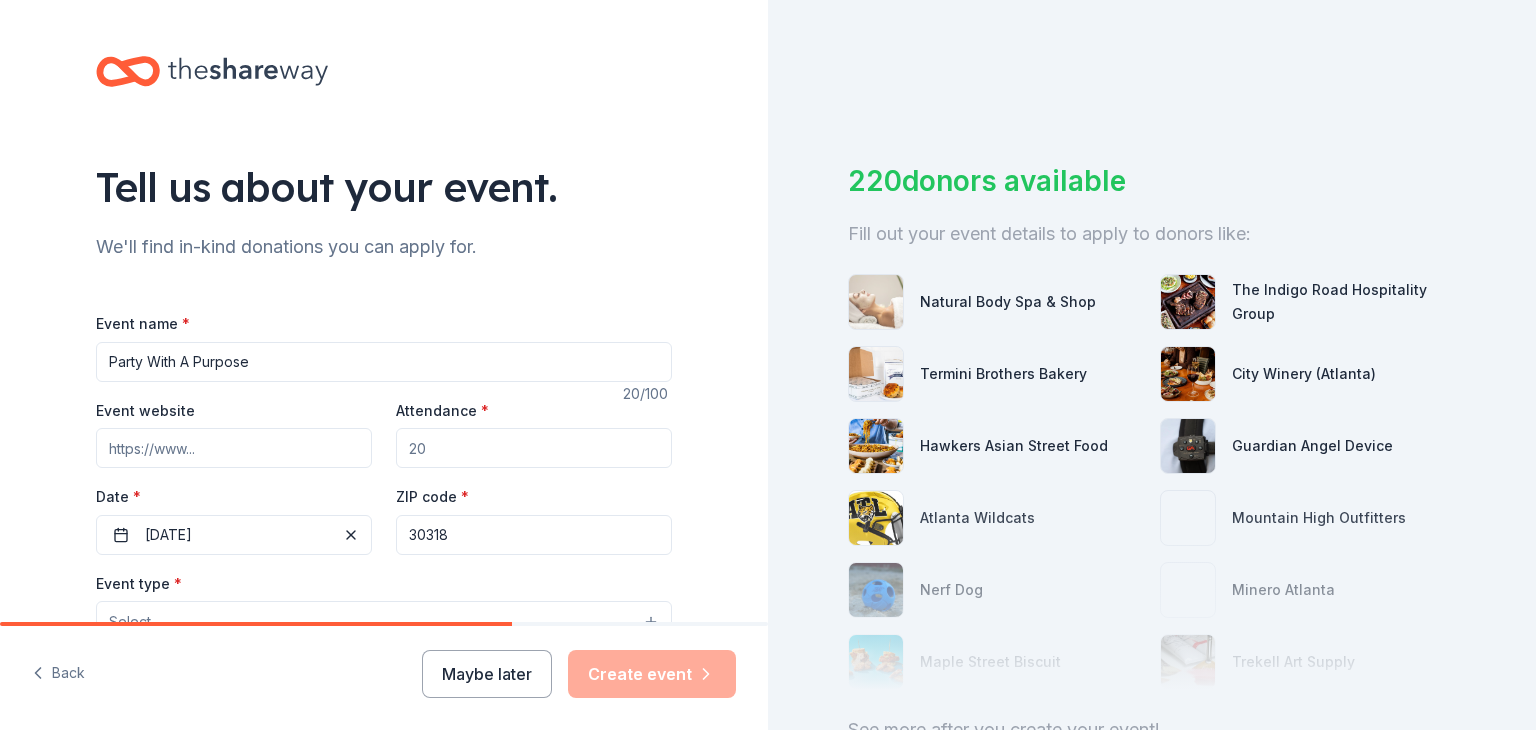 type on "30318" 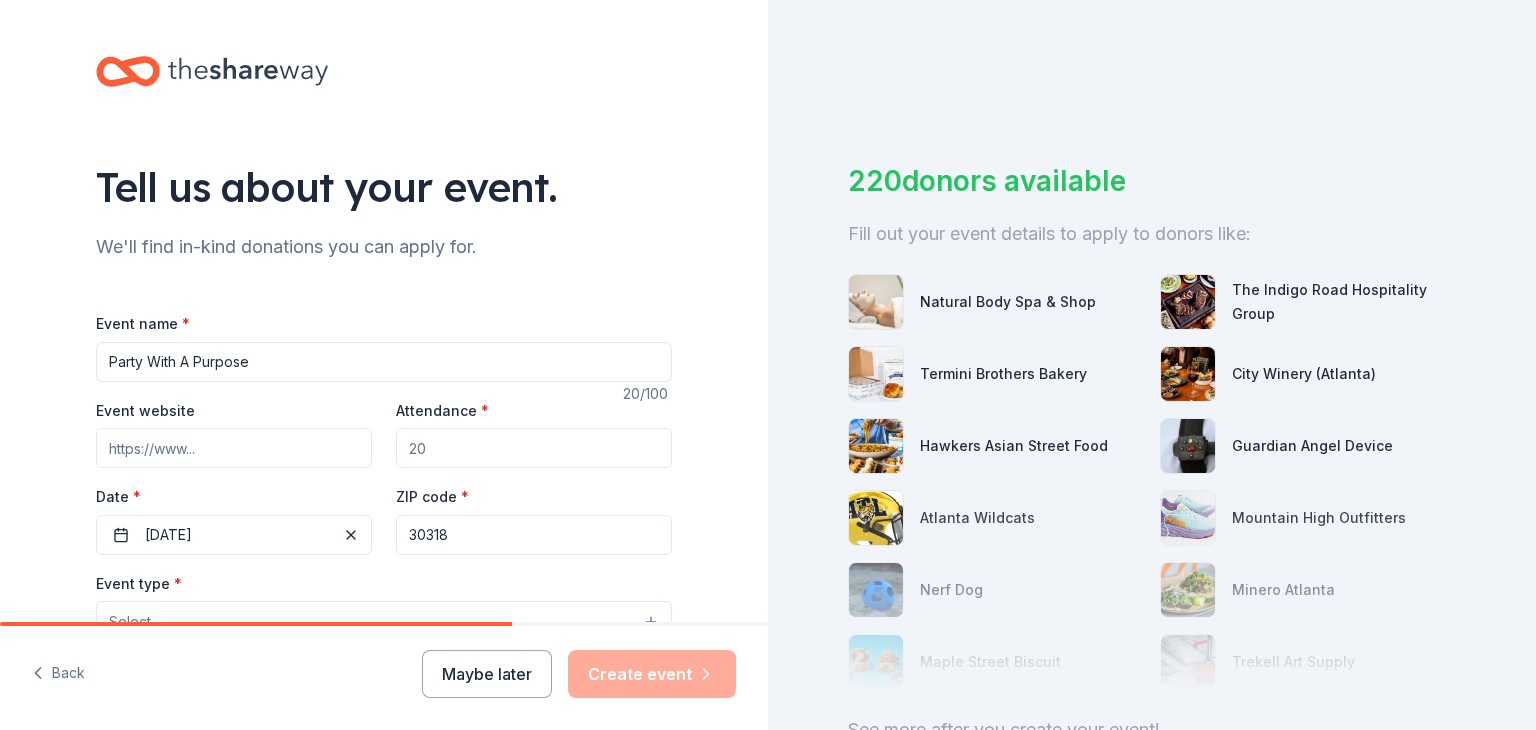 click on "Attendance *" at bounding box center (534, 448) 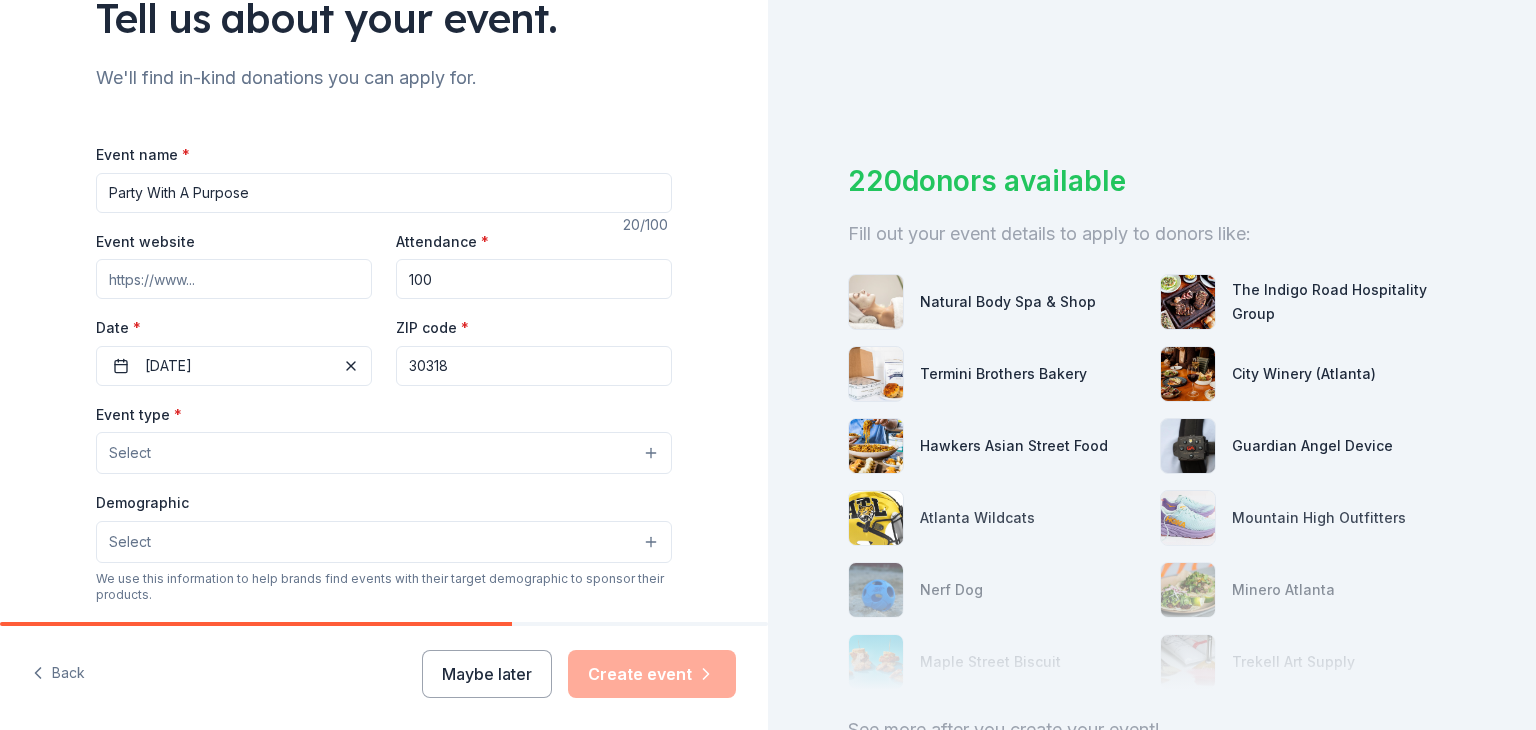 scroll, scrollTop: 200, scrollLeft: 0, axis: vertical 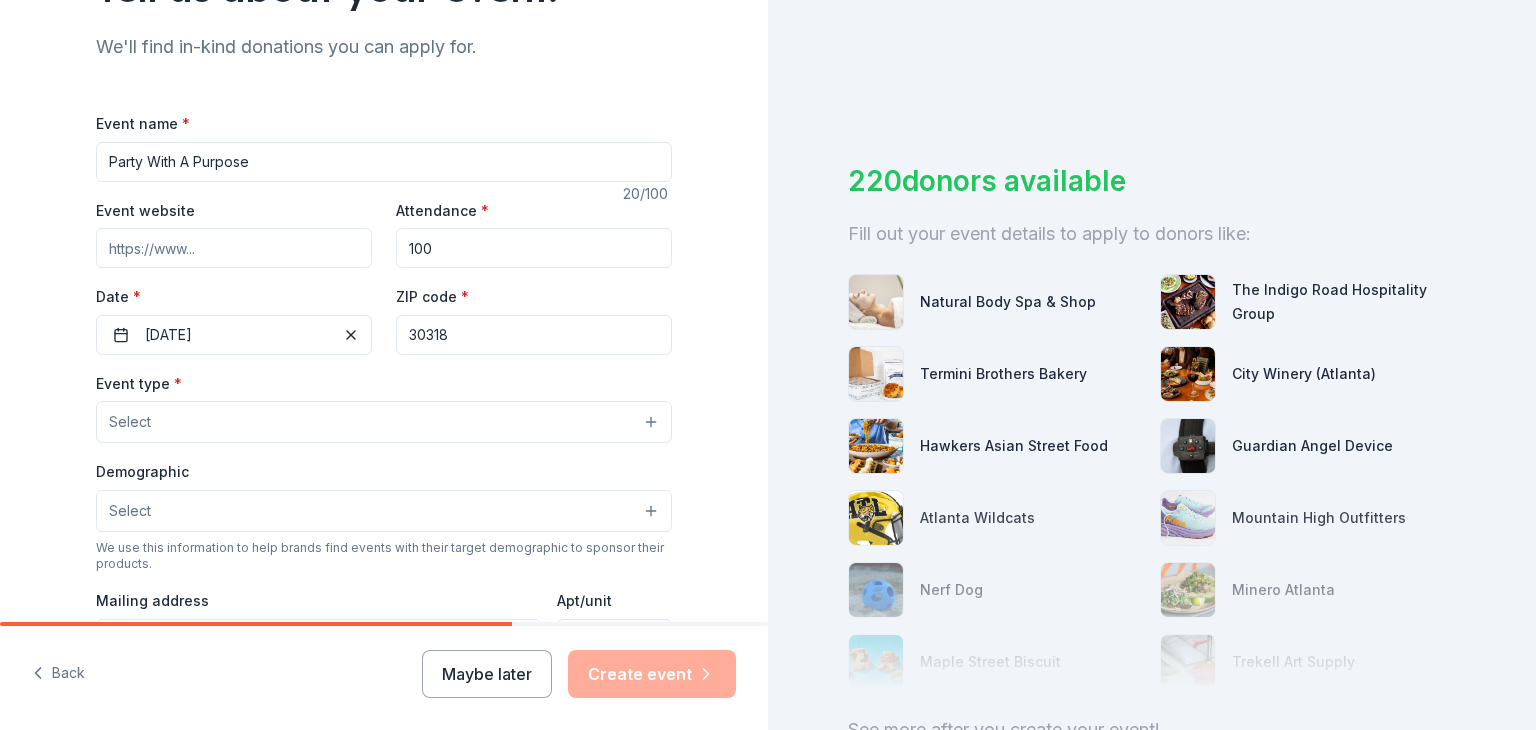 type on "100" 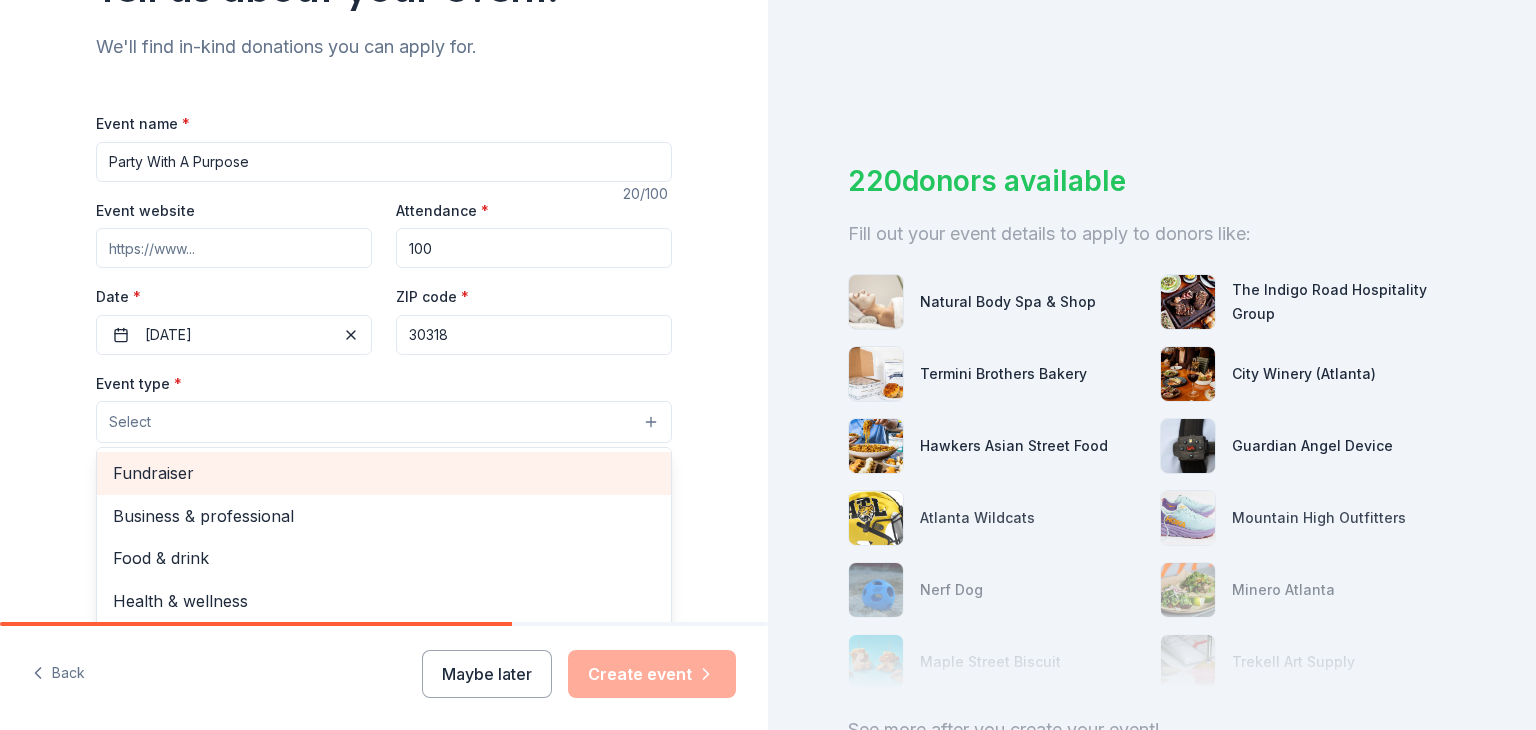 click on "Fundraiser" at bounding box center [384, 473] 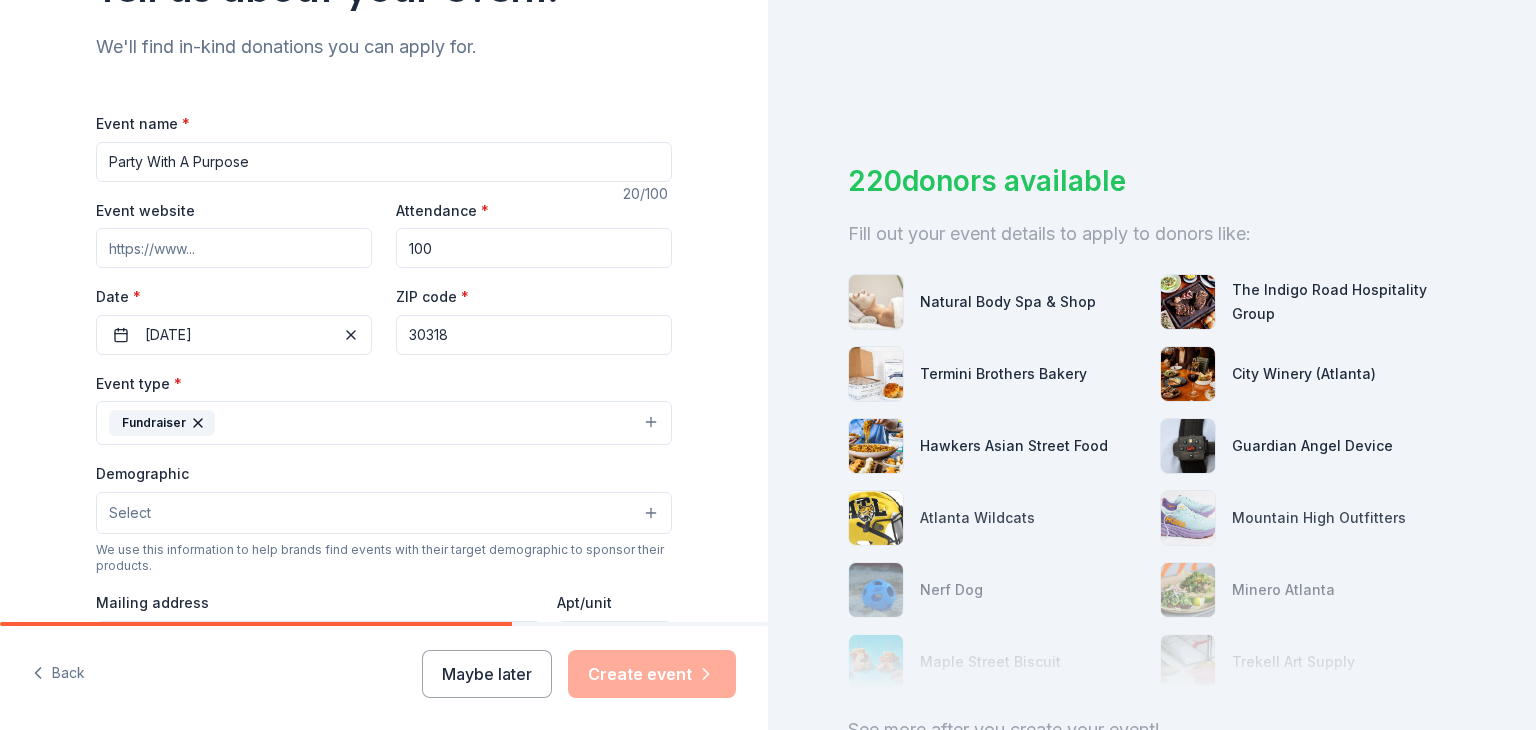 click on "Fundraiser" at bounding box center (384, 423) 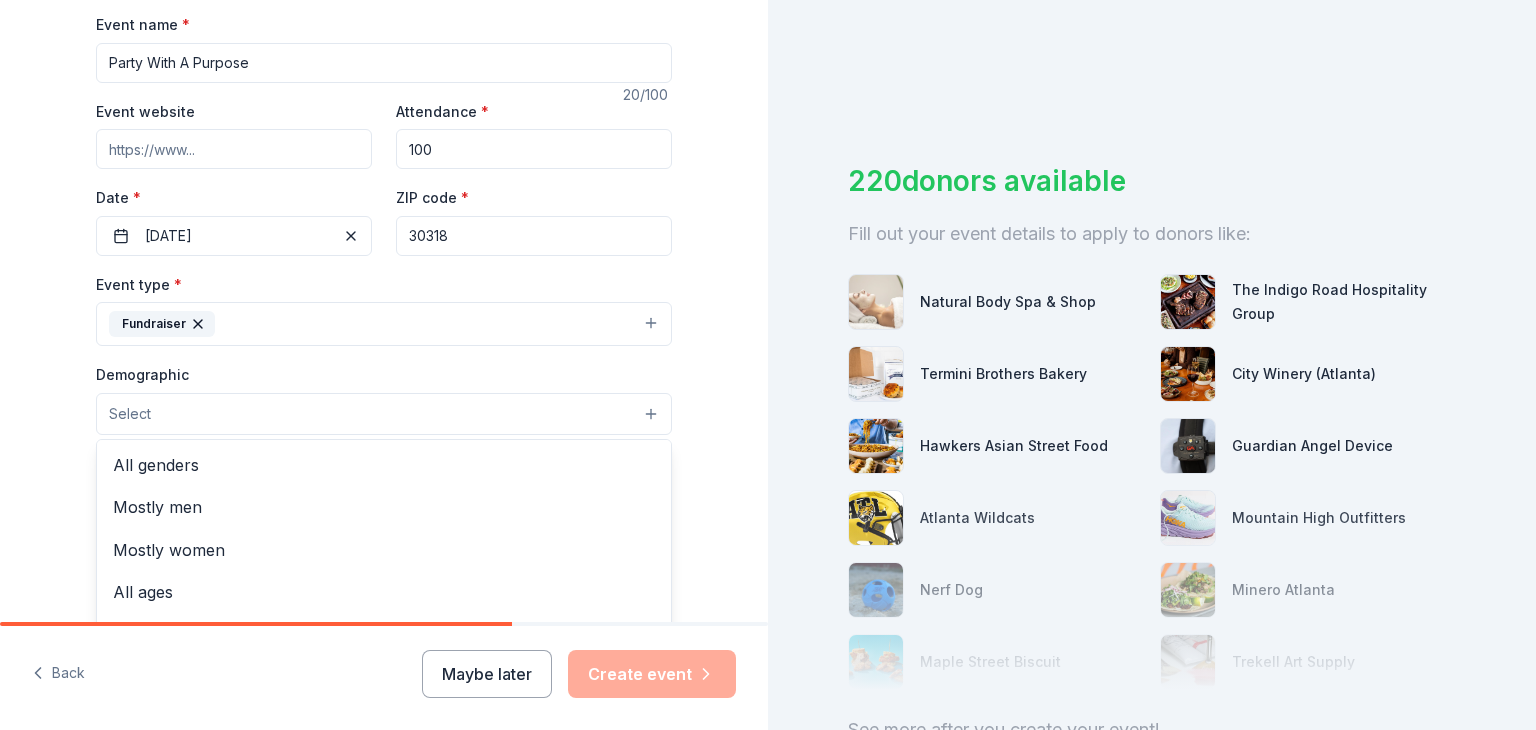 scroll, scrollTop: 300, scrollLeft: 0, axis: vertical 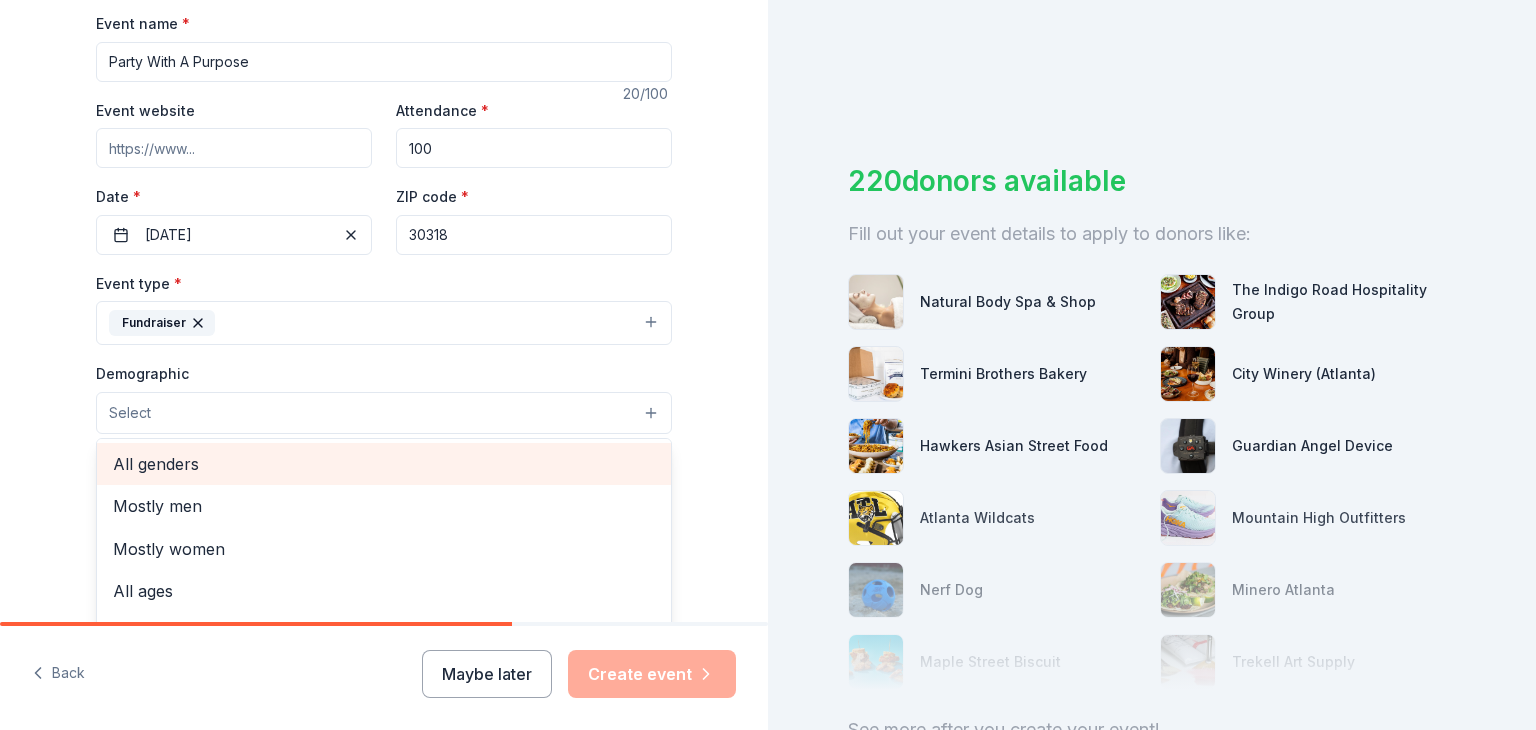 click on "All genders" at bounding box center [384, 464] 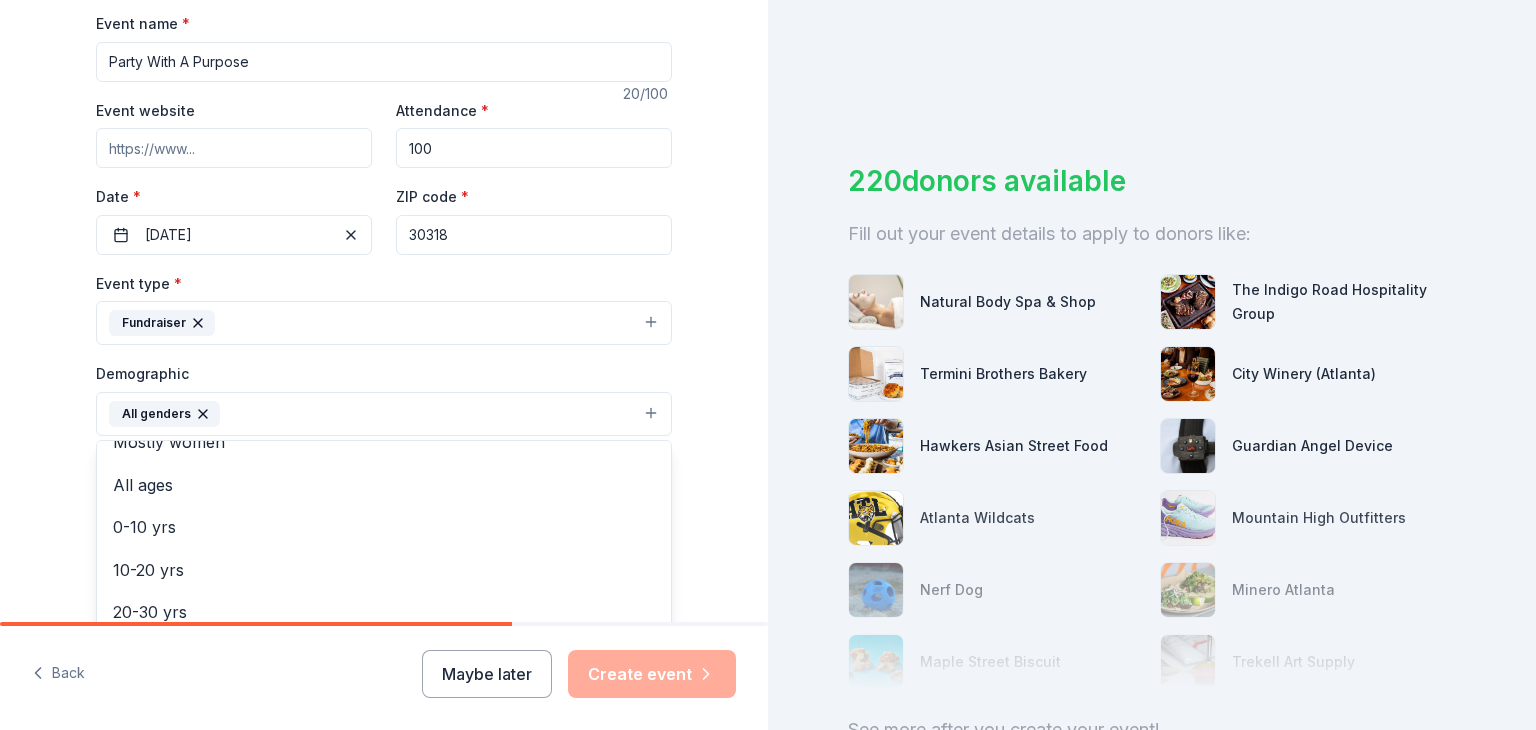 scroll, scrollTop: 100, scrollLeft: 0, axis: vertical 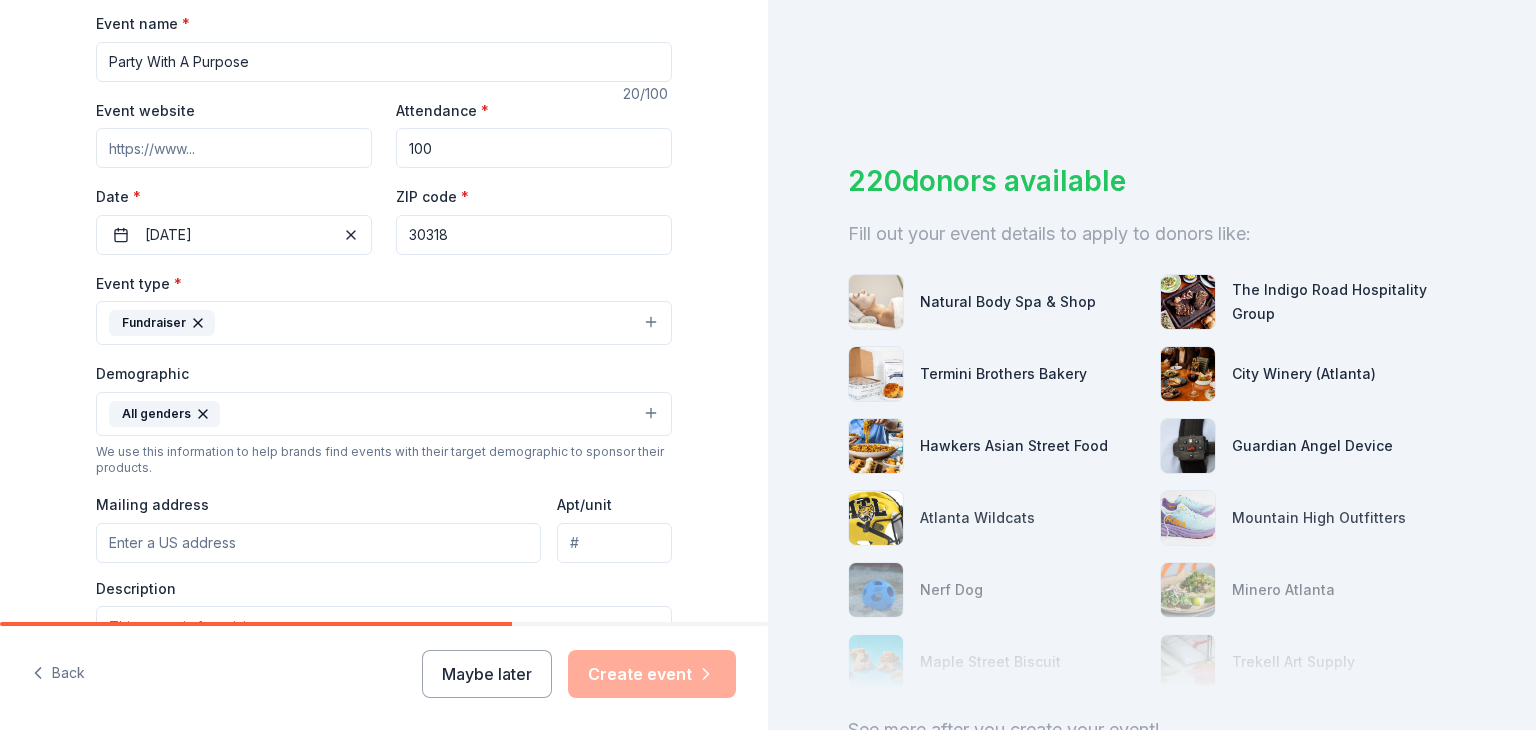 click on "All genders" at bounding box center (384, 414) 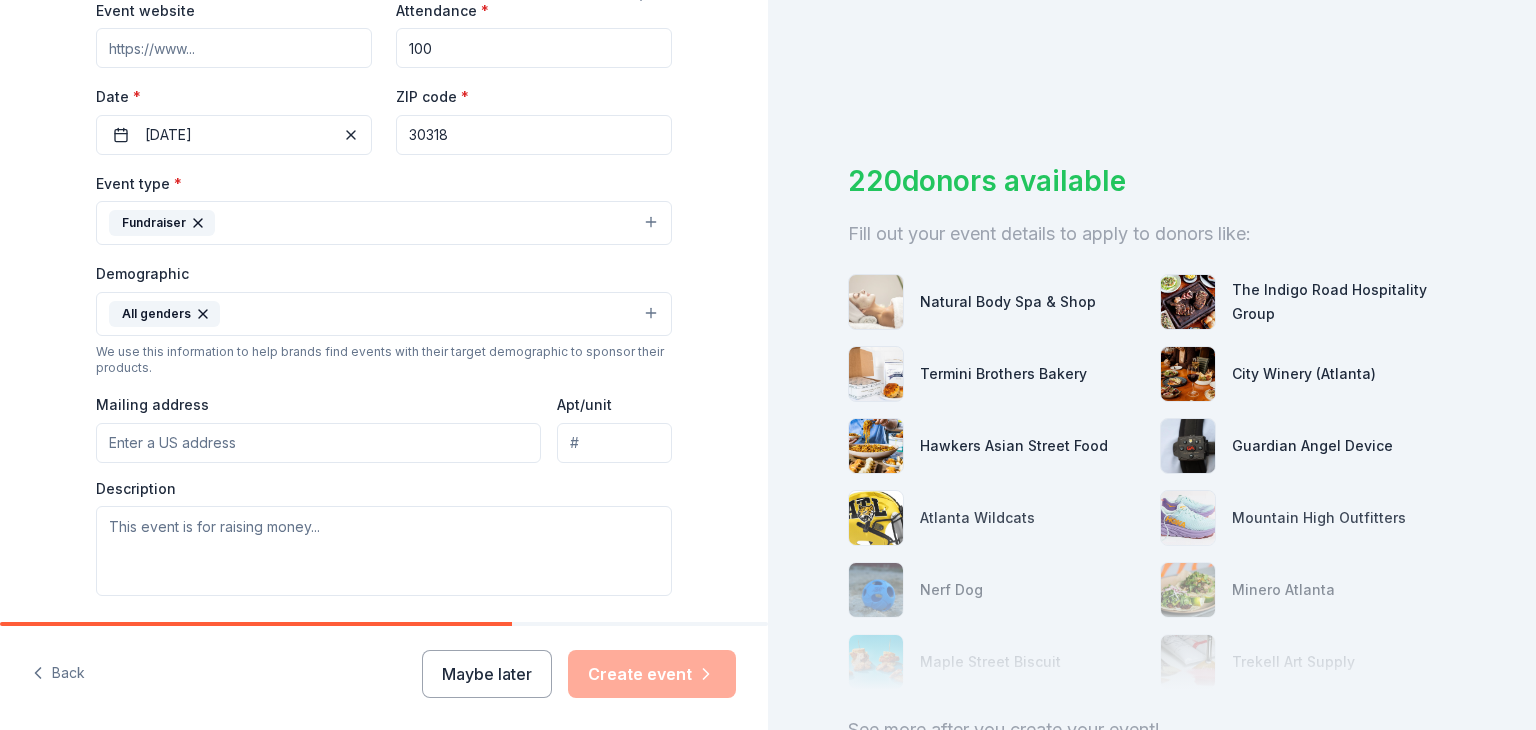 click on "Mailing address" at bounding box center [318, 443] 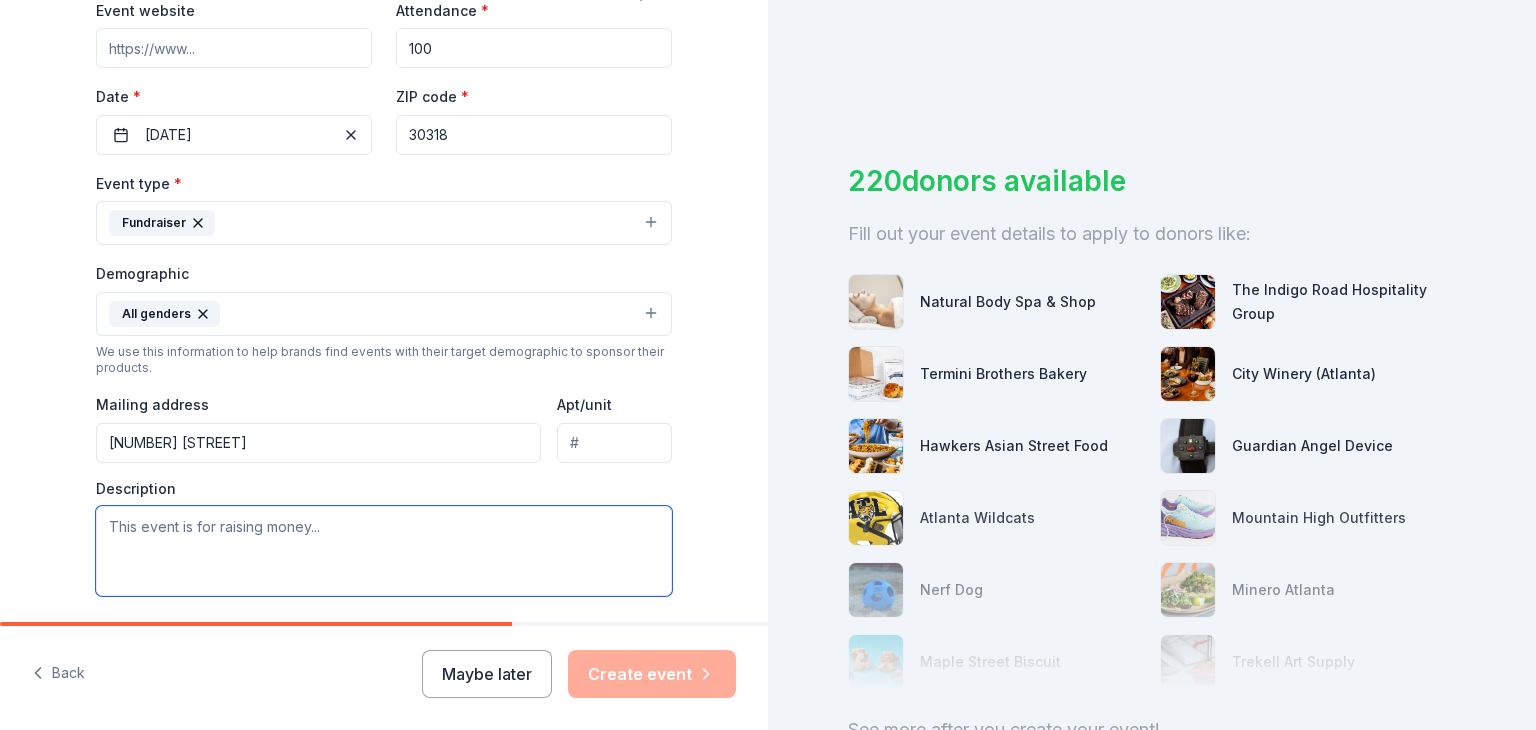 paste on "This is a signature event series where young and seasoned professionals gather to celebrate, network, and raise funds for the organization's charitable initiatives." 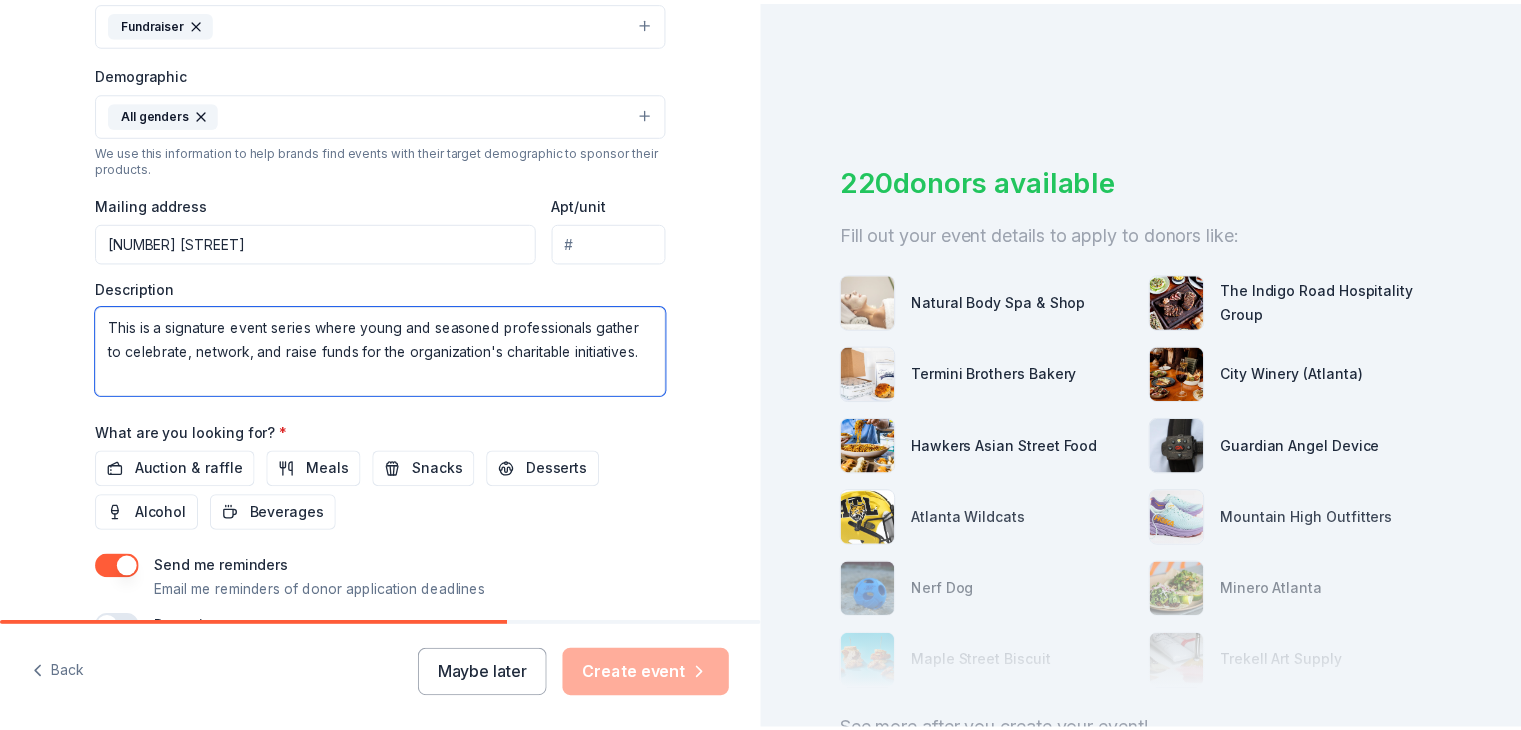scroll, scrollTop: 700, scrollLeft: 0, axis: vertical 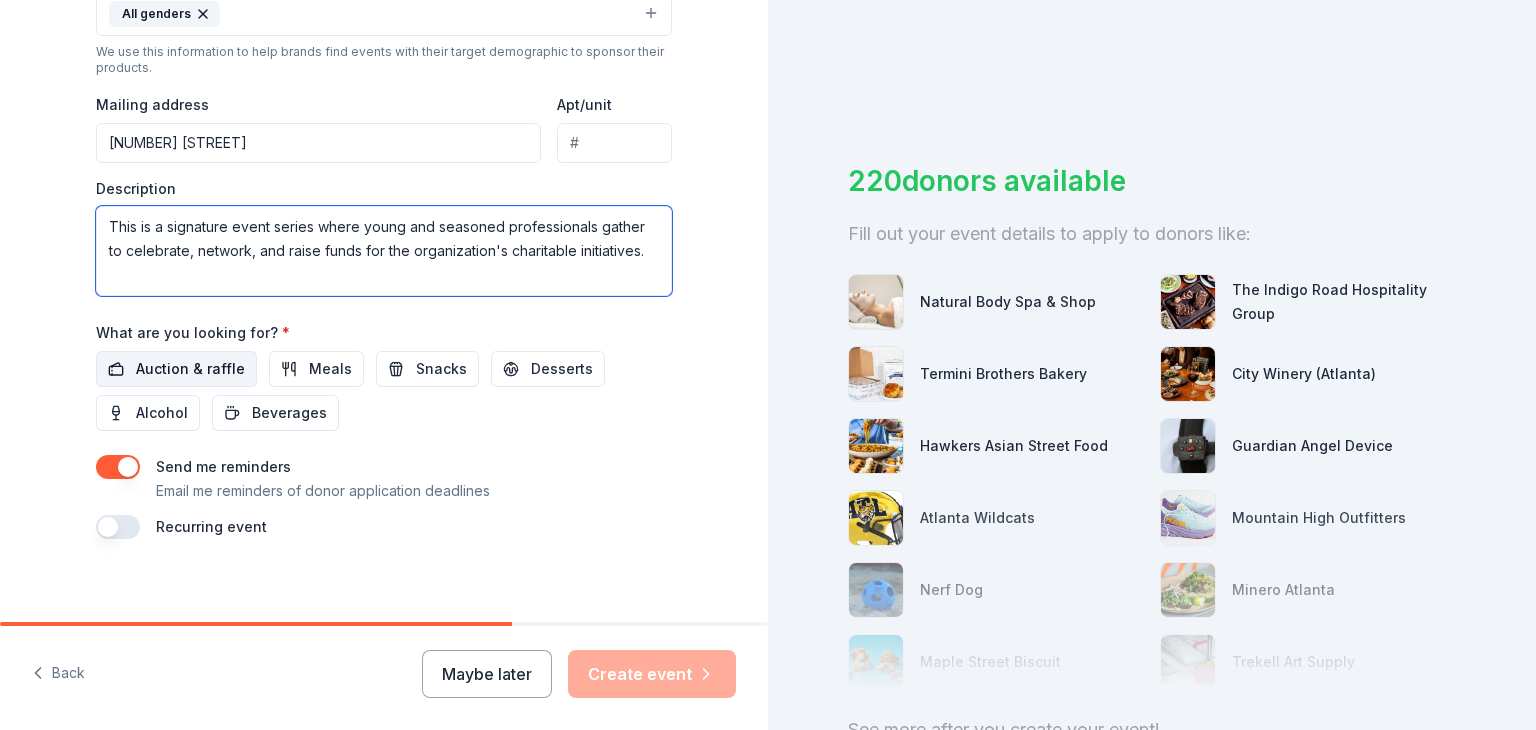 type on "This is a signature event series where young and seasoned professionals gather to celebrate, network, and raise funds for the organization's charitable initiatives." 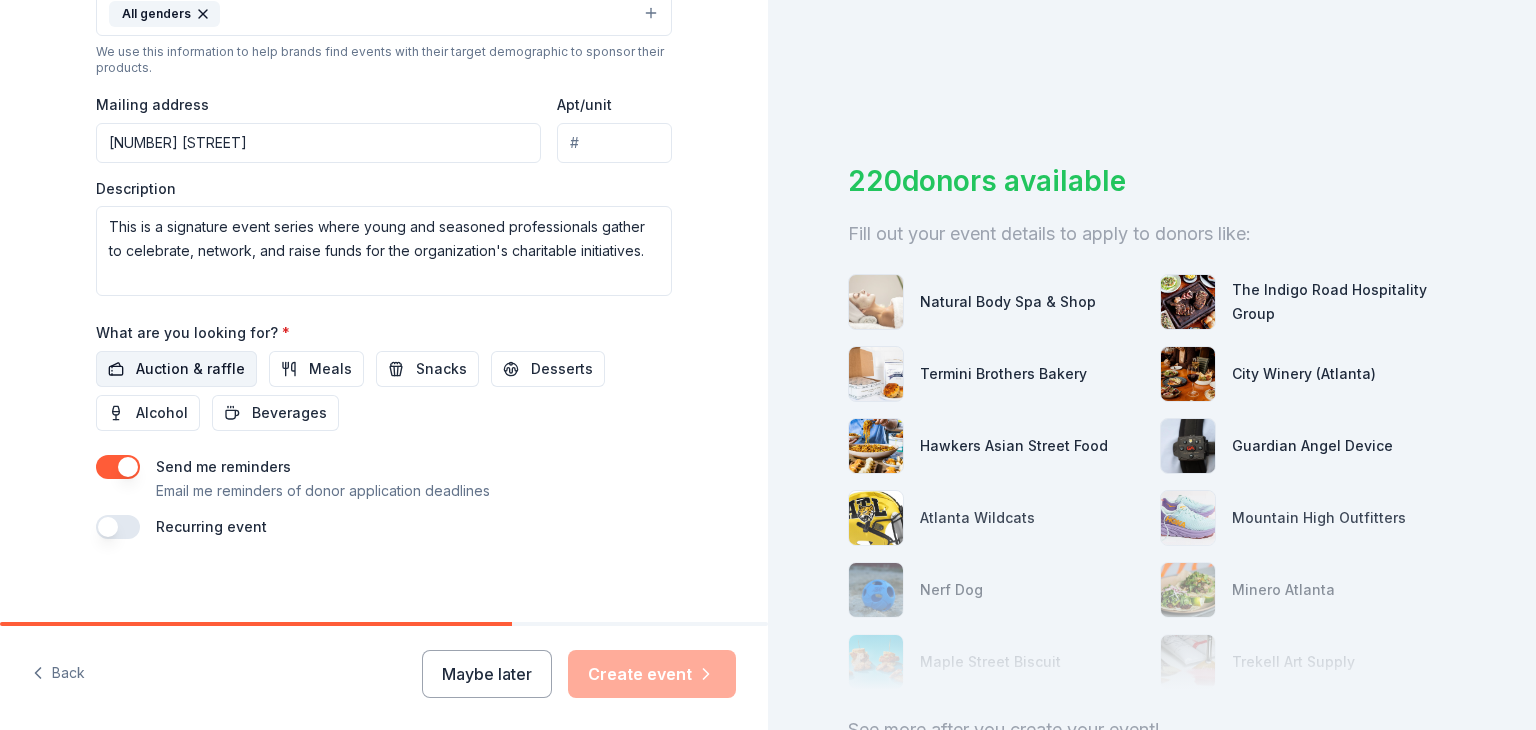 click on "Auction & raffle" at bounding box center [190, 369] 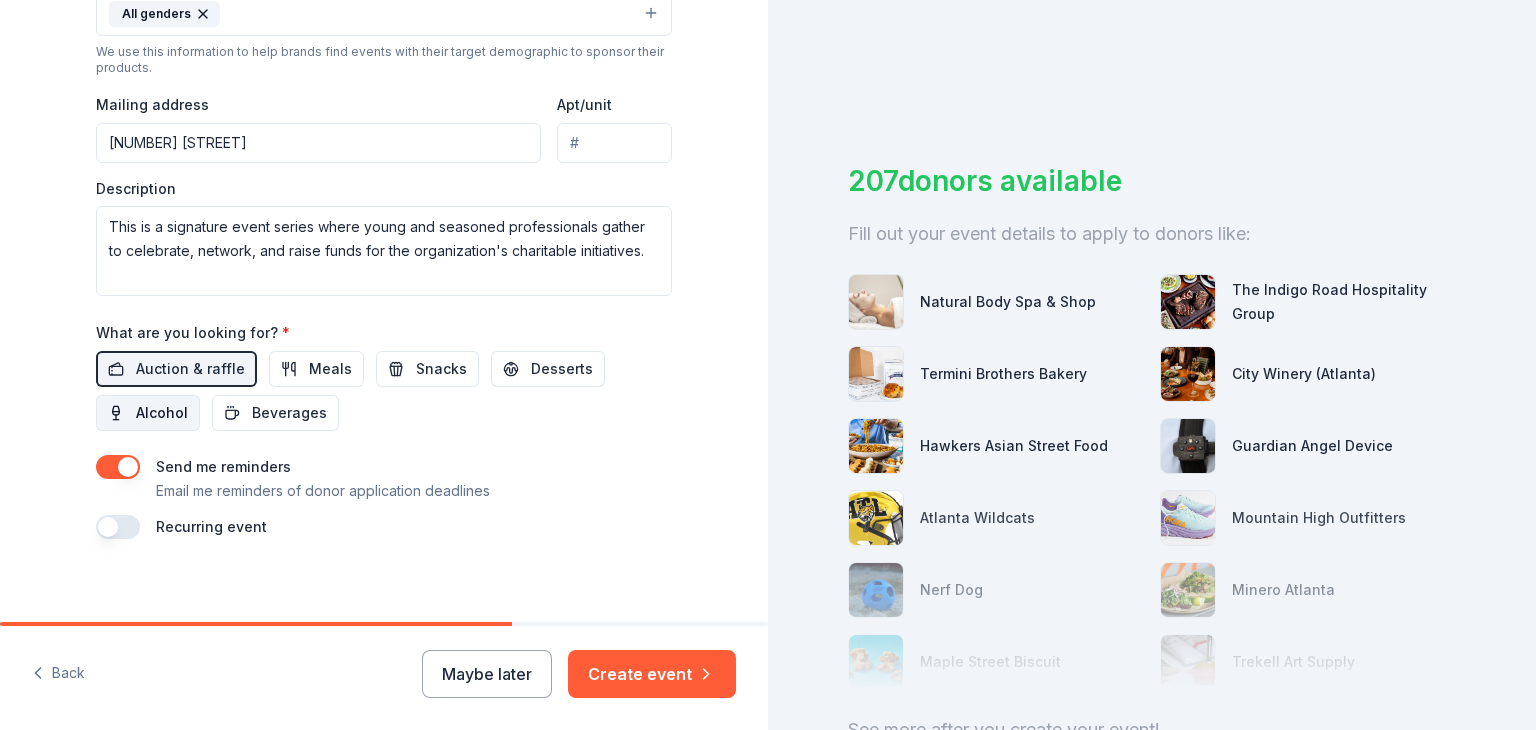 click on "Alcohol" at bounding box center (162, 413) 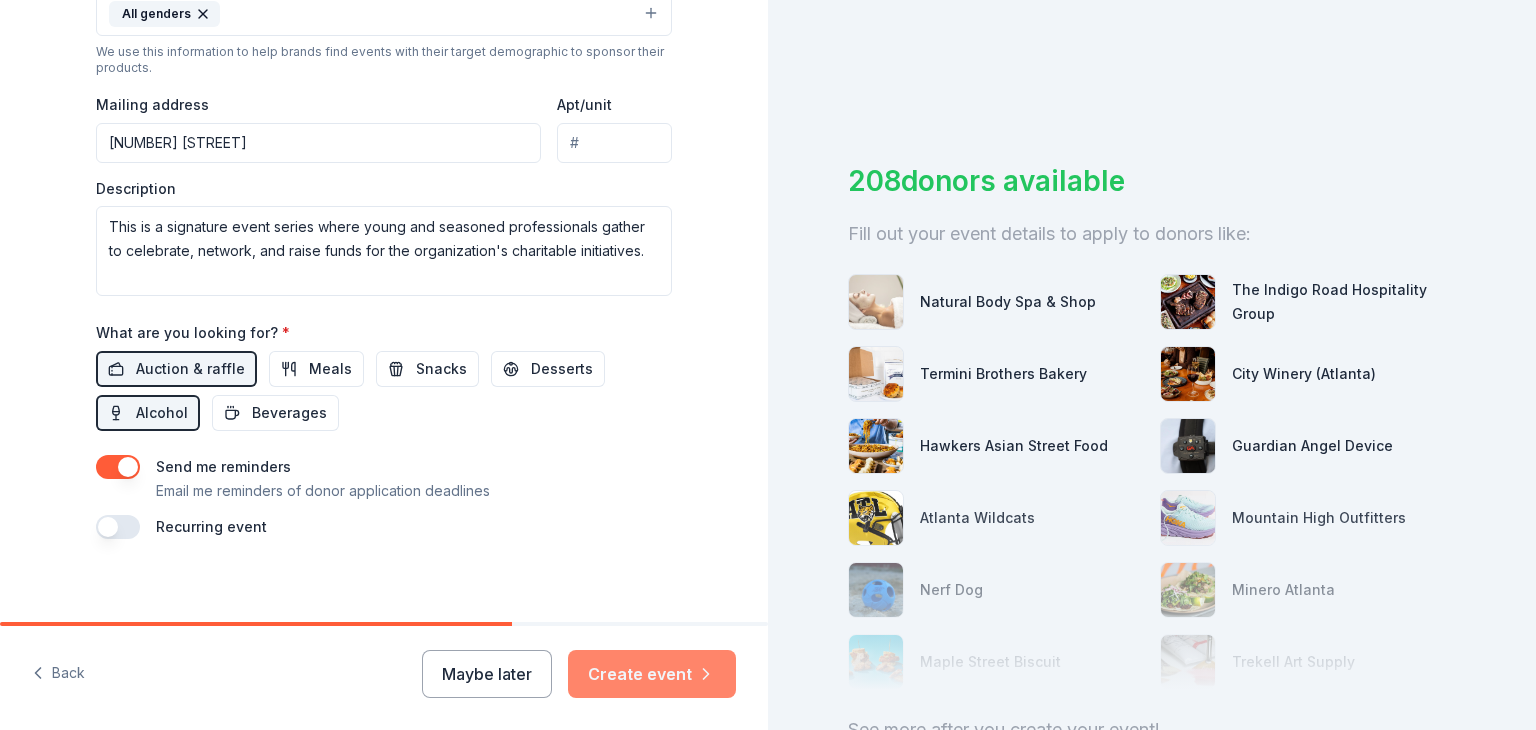 click on "Create event" at bounding box center [652, 674] 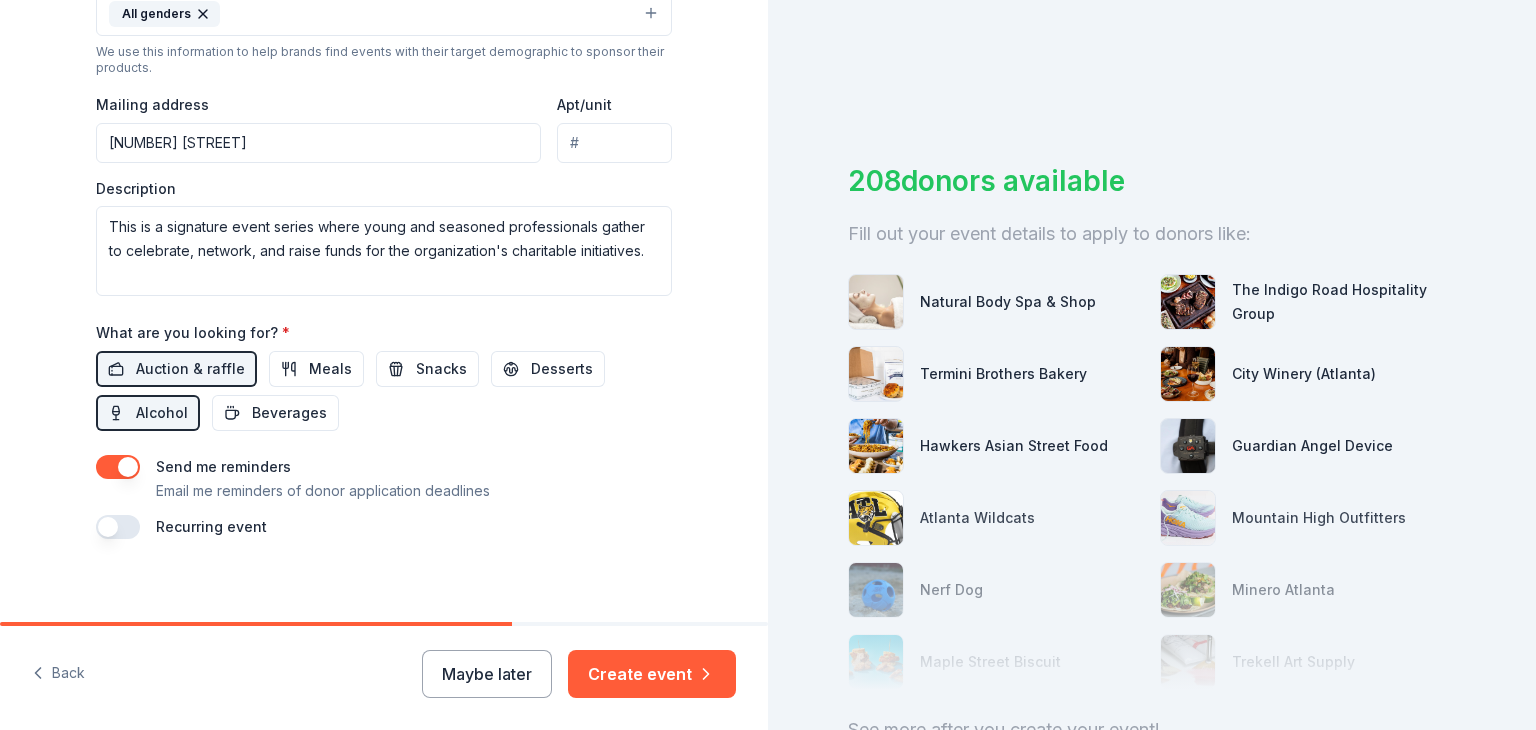 click on "Maybe later Create event" at bounding box center (579, 674) 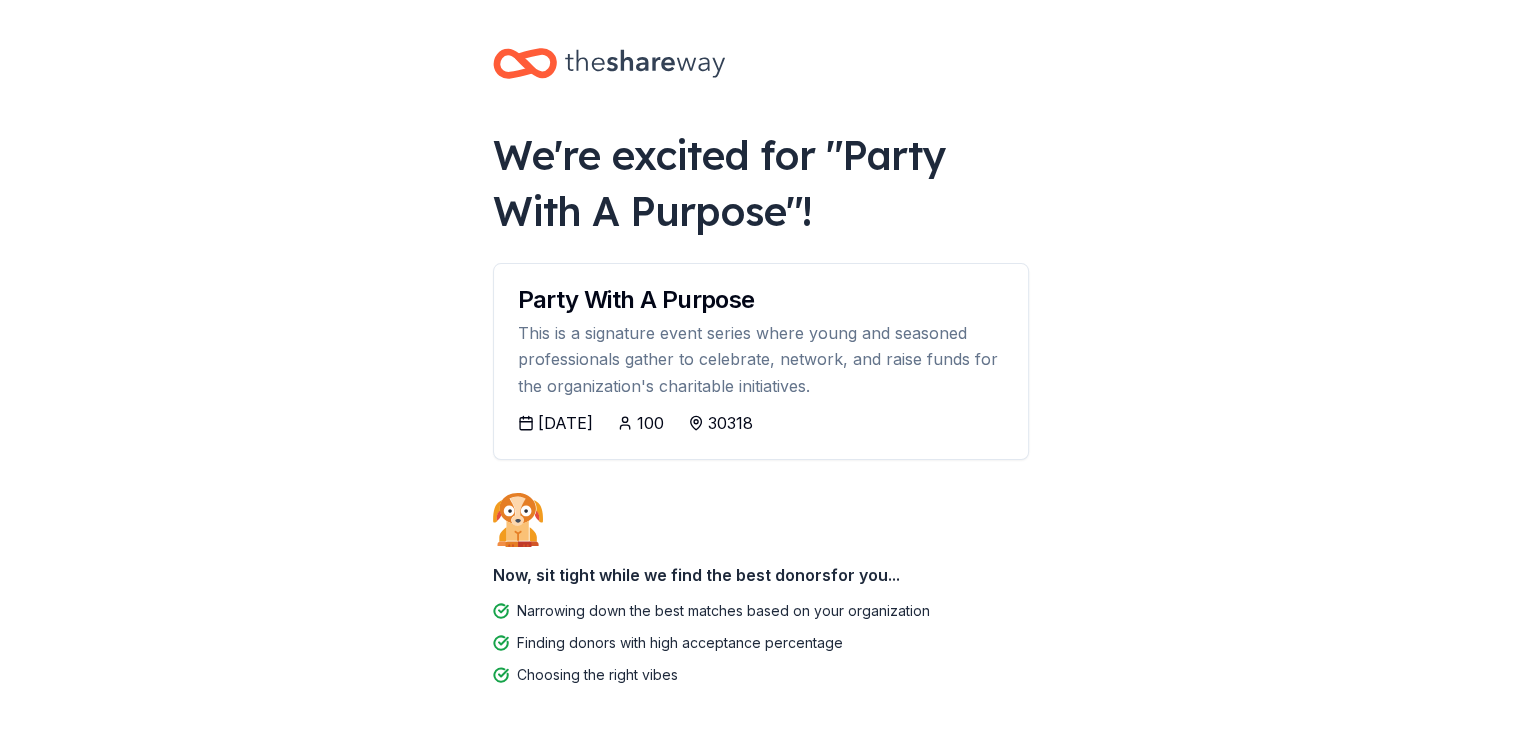 scroll, scrollTop: 88, scrollLeft: 0, axis: vertical 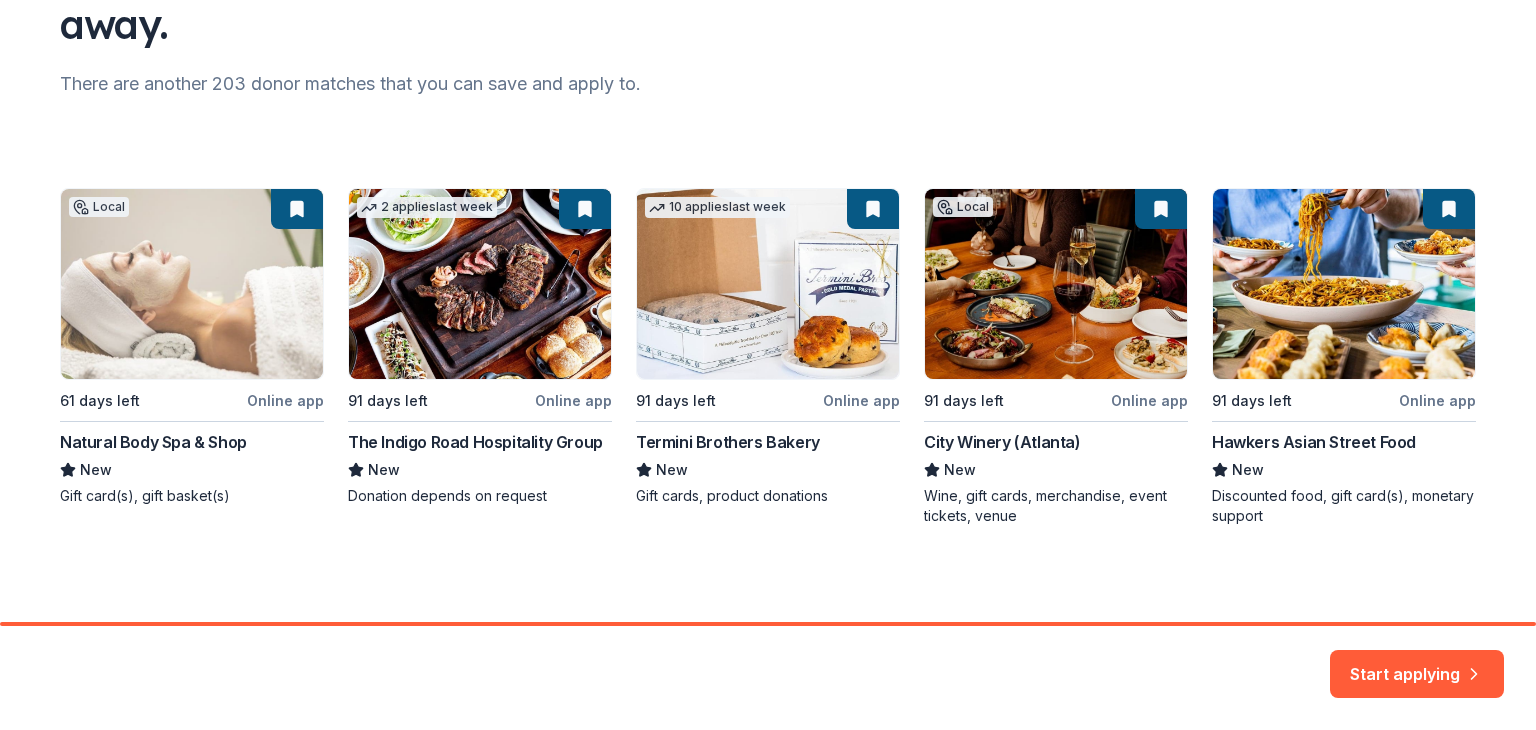 click on "Local 61 days left Online app Natural Body Spa & Shop New Gift card(s), gift basket(s) 2 applies last week 91 days left Online app The Indigo Road Hospitality Group New Donation depends on request 10 applies last week 91 days left Online app Termini Brothers Bakery New Gift cards, product donations Local 91 days left Online app City Winery (Atlanta) New Wine, gift cards, merchandise, event tickets, venue 91 days left Online app Hawkers Asian Street Food New Discounted food, gift card(s), monetary support" at bounding box center [768, 357] 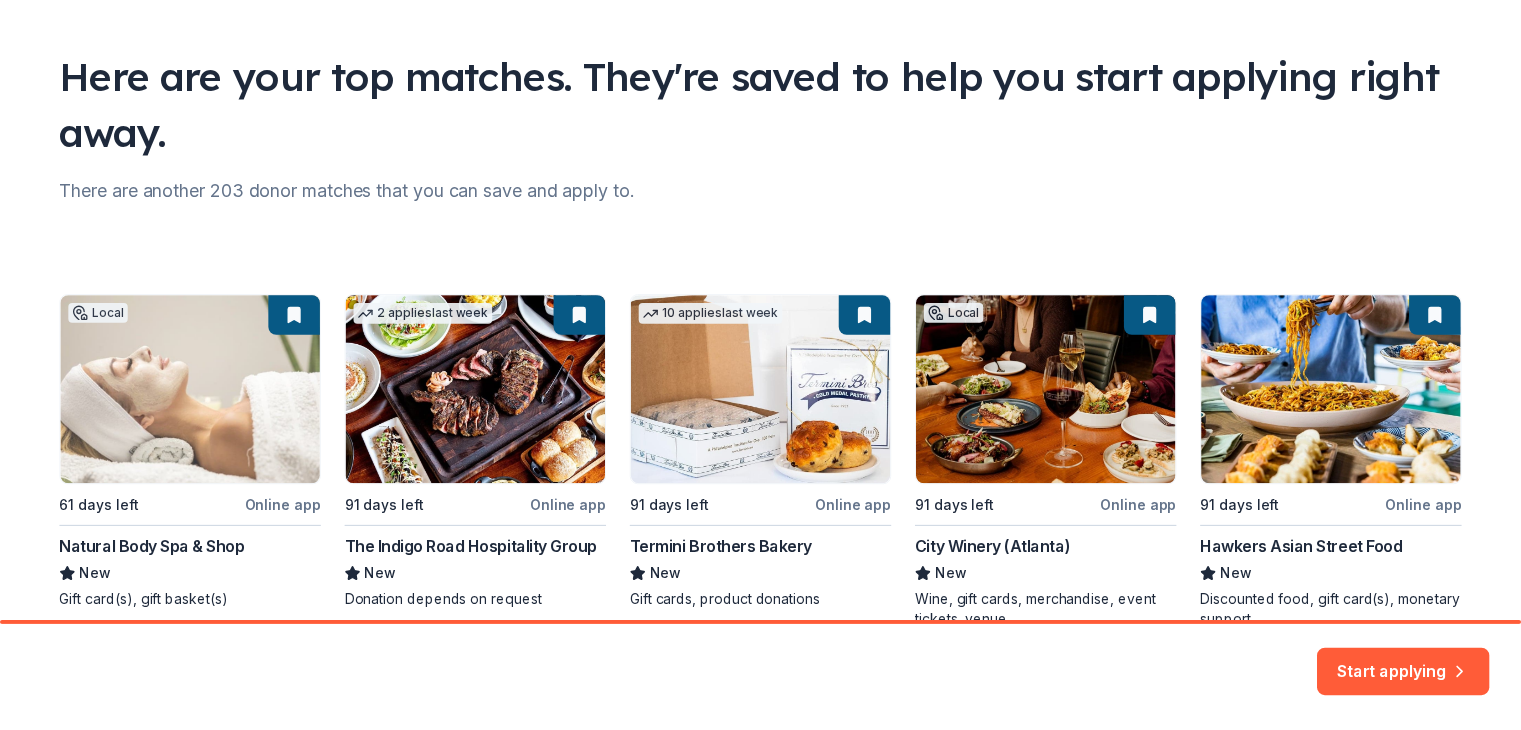 scroll, scrollTop: 219, scrollLeft: 0, axis: vertical 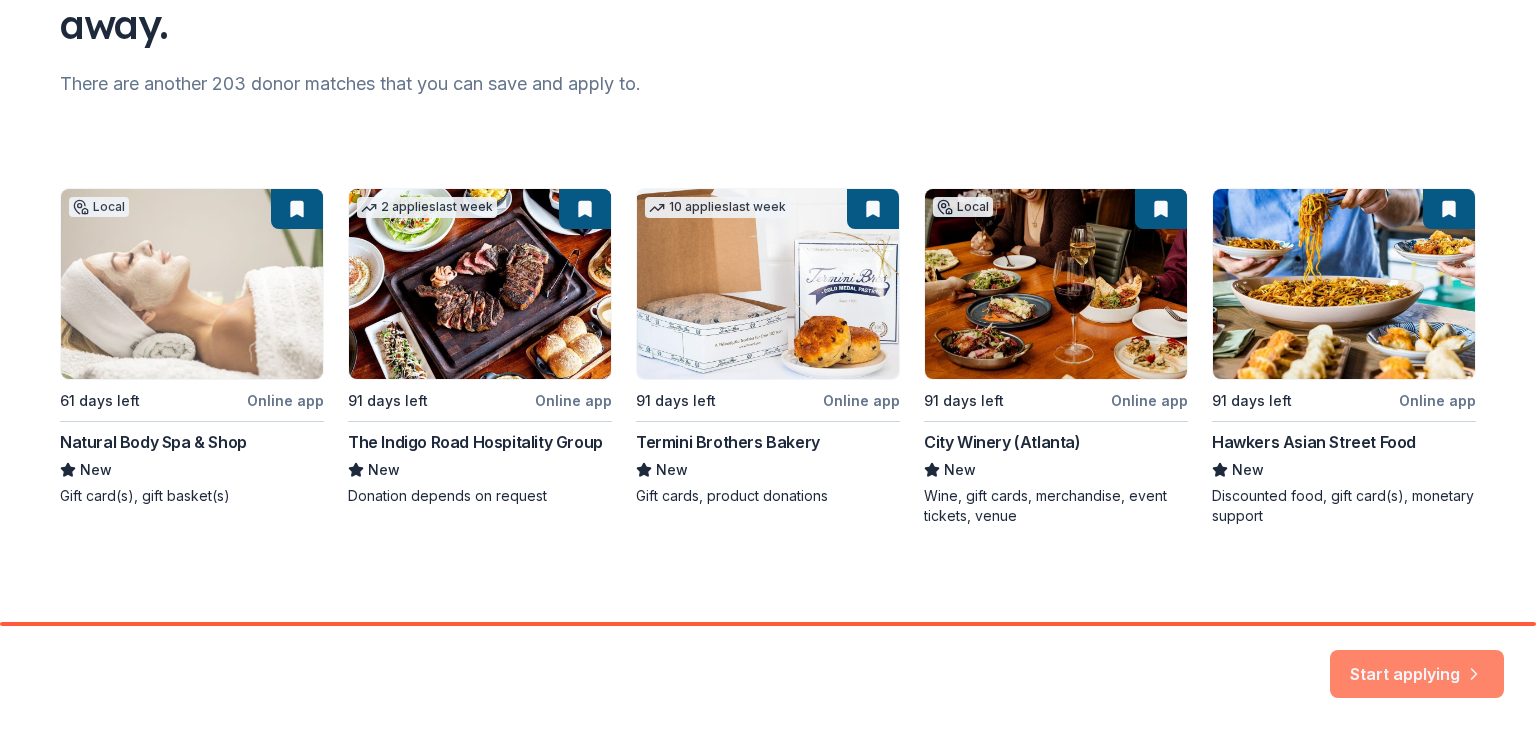 click on "Start applying" at bounding box center (1417, 662) 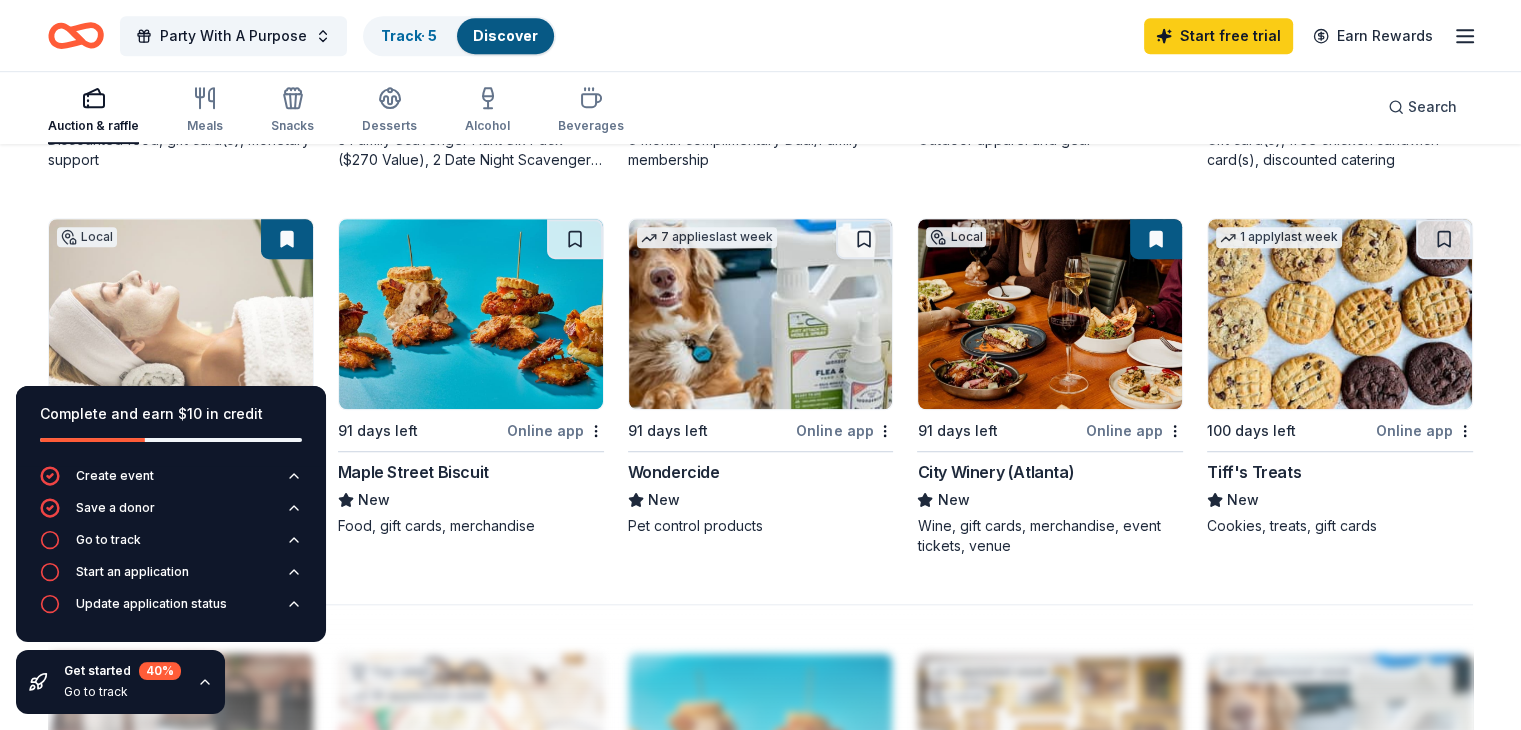 scroll, scrollTop: 1300, scrollLeft: 0, axis: vertical 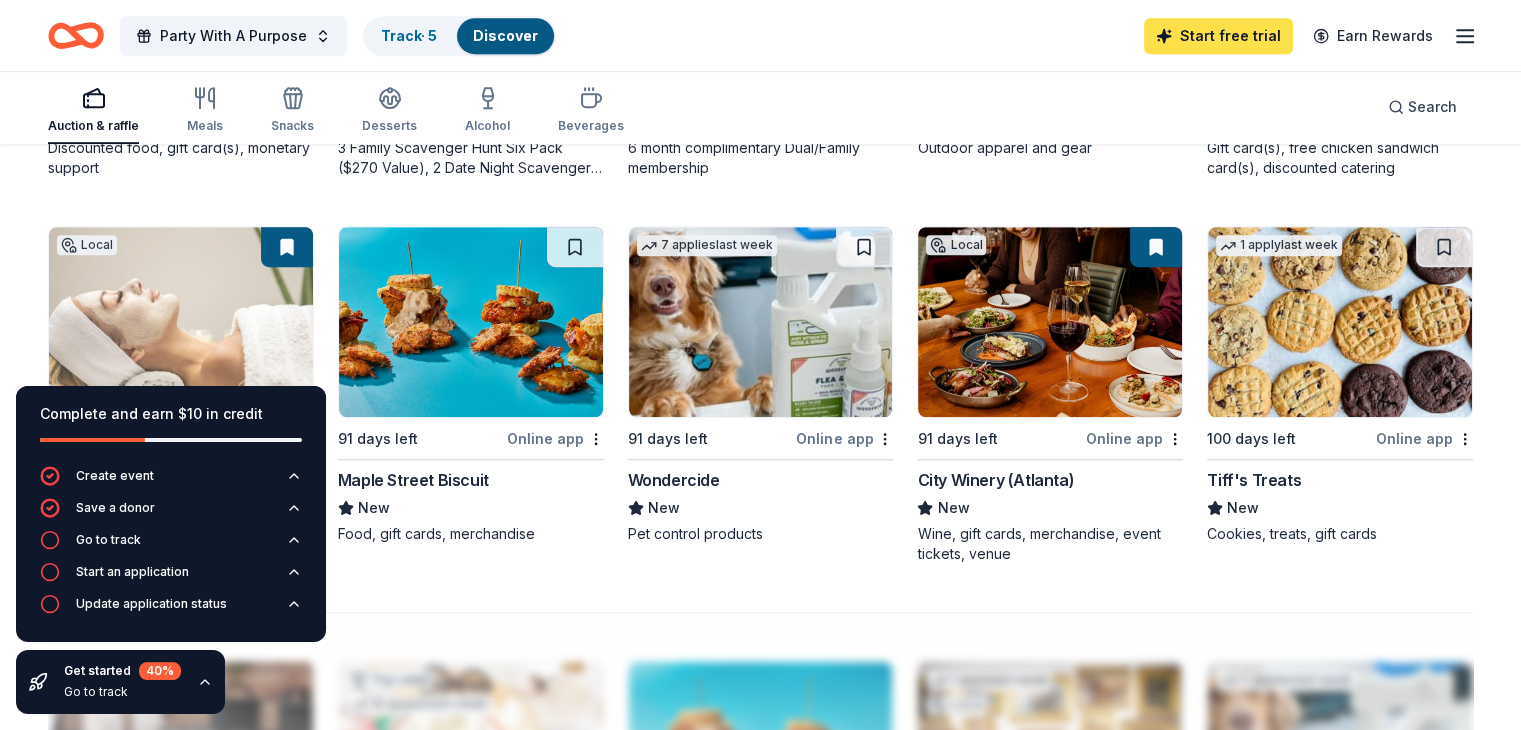 click on "Start free  trial" at bounding box center [1218, 36] 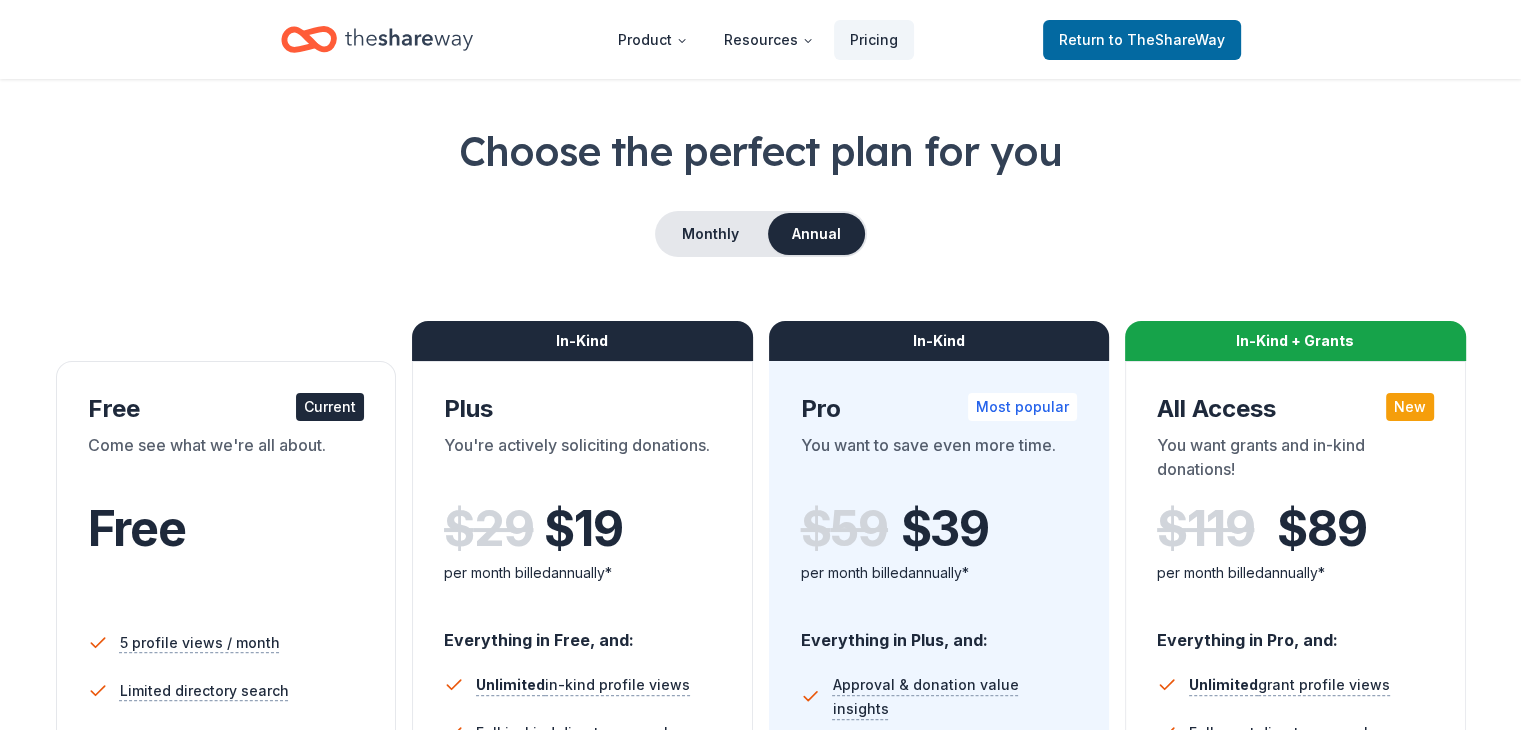 scroll, scrollTop: 0, scrollLeft: 0, axis: both 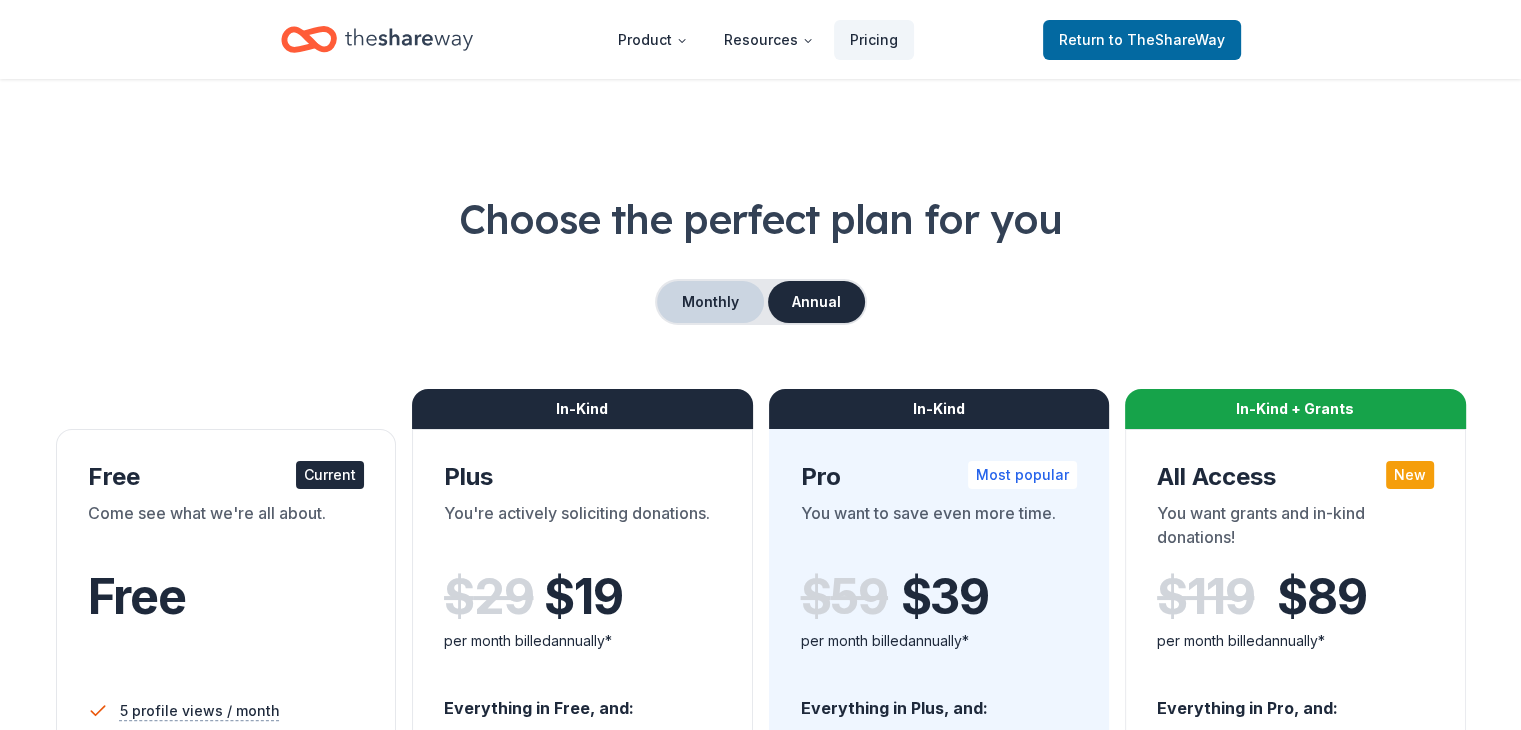 click on "Monthly" at bounding box center [710, 302] 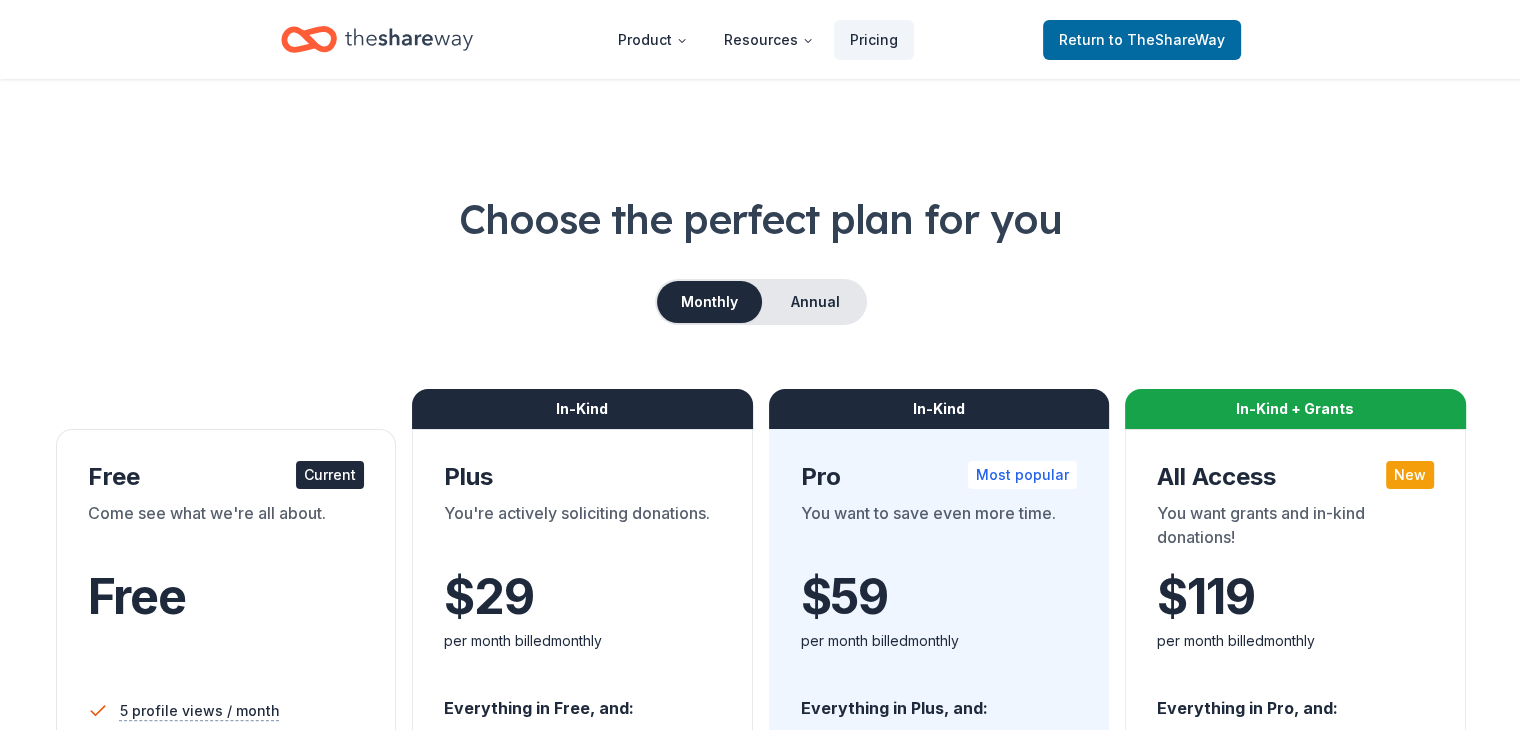 click on "Monthly" at bounding box center (709, 302) 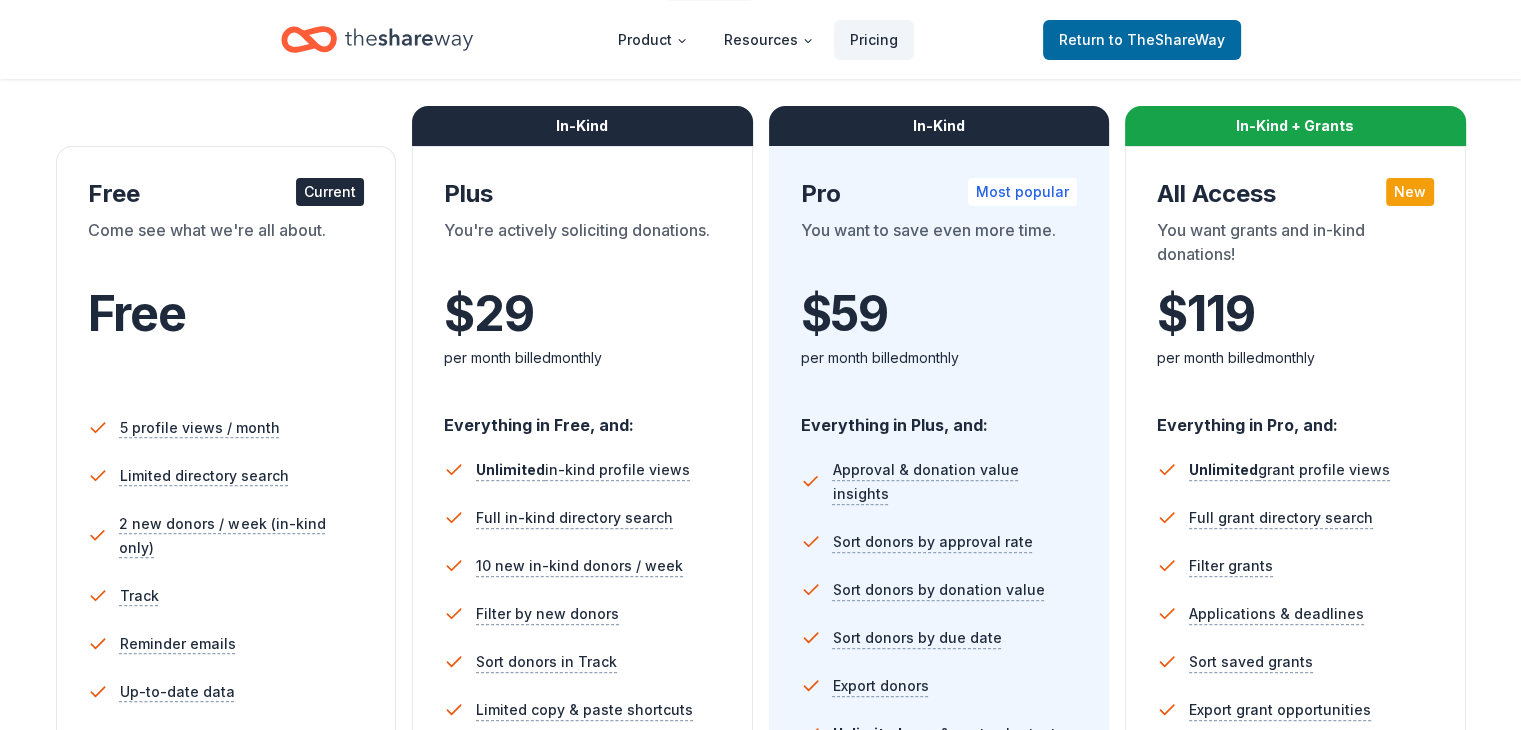 scroll, scrollTop: 0, scrollLeft: 0, axis: both 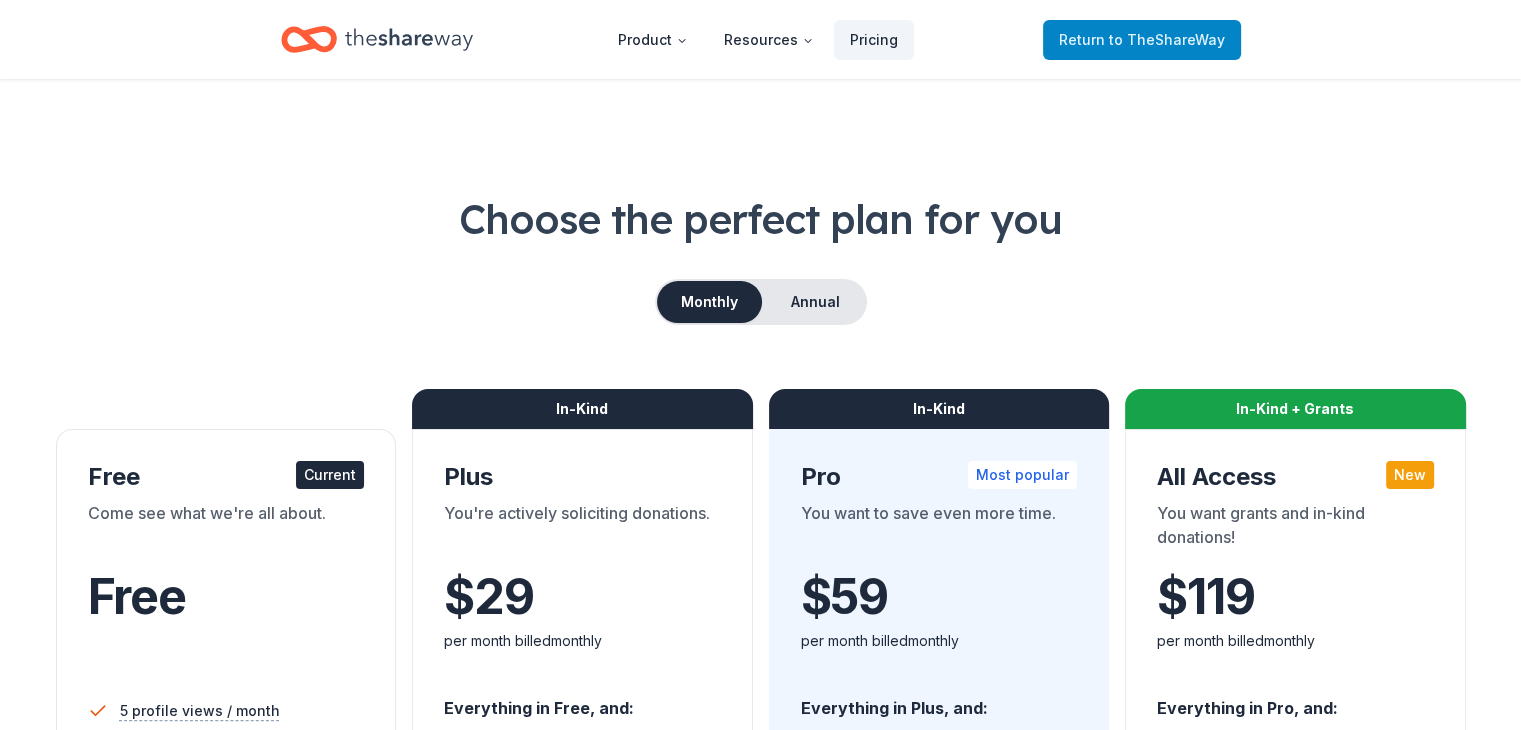 click on "to TheShareWay" at bounding box center [1167, 39] 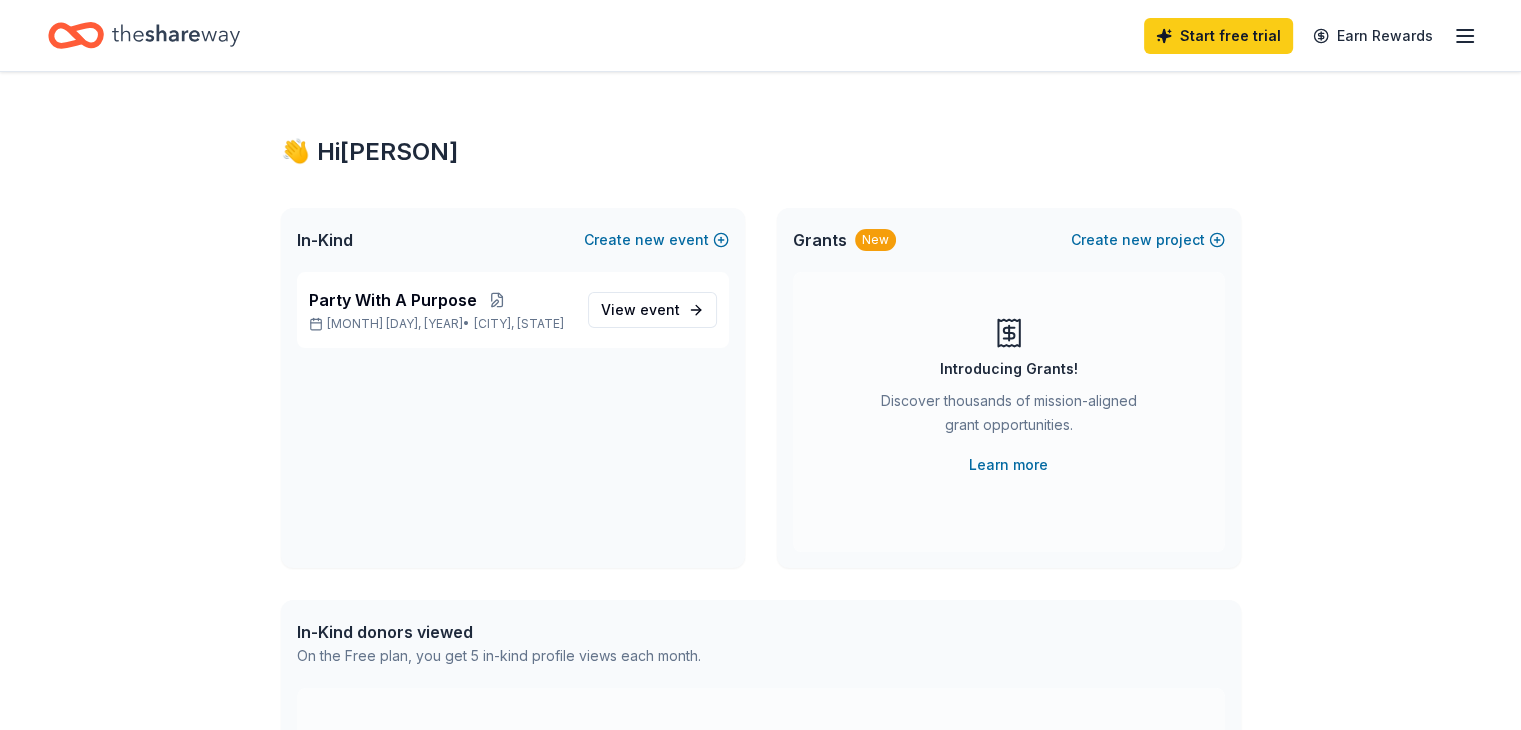 click on "Start free  trial" at bounding box center [1218, 36] 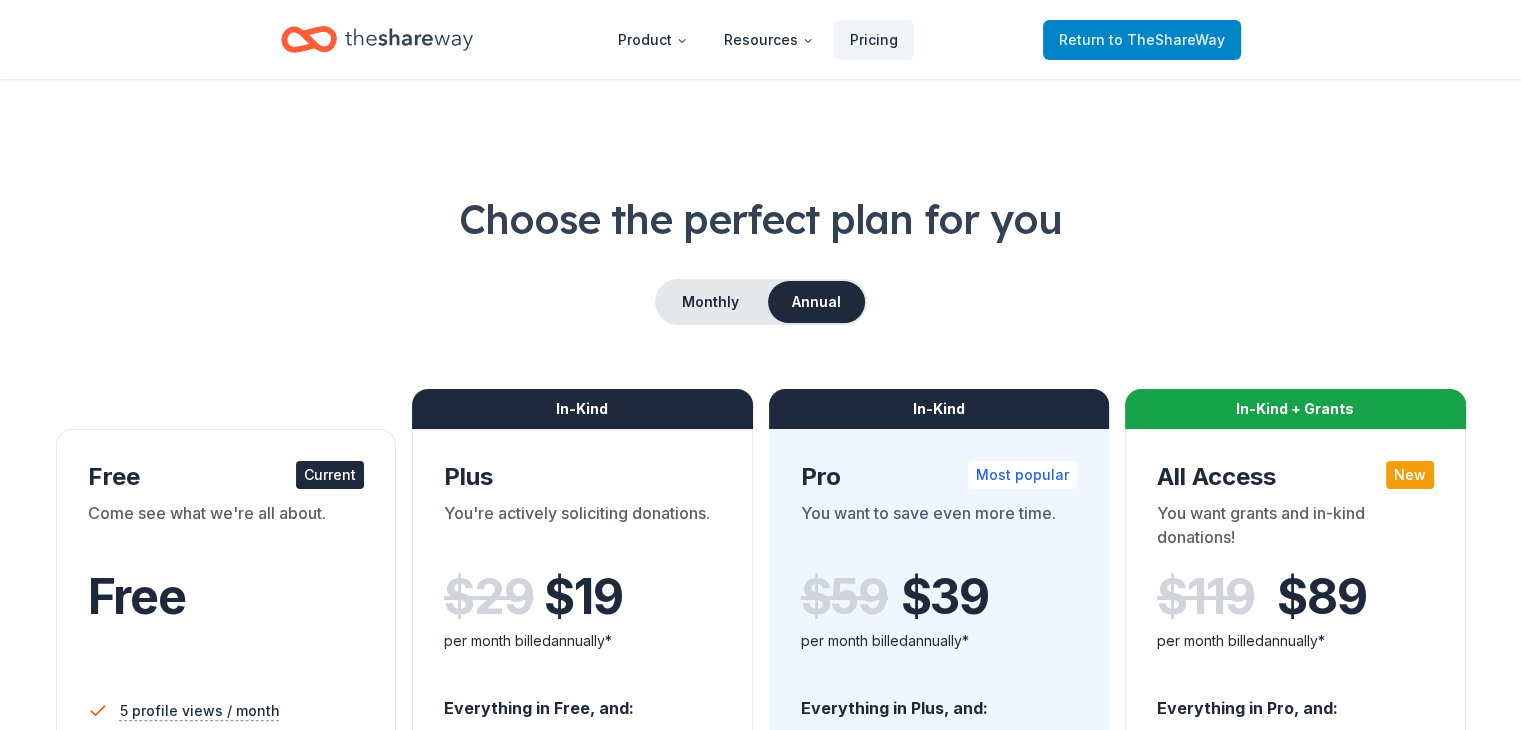 click on "to TheShareWay" at bounding box center (1167, 39) 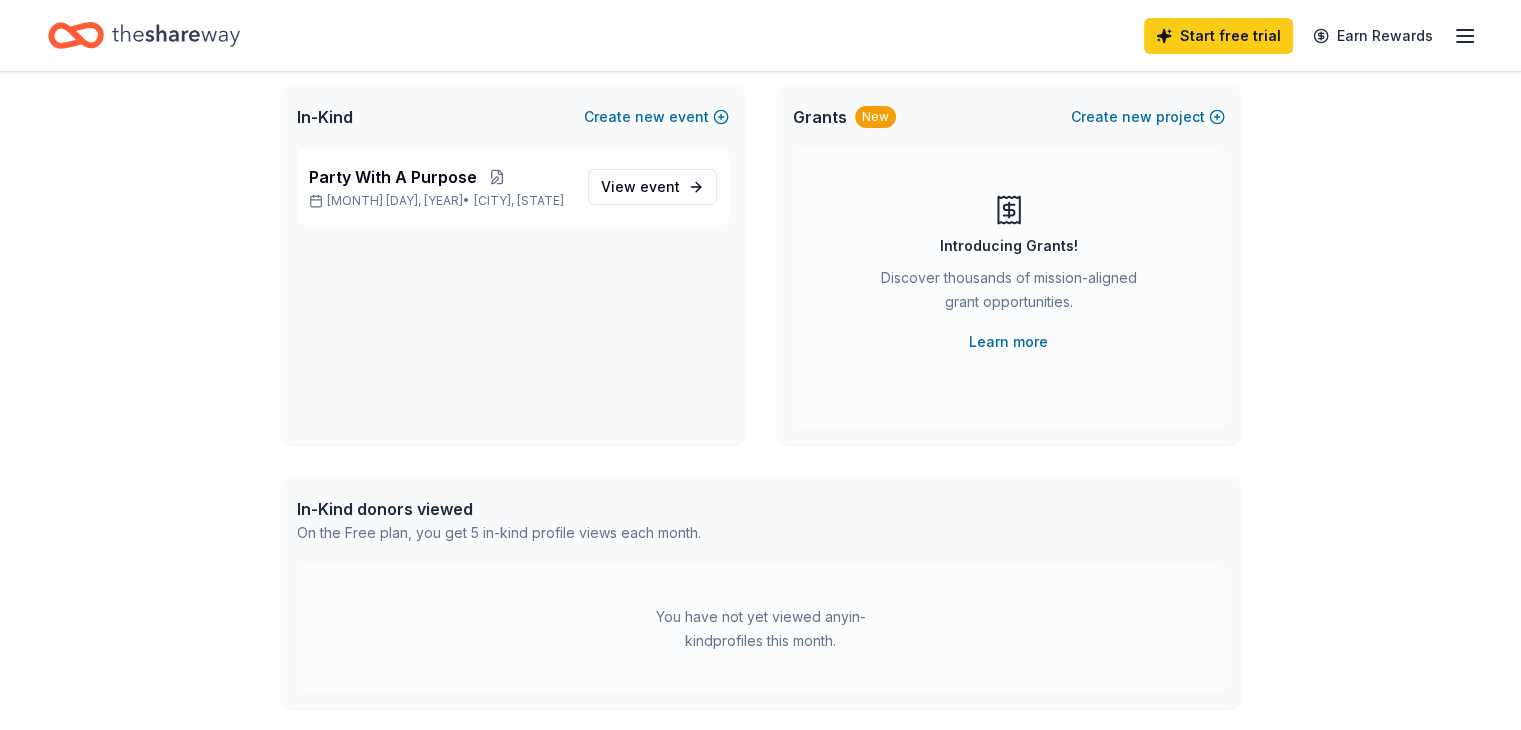 scroll, scrollTop: 100, scrollLeft: 0, axis: vertical 